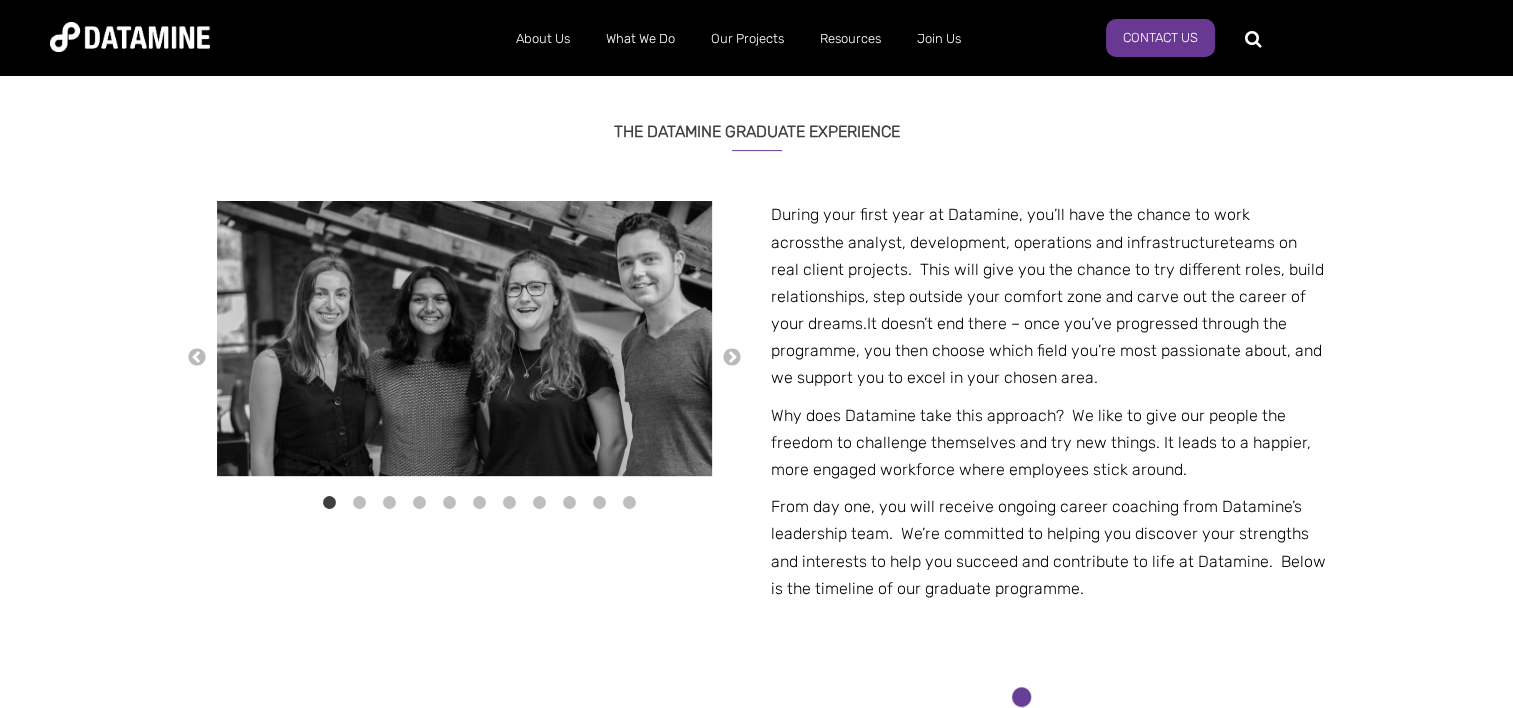scroll, scrollTop: 691, scrollLeft: 0, axis: vertical 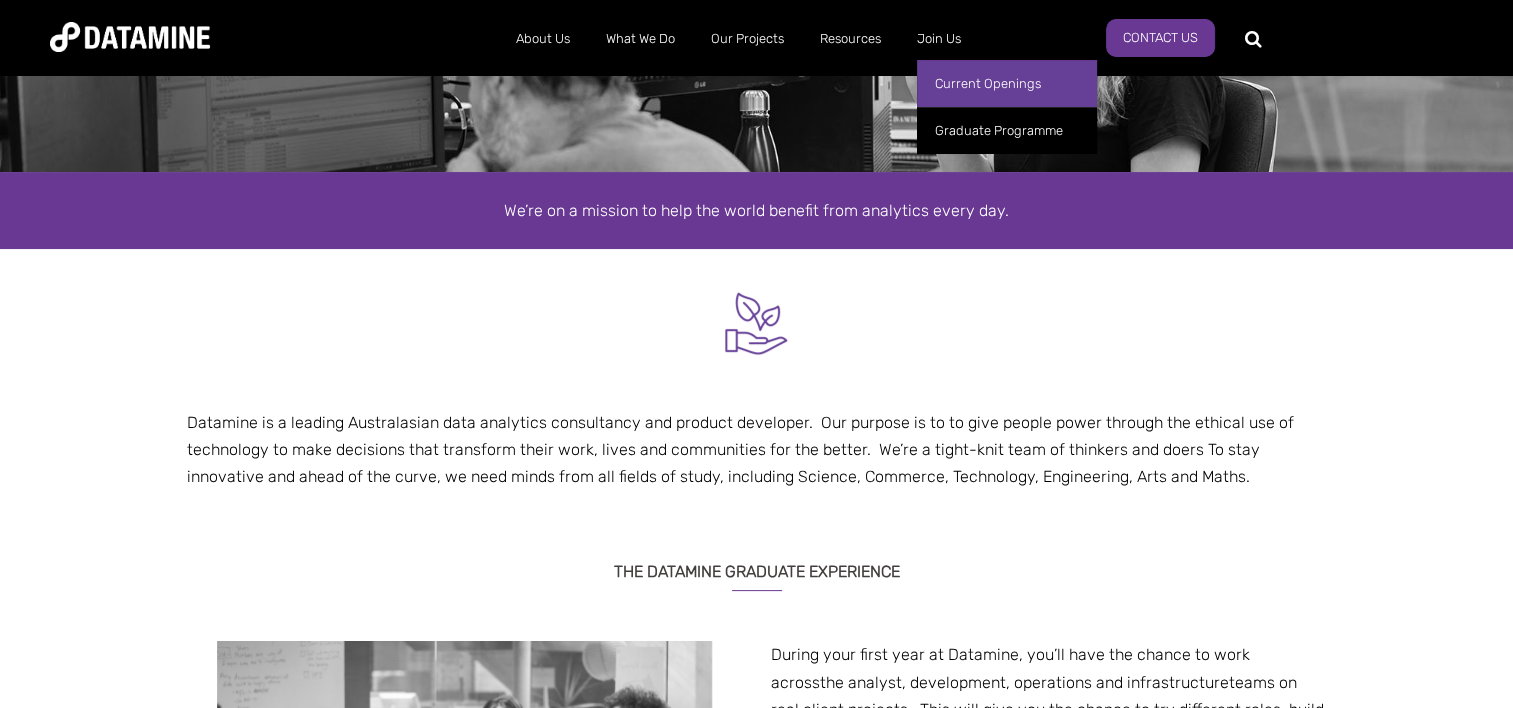 click on "Current Openings" at bounding box center [1007, 83] 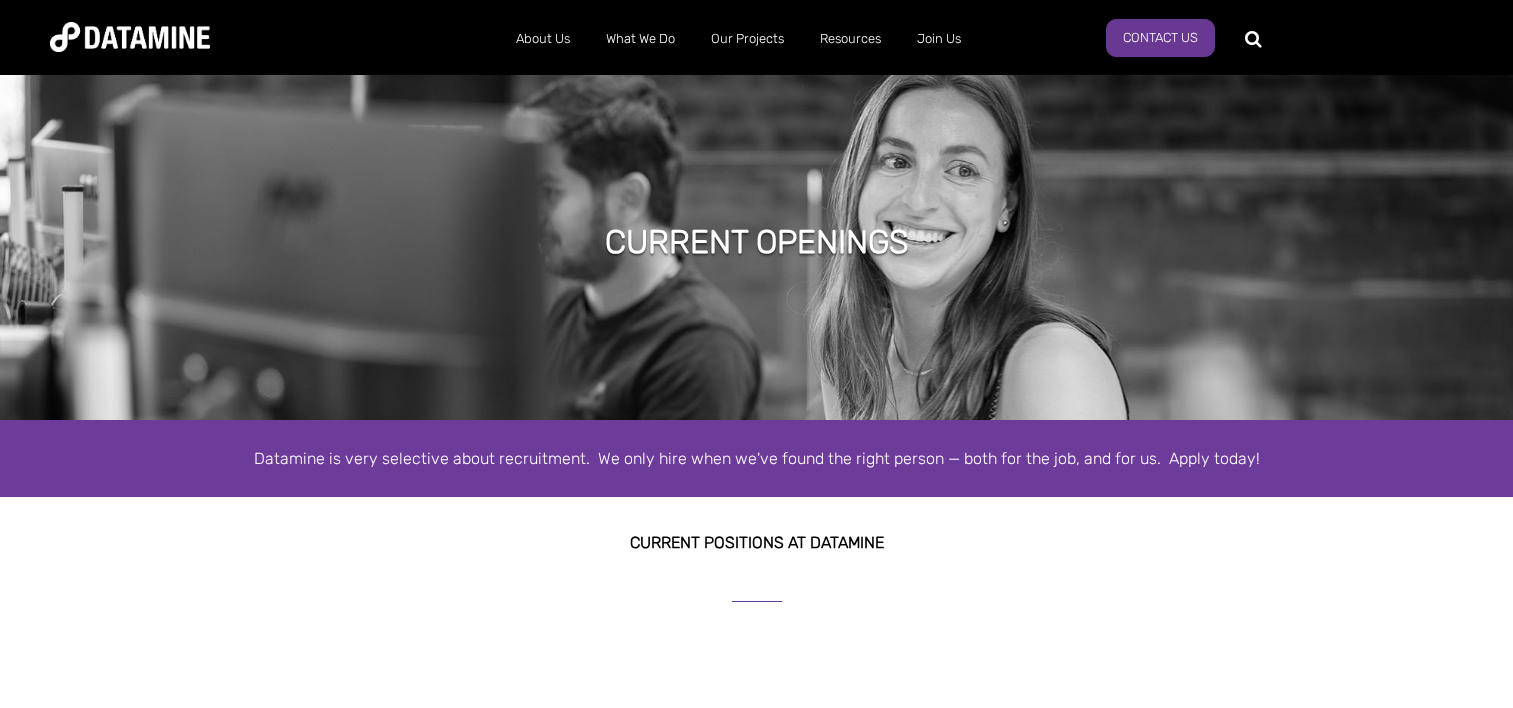 scroll, scrollTop: 0, scrollLeft: 0, axis: both 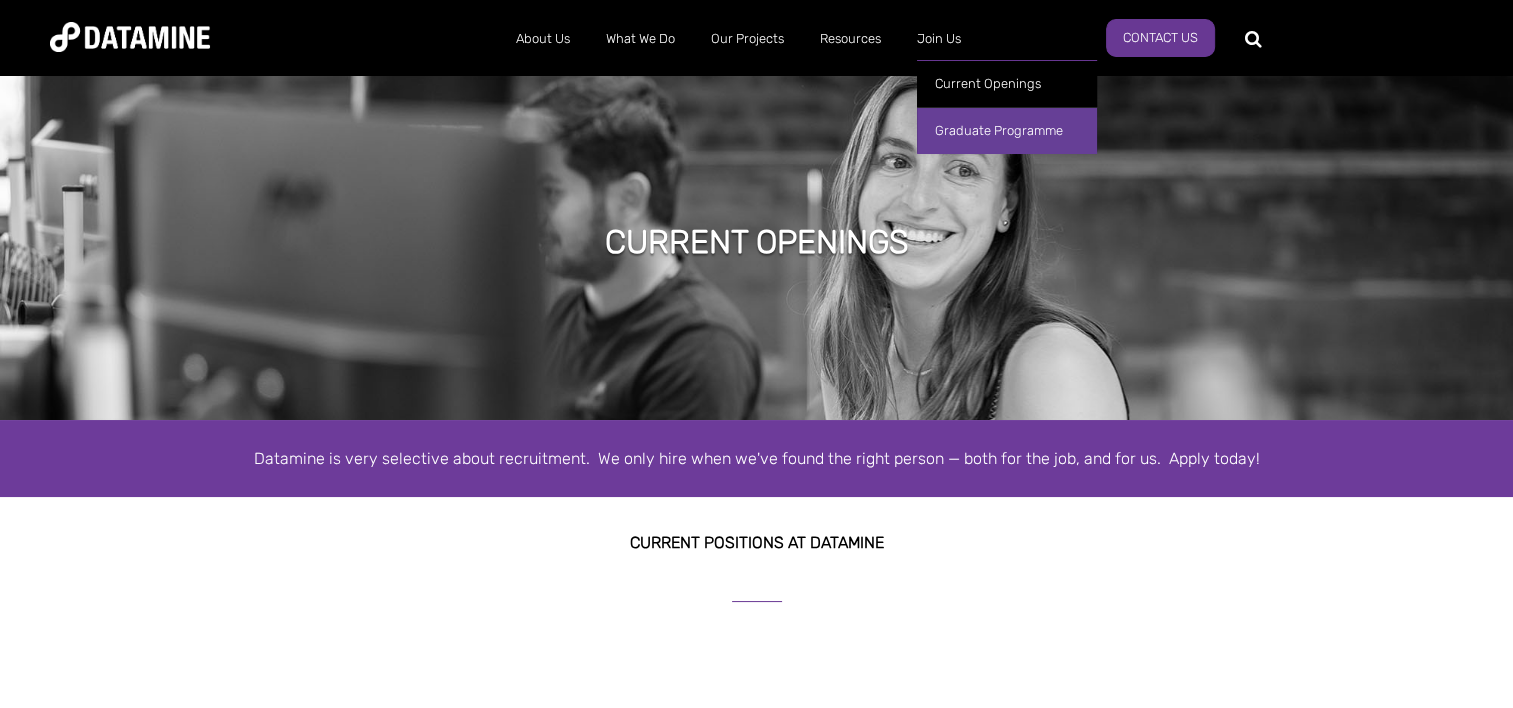 click on "Graduate Programme" 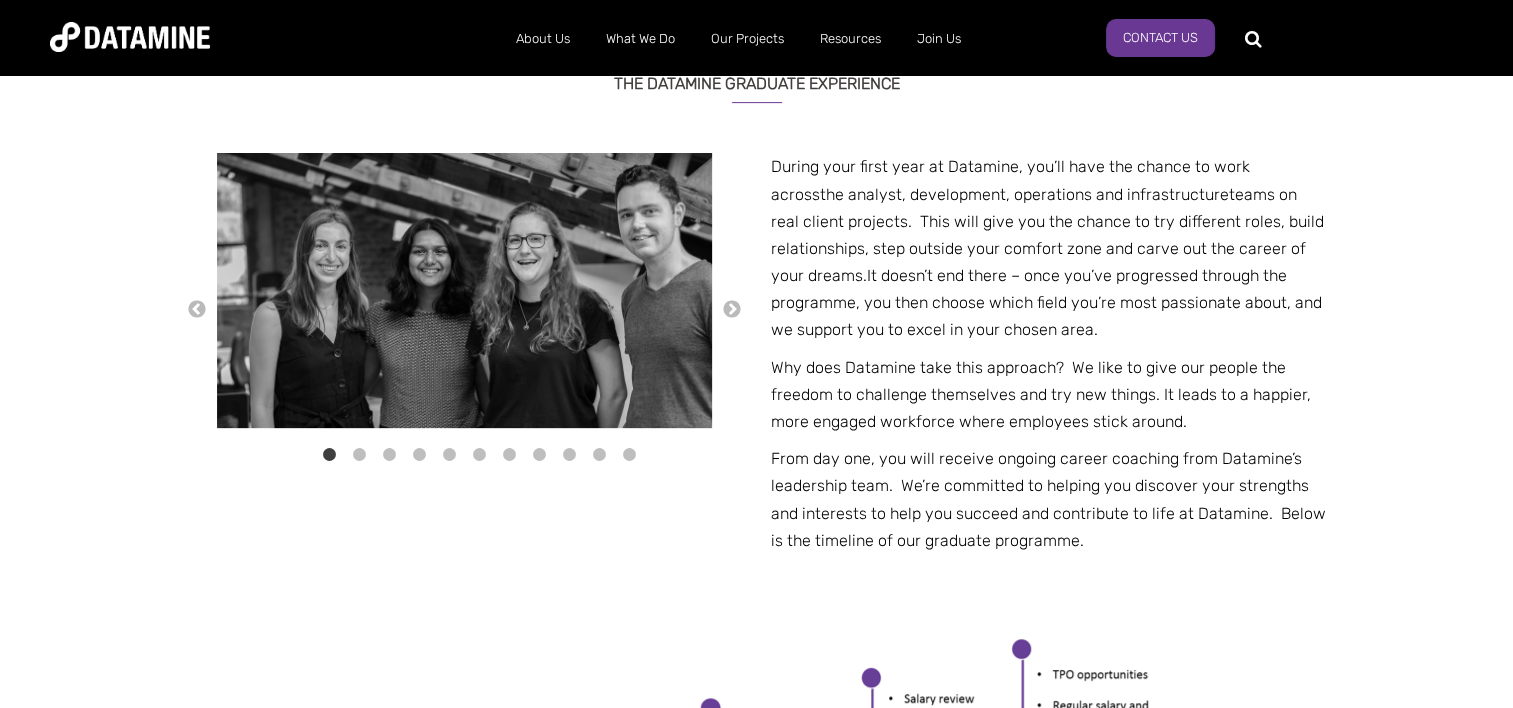 scroll, scrollTop: 812, scrollLeft: 0, axis: vertical 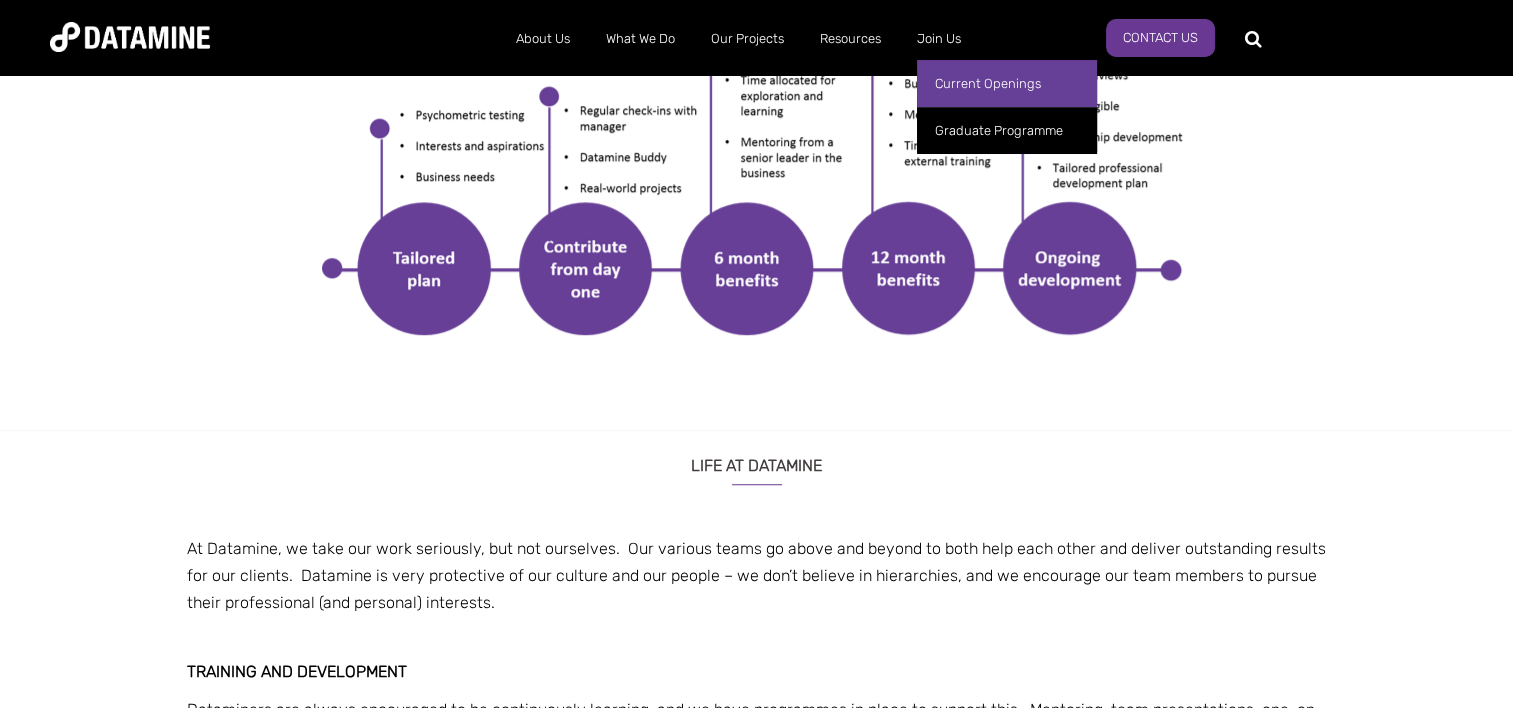 click on "Current Openings" at bounding box center [1007, 83] 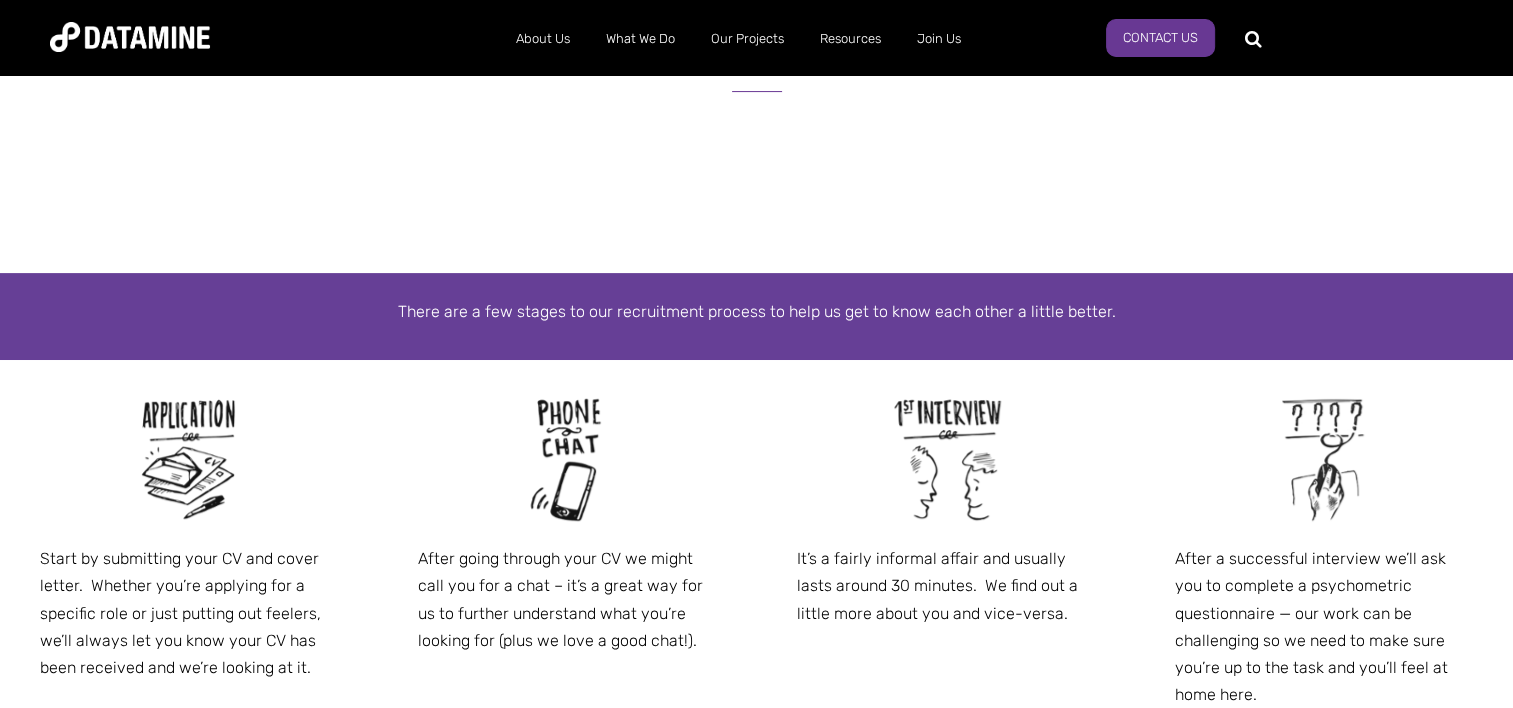 scroll, scrollTop: 532, scrollLeft: 0, axis: vertical 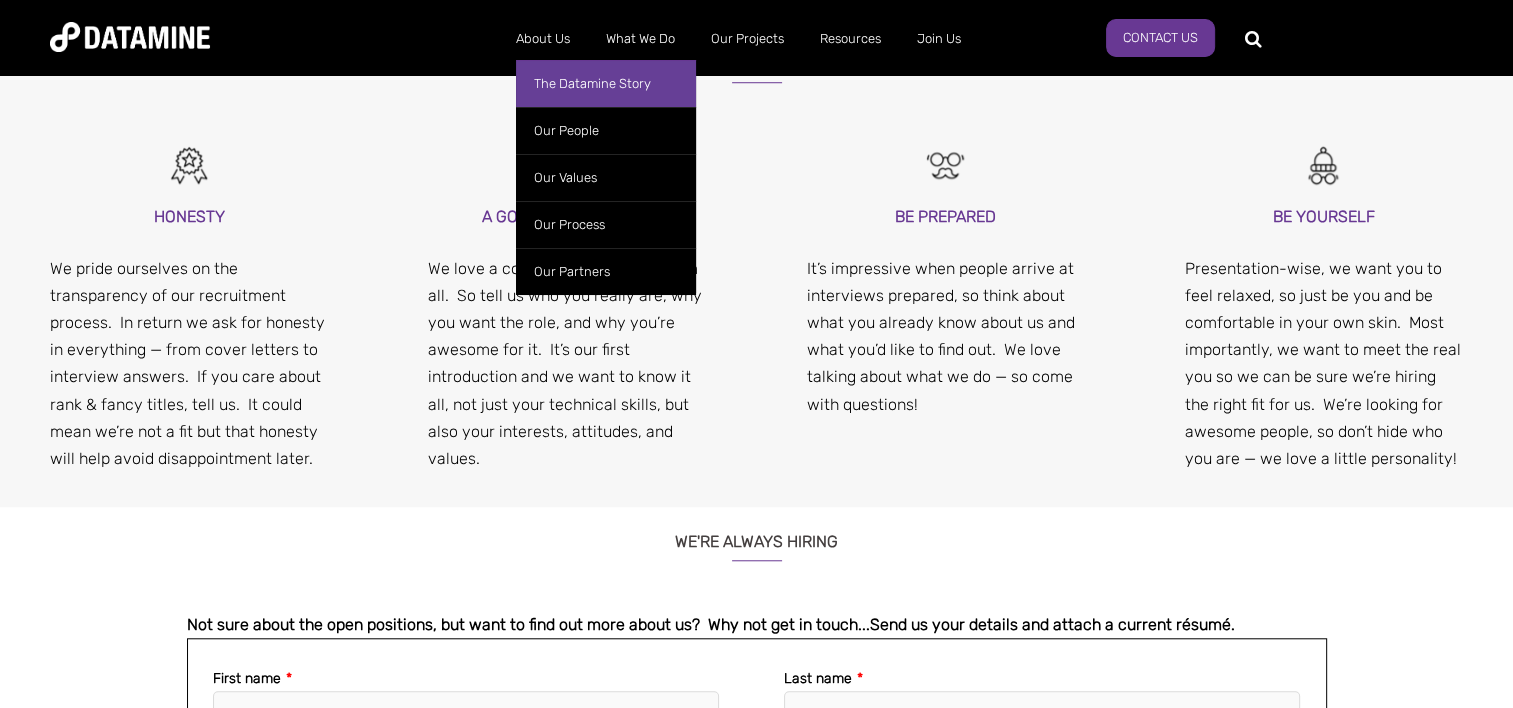 click on "The Datamine Story" at bounding box center (606, 83) 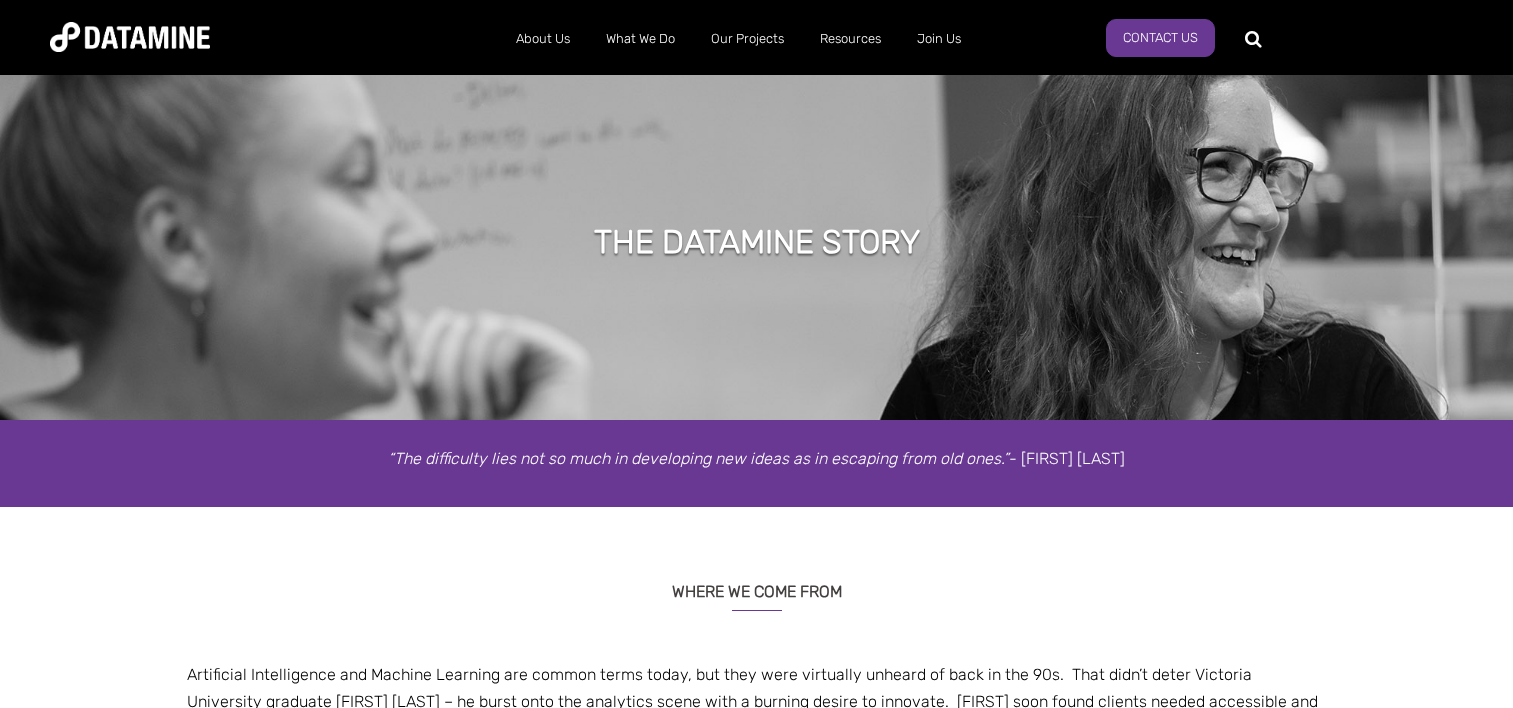 scroll, scrollTop: 0, scrollLeft: 0, axis: both 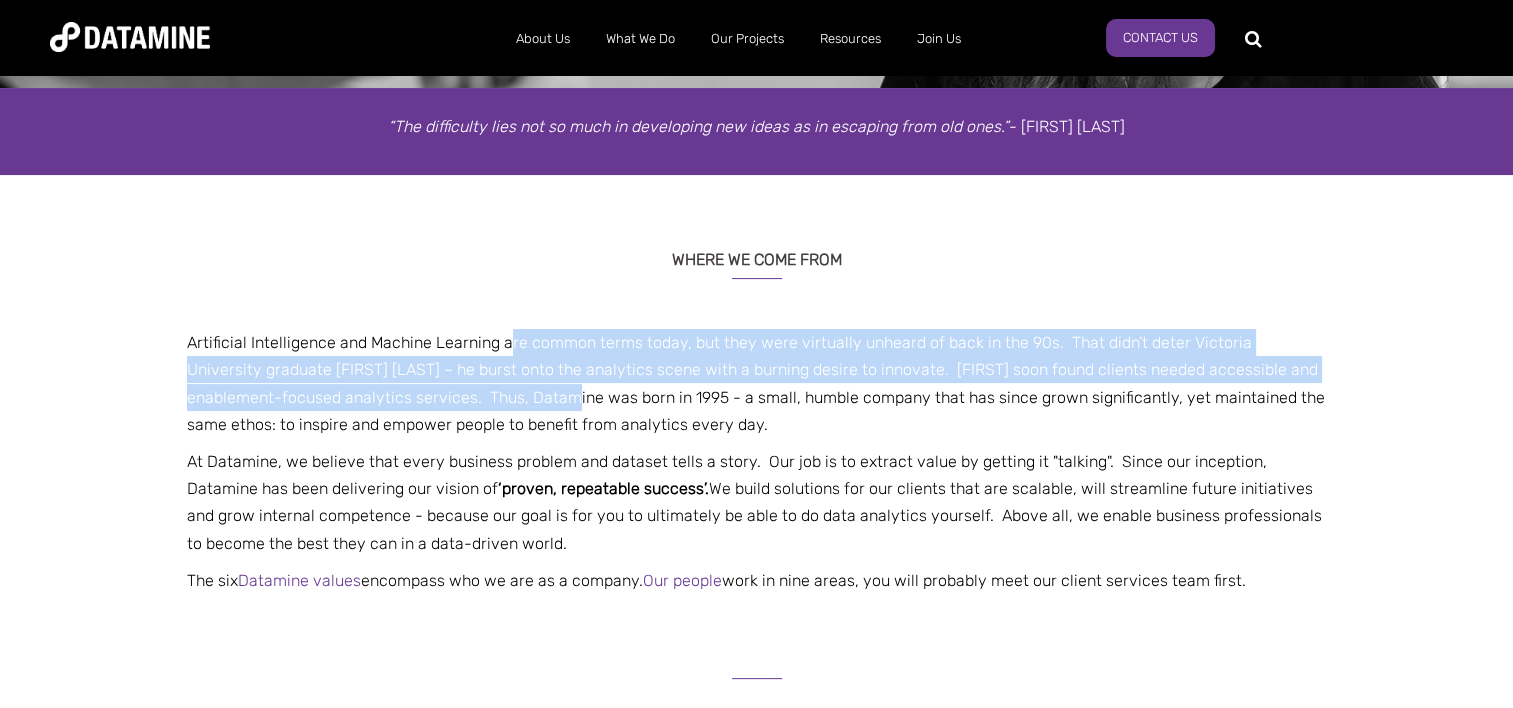drag, startPoint x: 508, startPoint y: 342, endPoint x: 510, endPoint y: 394, distance: 52.03845 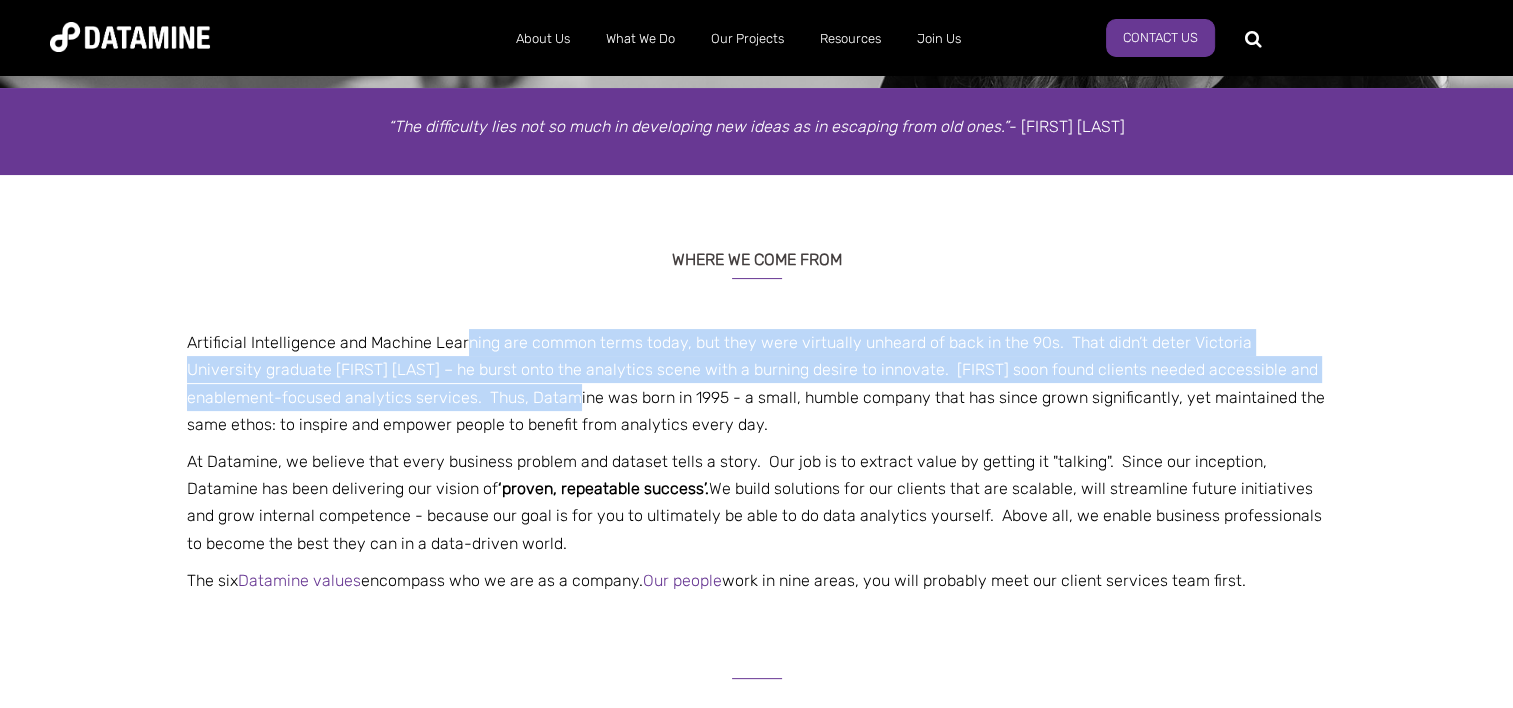 drag, startPoint x: 510, startPoint y: 394, endPoint x: 462, endPoint y: 341, distance: 71.50524 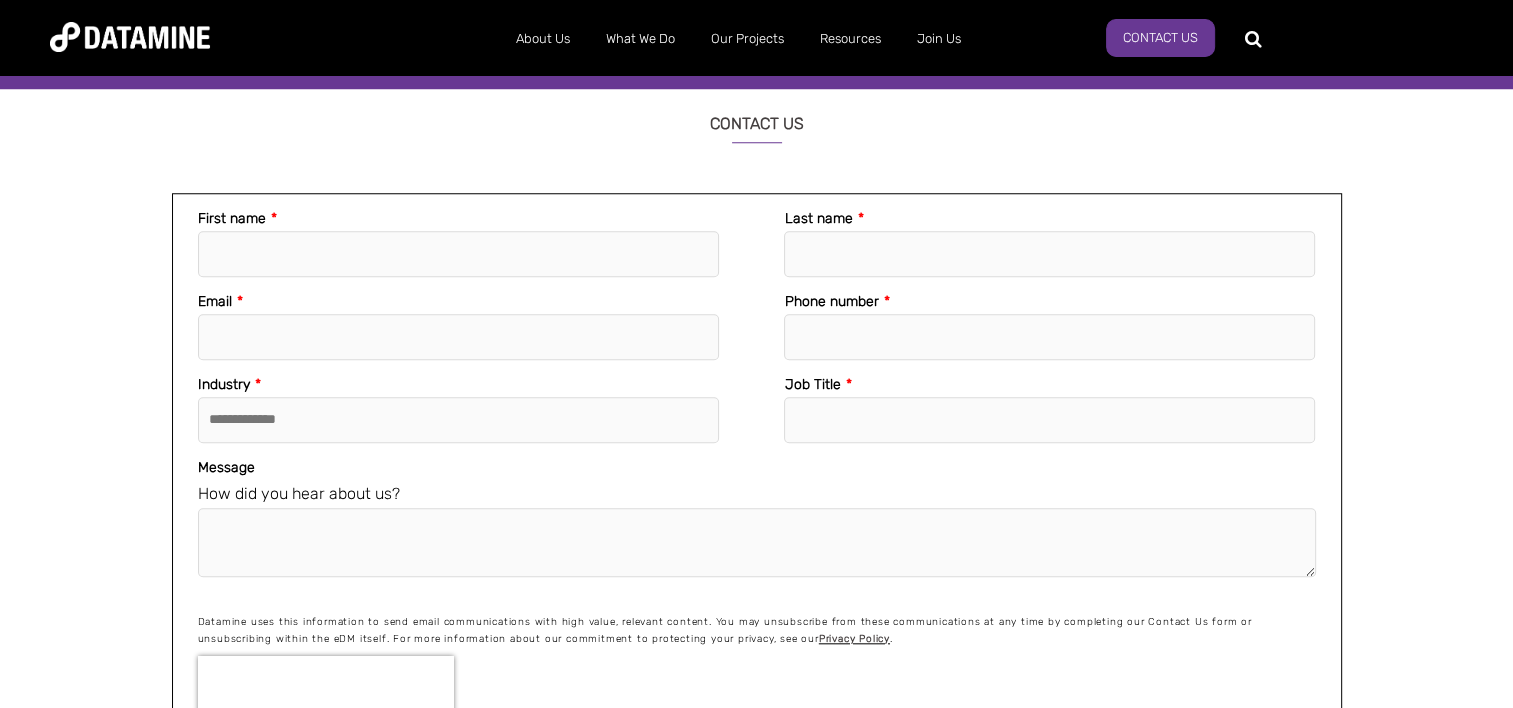 scroll, scrollTop: 1744, scrollLeft: 0, axis: vertical 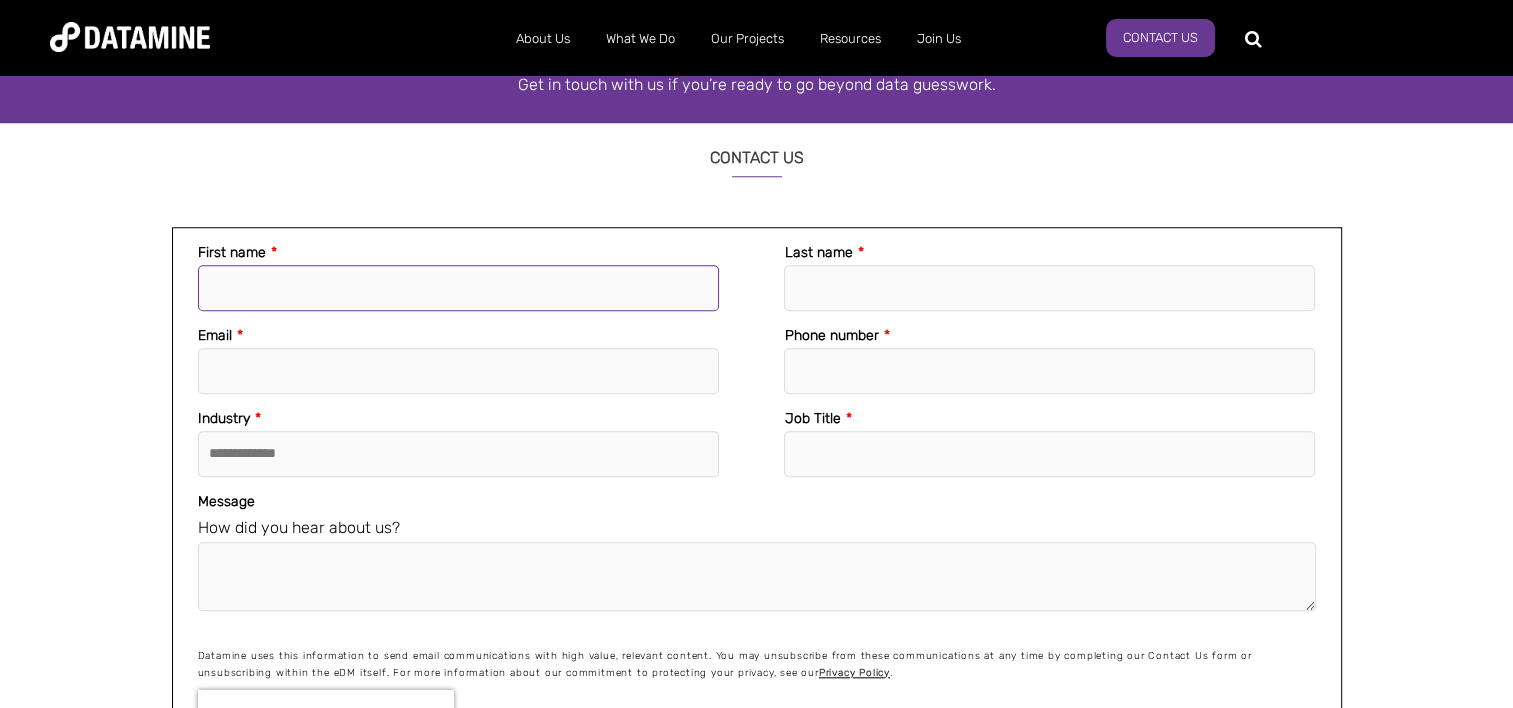 click on "First name *" at bounding box center [458, 288] 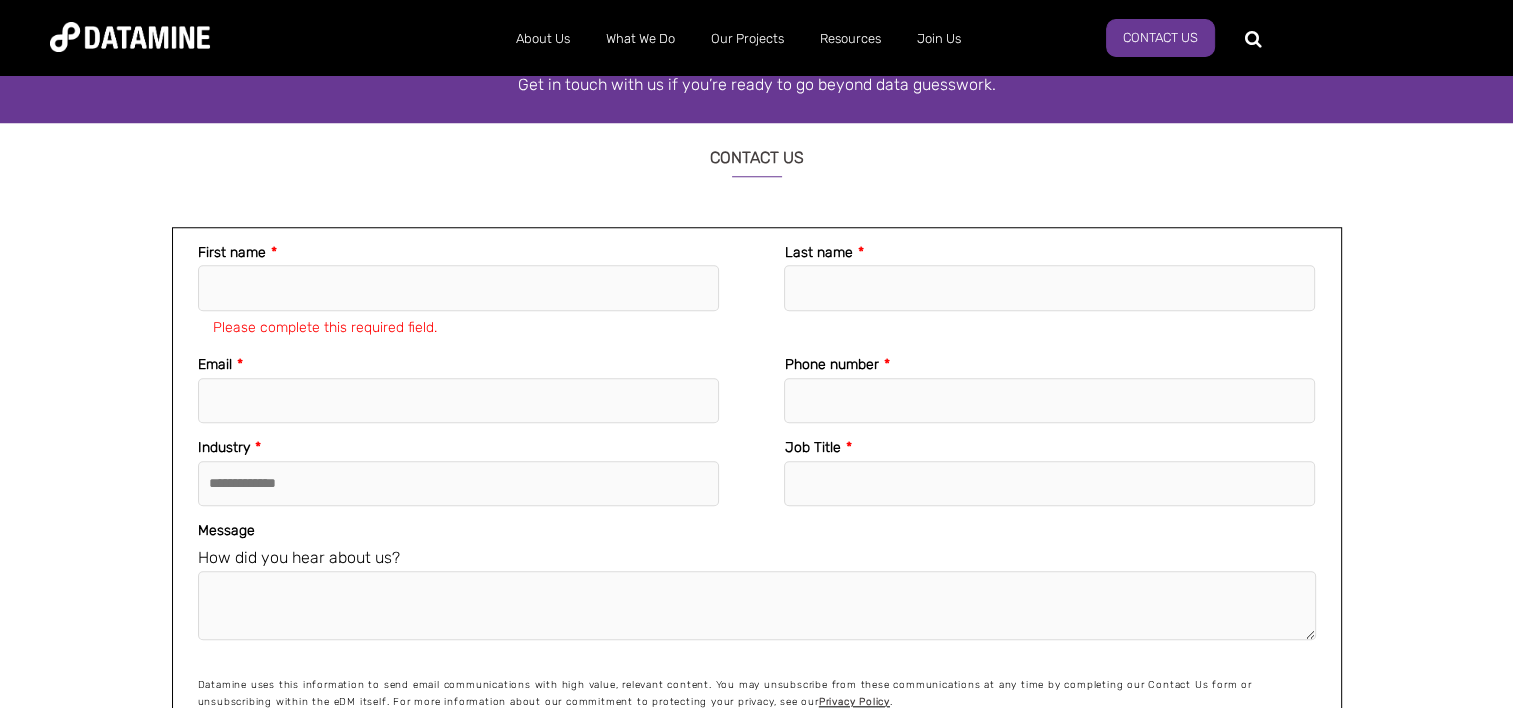 click on "**********" at bounding box center [756, 729] 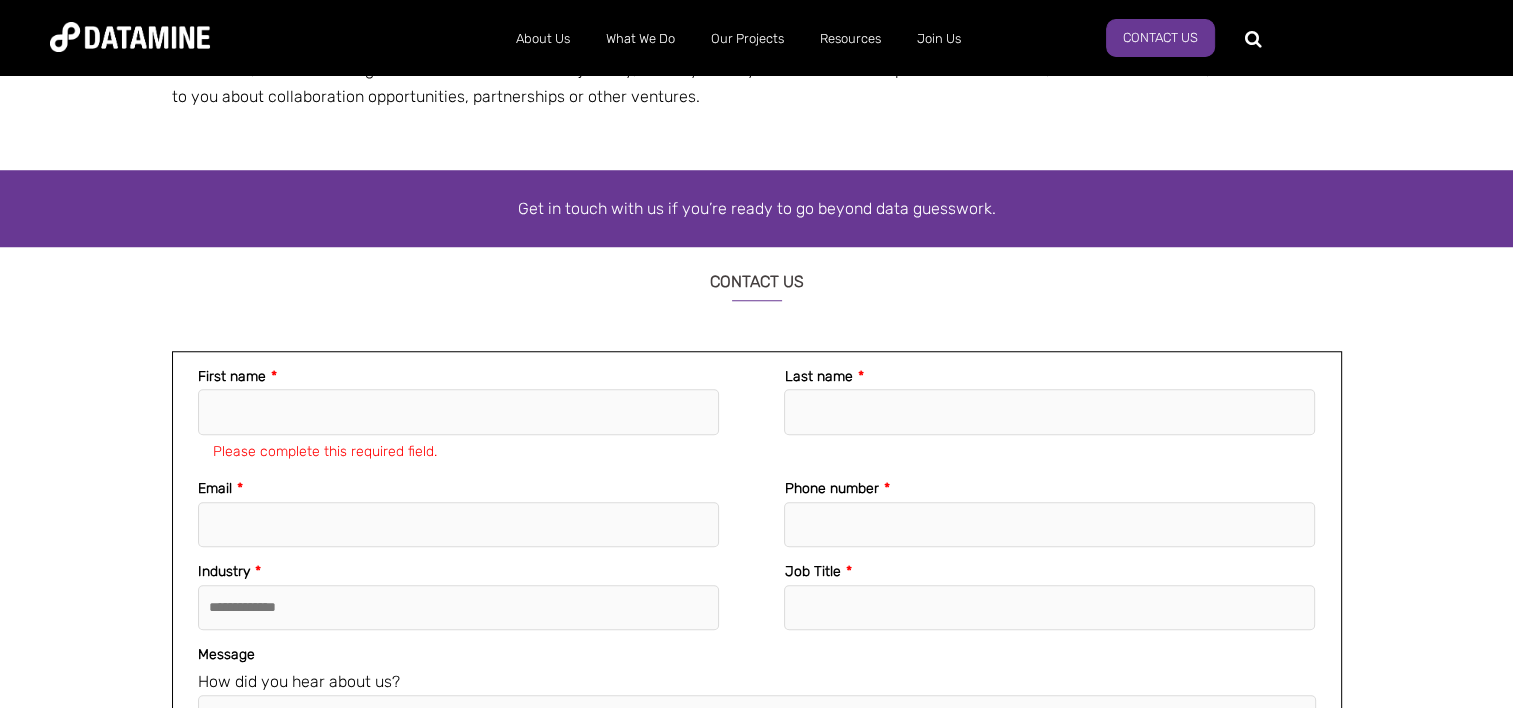 scroll, scrollTop: 1618, scrollLeft: 0, axis: vertical 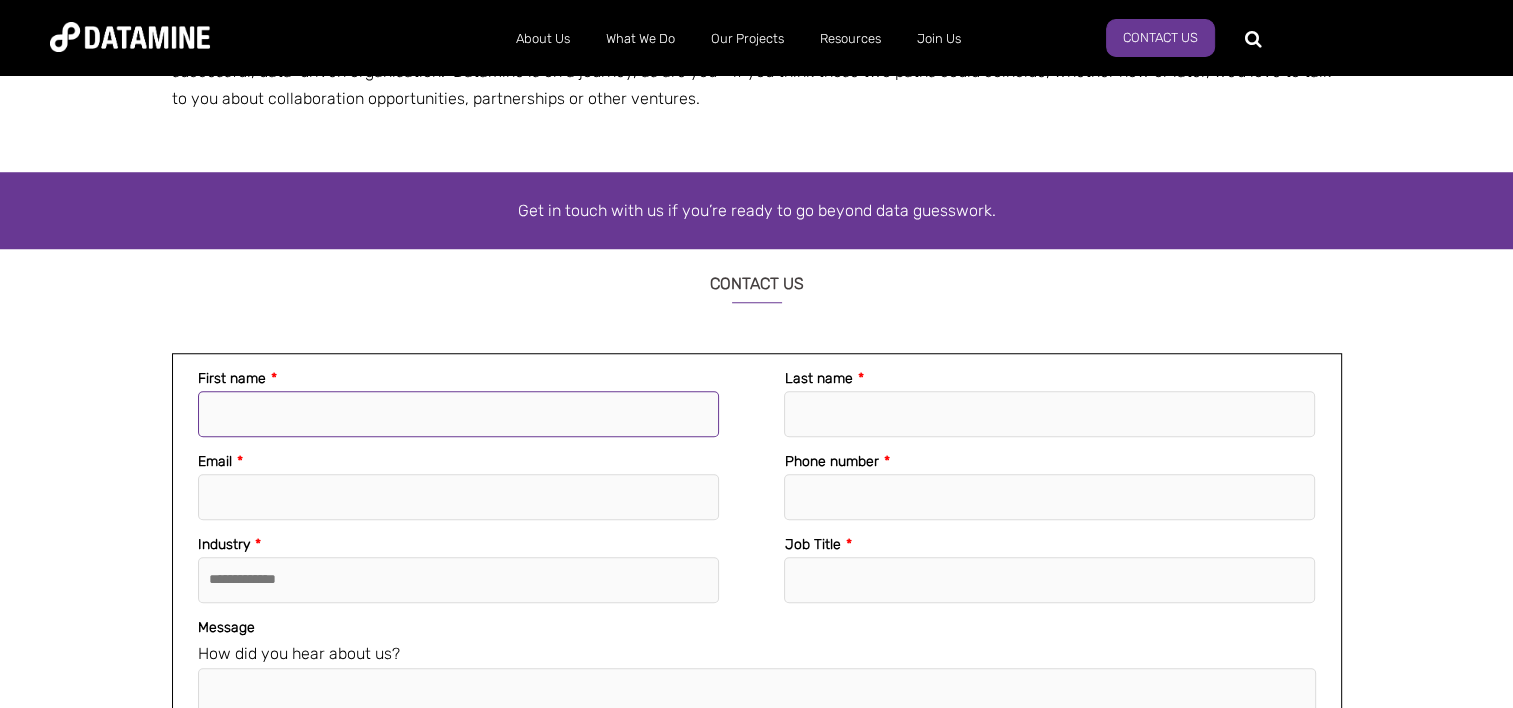 click on "First name *" at bounding box center (458, 414) 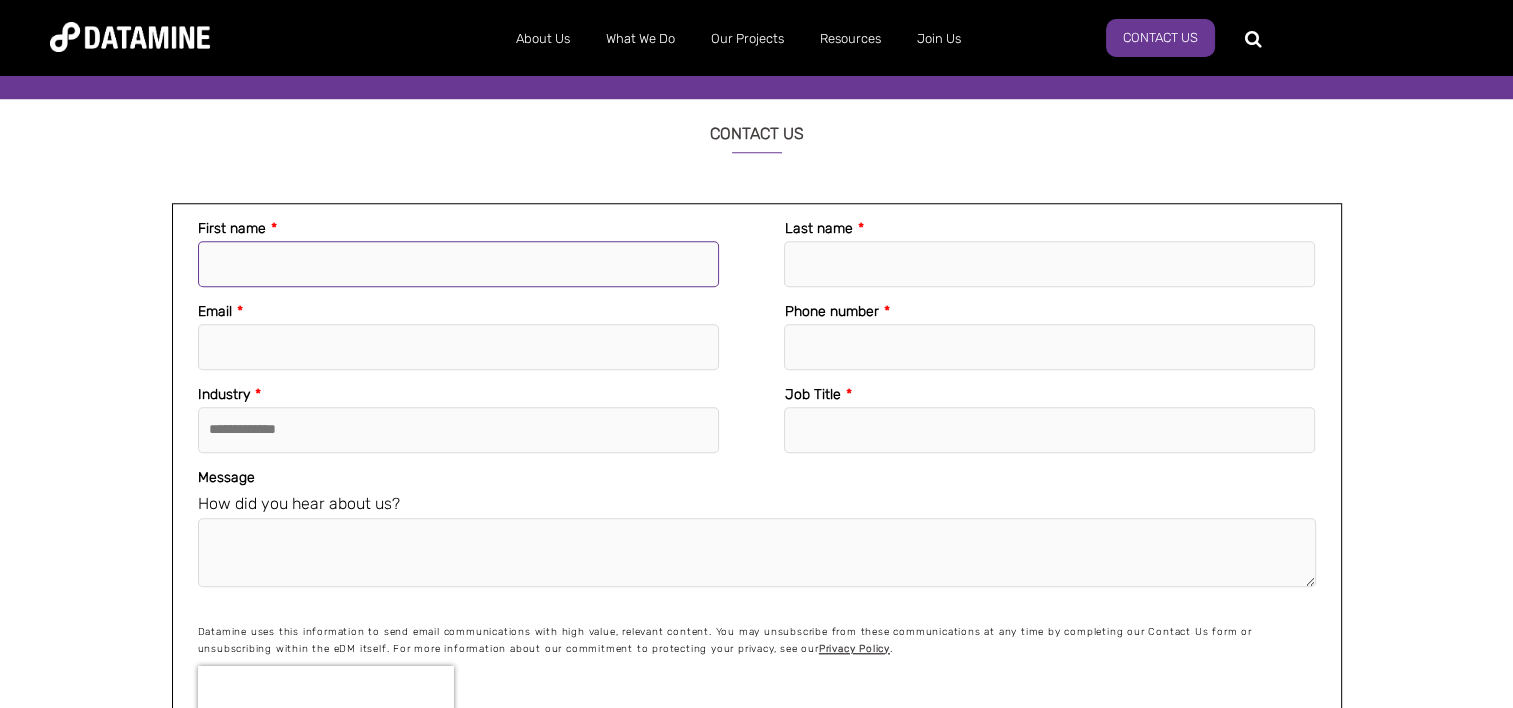 scroll, scrollTop: 1773, scrollLeft: 0, axis: vertical 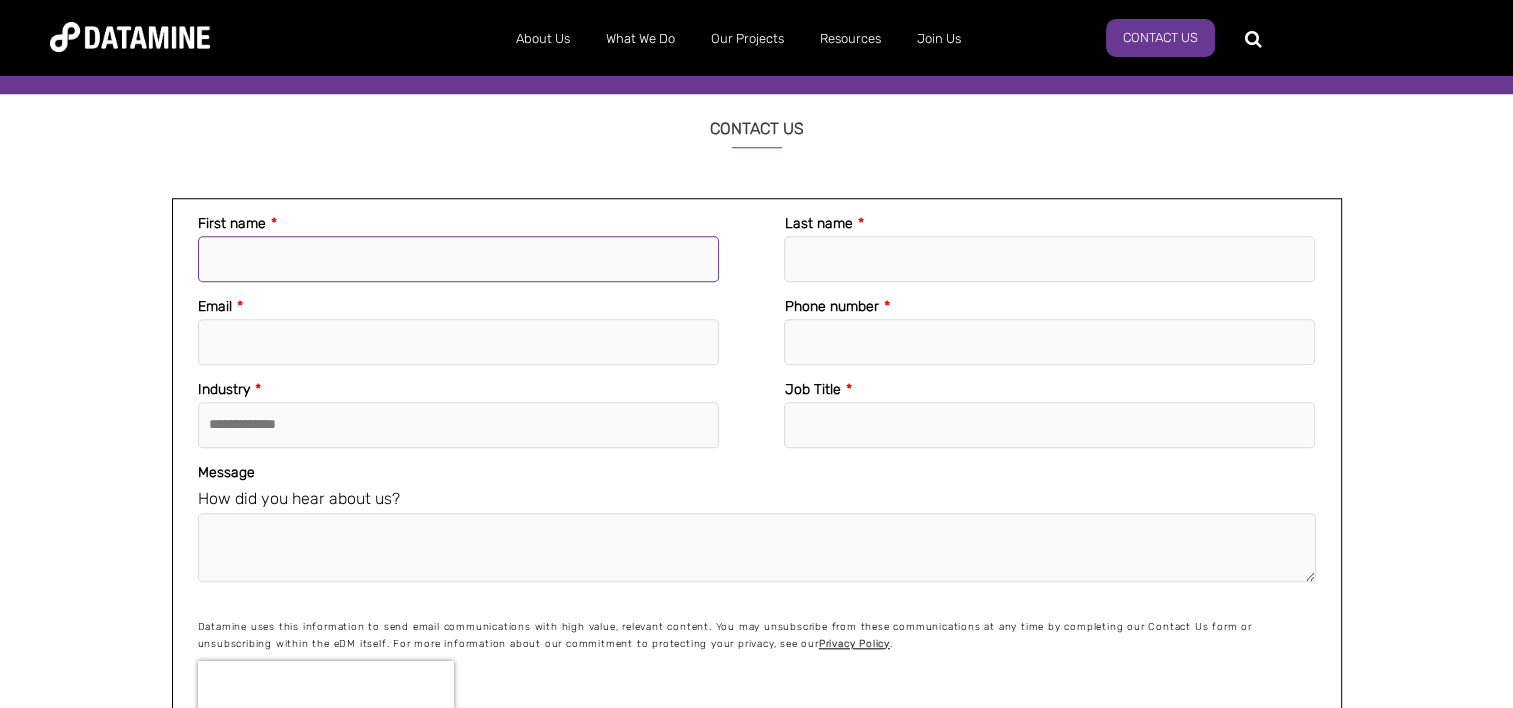 click on "First name *" at bounding box center (458, 259) 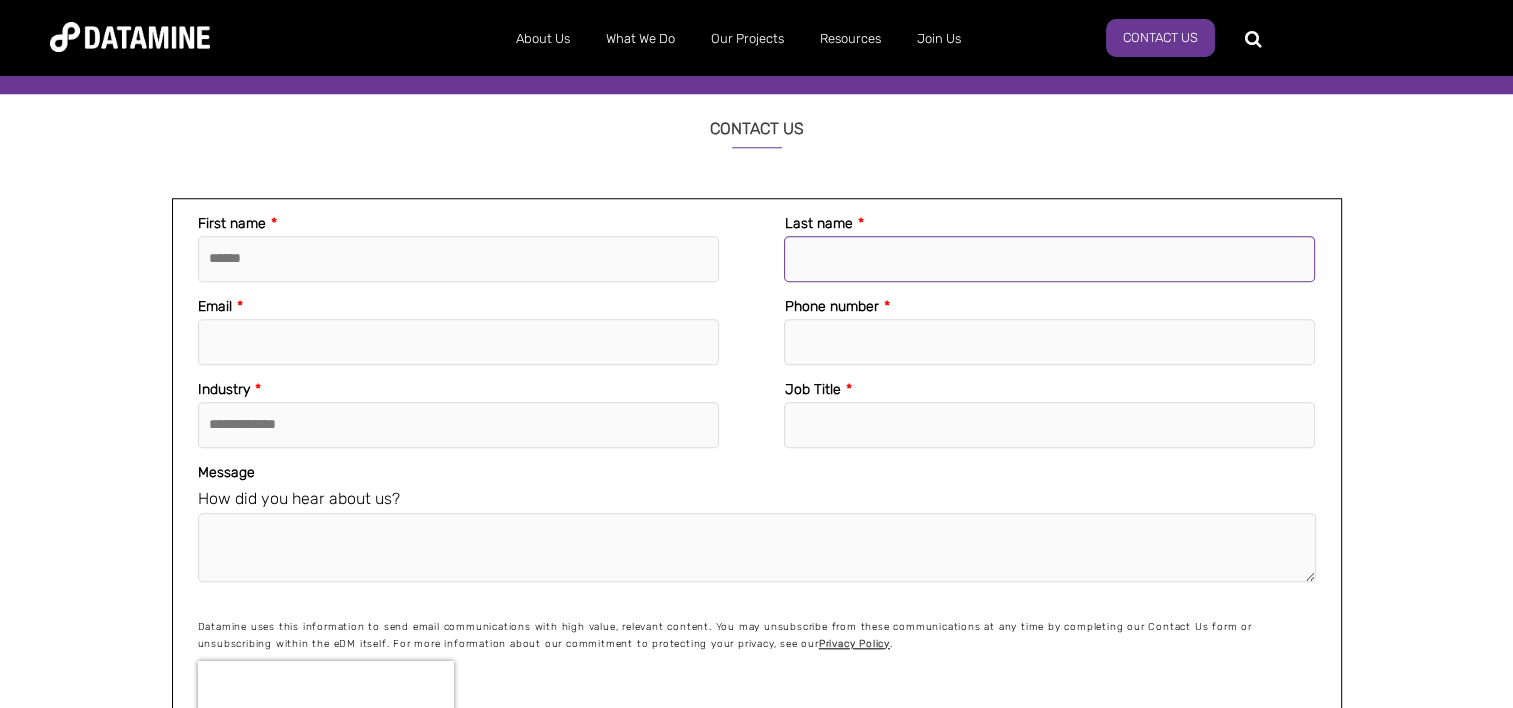 click on "Last name *" at bounding box center [1049, 259] 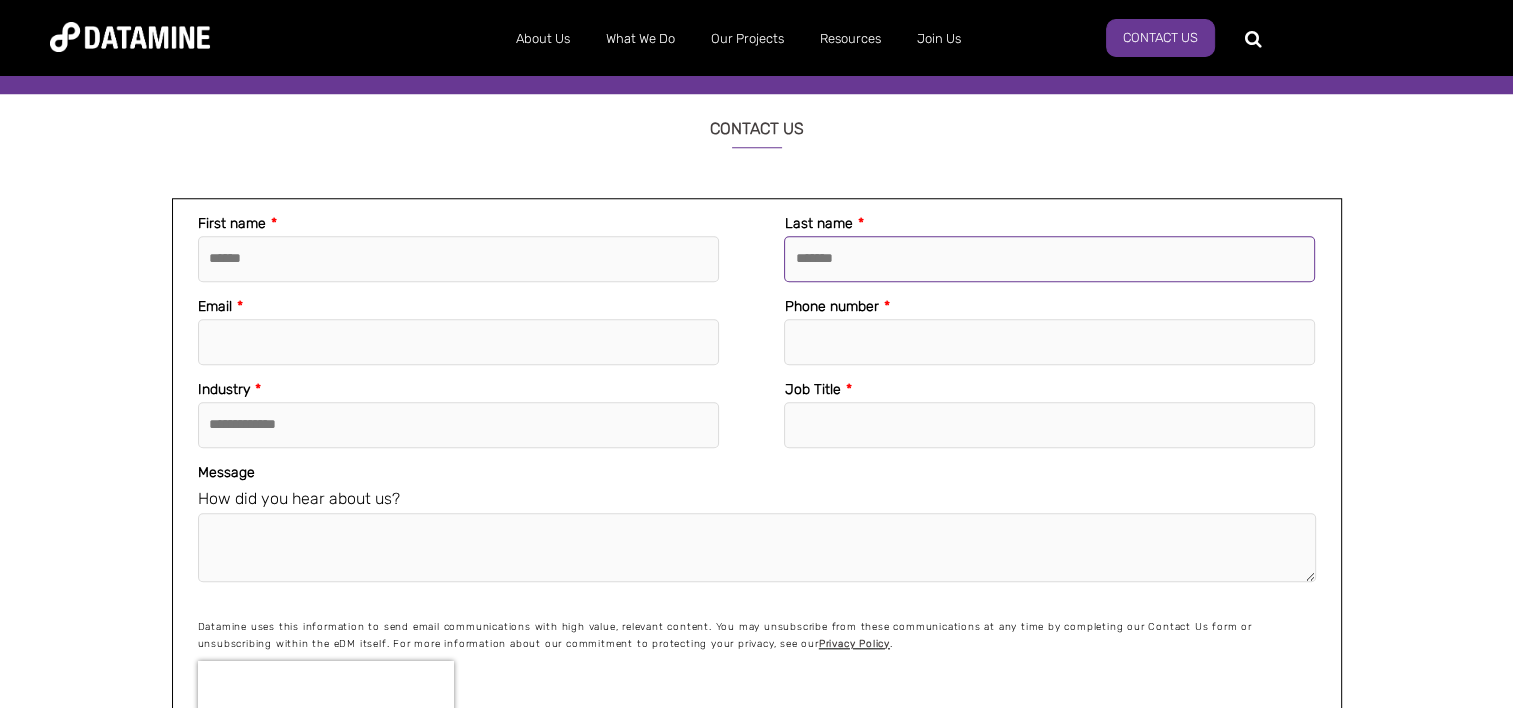 type on "*******" 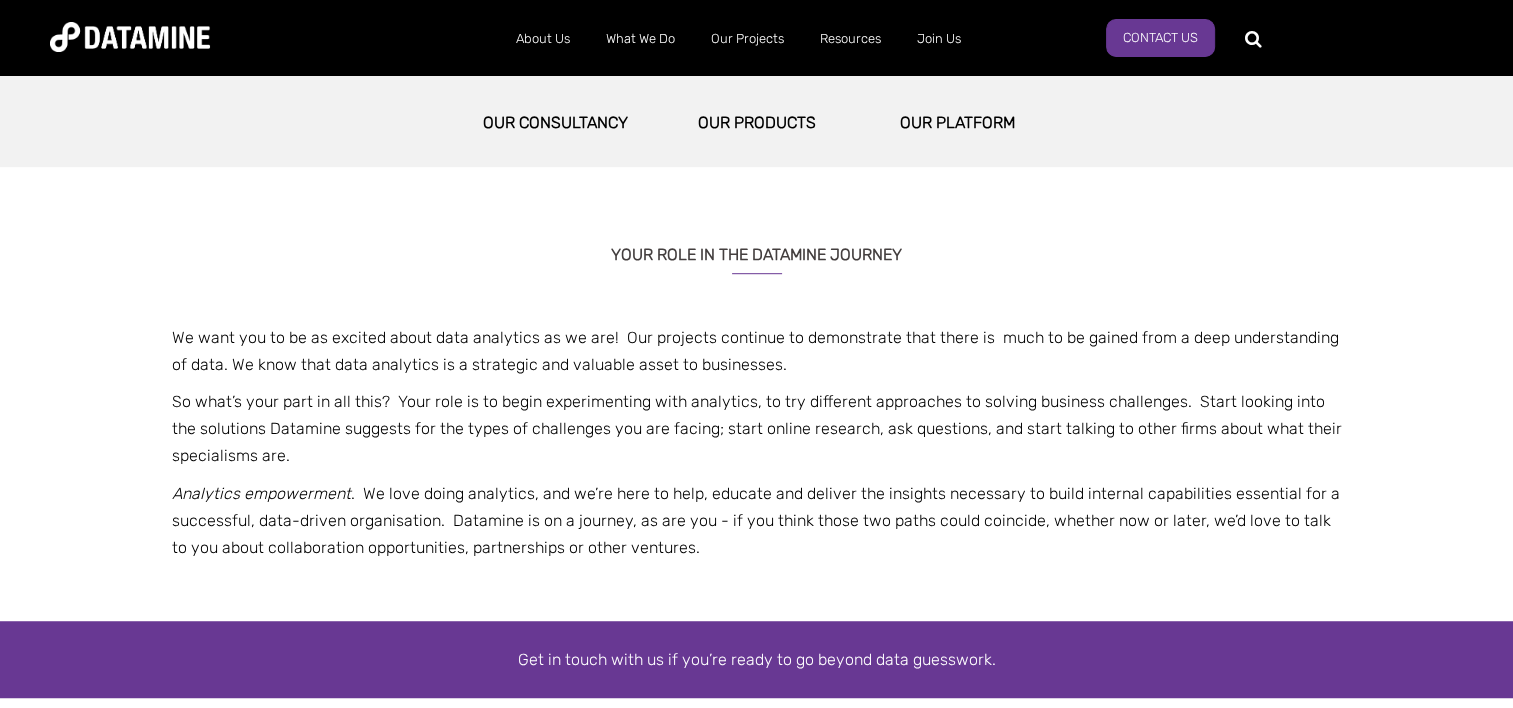 scroll, scrollTop: 1172, scrollLeft: 0, axis: vertical 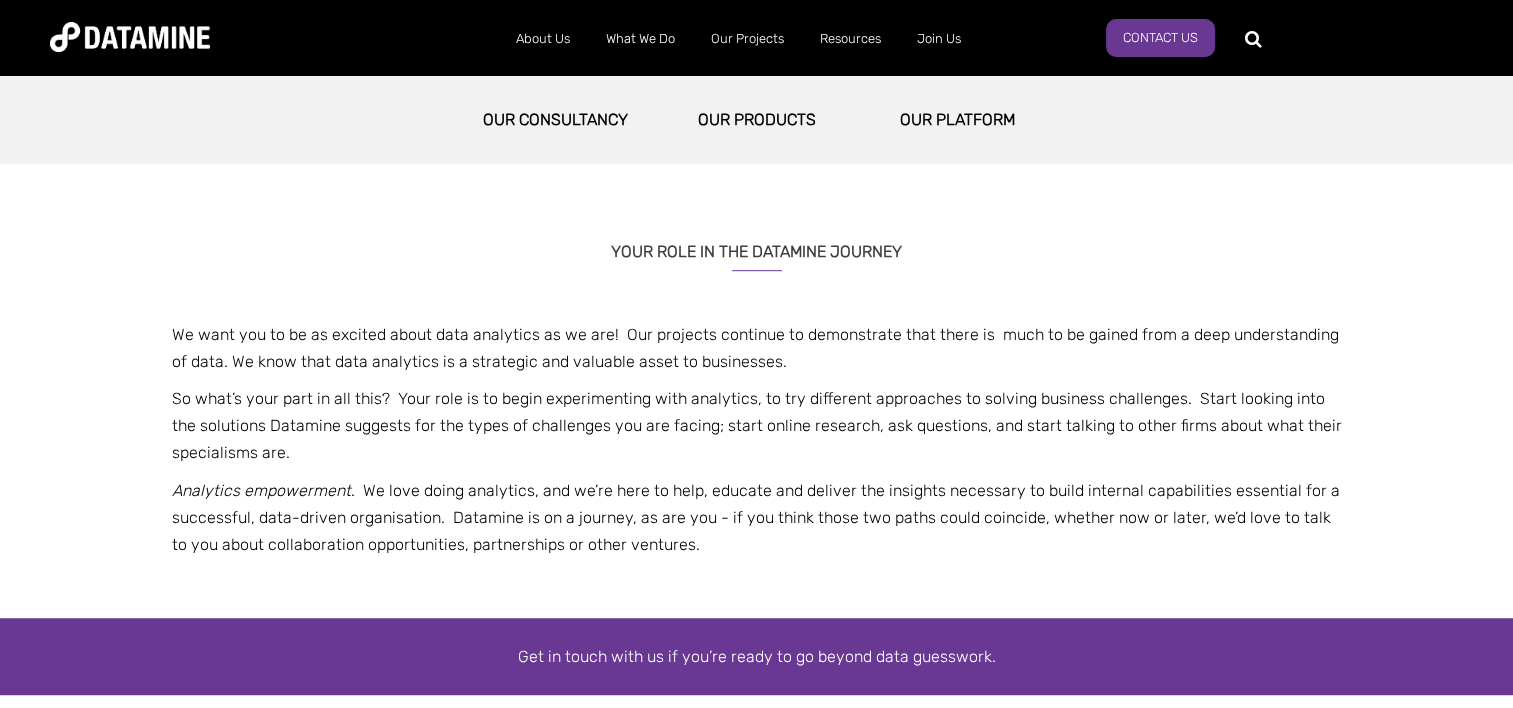 type on "**********" 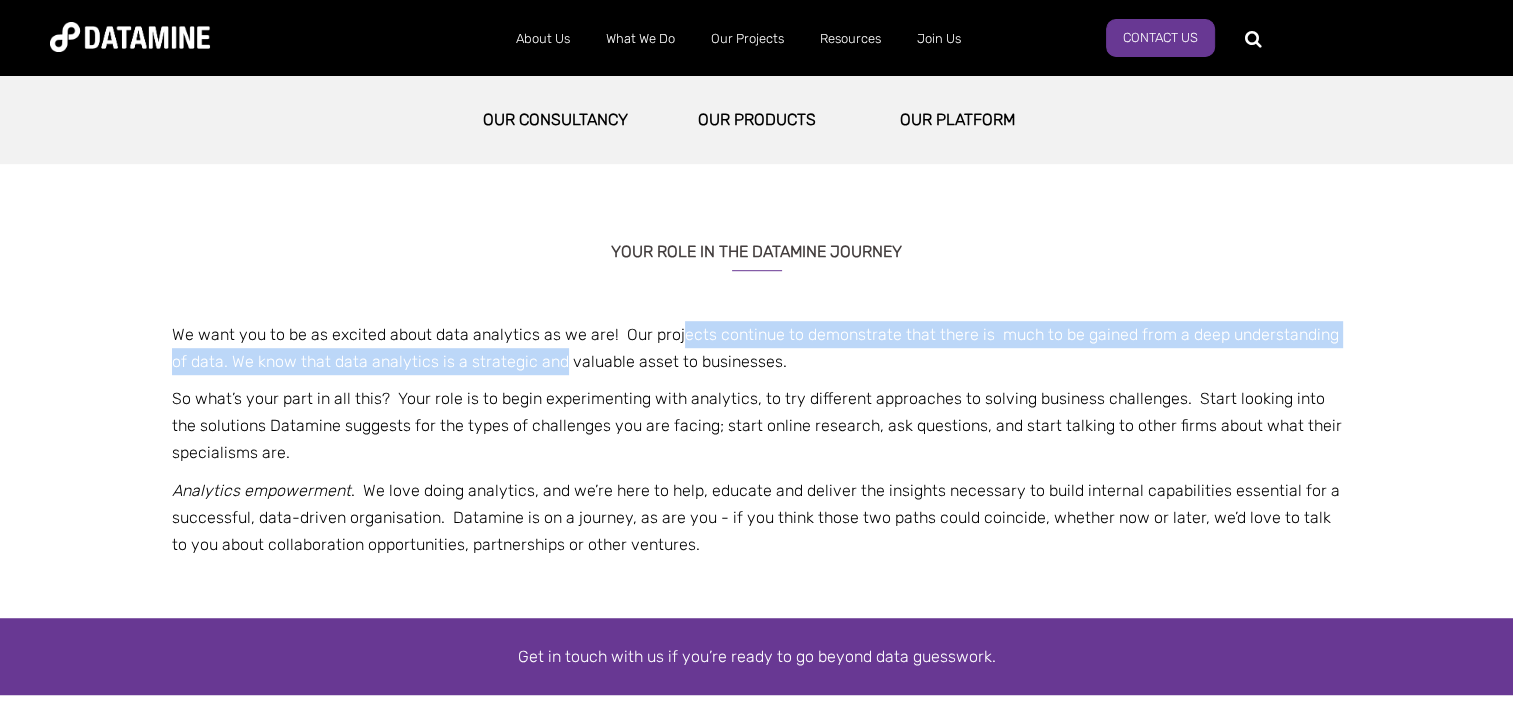 drag, startPoint x: 672, startPoint y: 331, endPoint x: 535, endPoint y: 353, distance: 138.75517 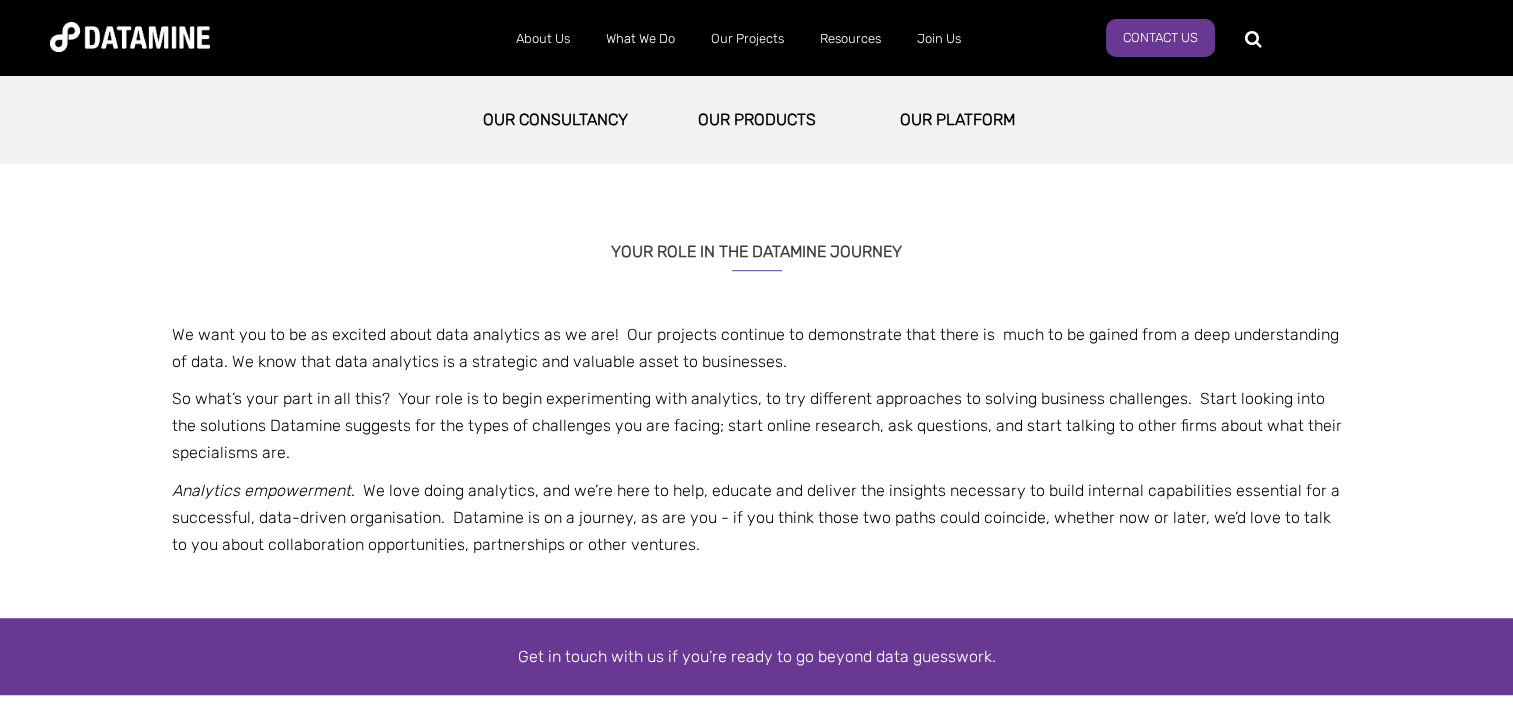 click on "So what’s your part in all this?  Your role is to begin experimenting with analytics, to try different approaches to solving business challenges.  Start looking into the solutions Datamine suggests for the types of challenges you are facing; start online research, ask questions, and start talking to other firms about what their specialisms are." at bounding box center [757, 426] 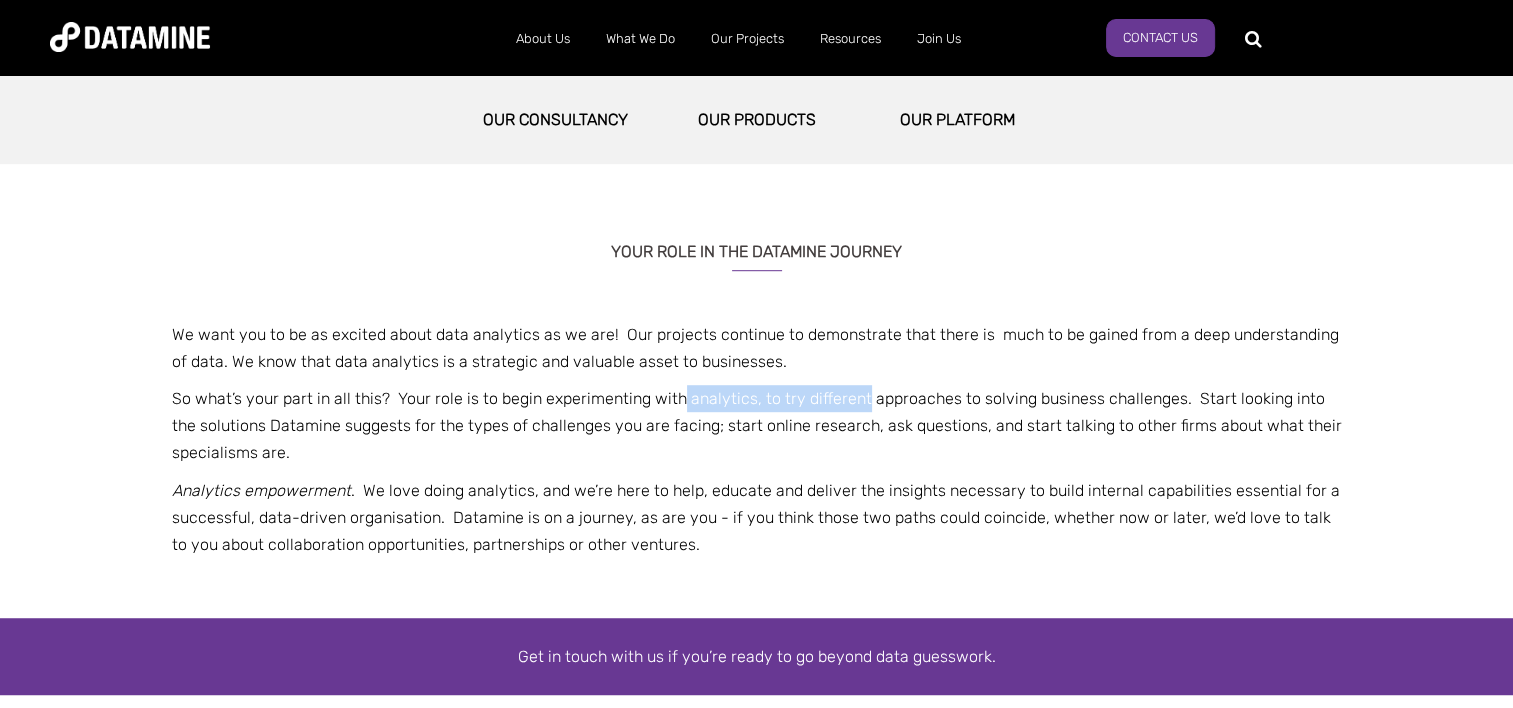 drag, startPoint x: 676, startPoint y: 386, endPoint x: 816, endPoint y: 408, distance: 141.71803 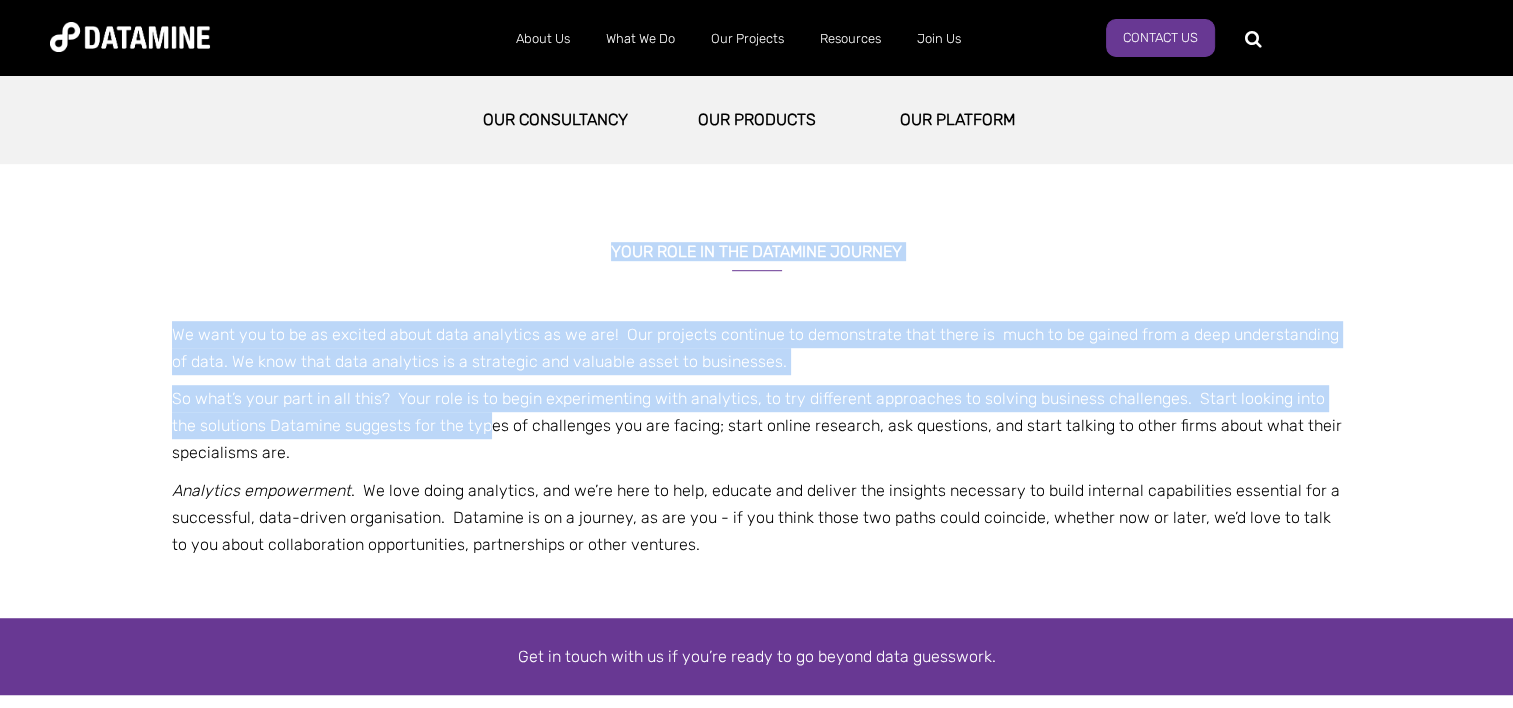 drag, startPoint x: 521, startPoint y: 297, endPoint x: 458, endPoint y: 429, distance: 146.26346 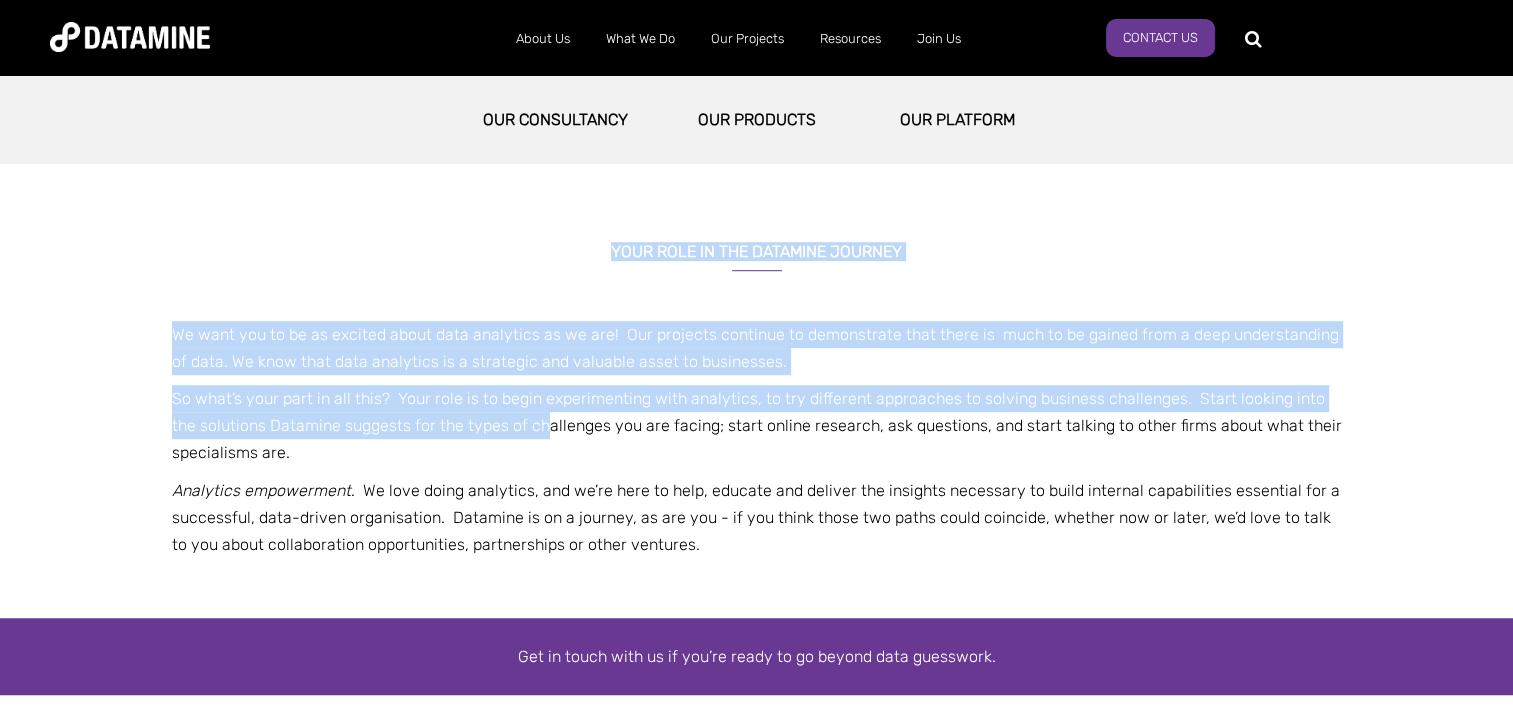 drag, startPoint x: 458, startPoint y: 429, endPoint x: 512, endPoint y: 417, distance: 55.31727 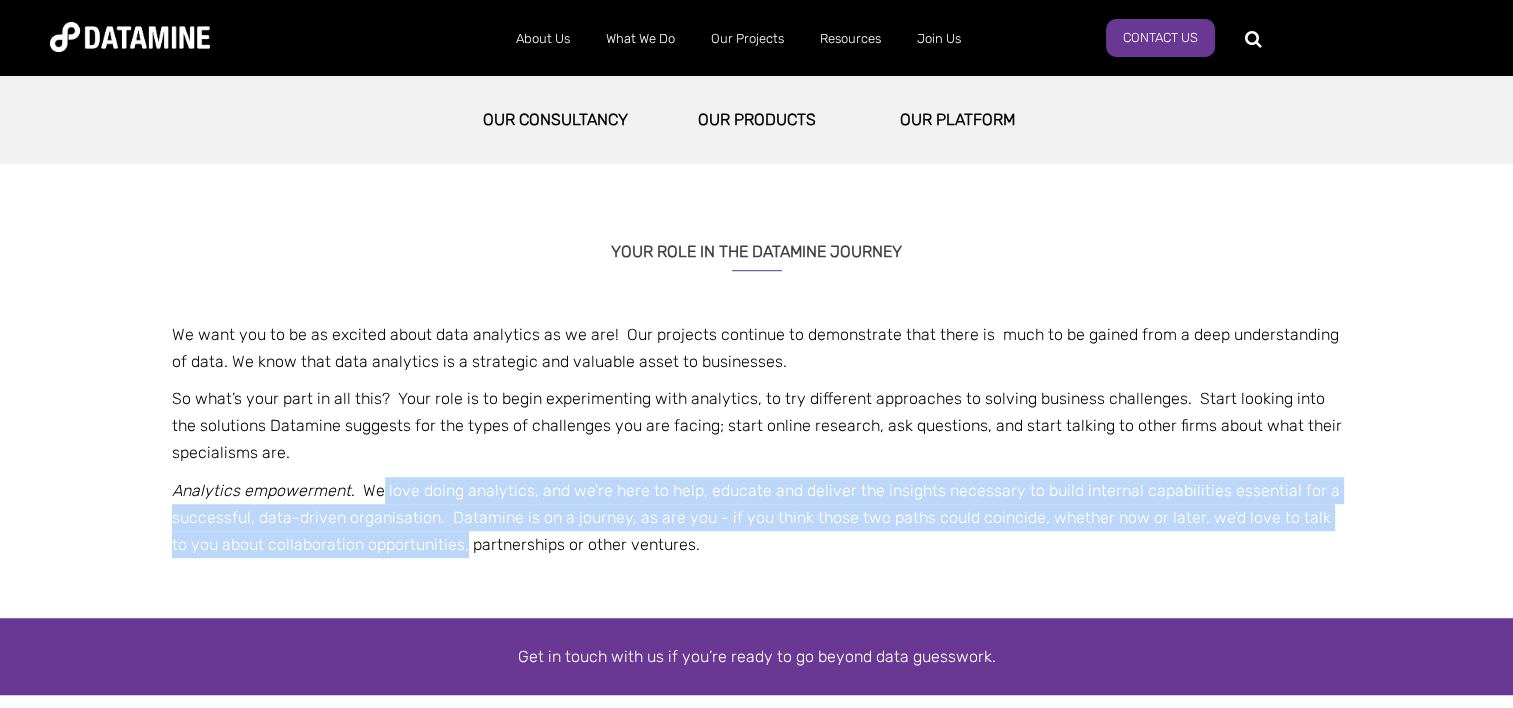 drag, startPoint x: 378, startPoint y: 480, endPoint x: 446, endPoint y: 550, distance: 97.59098 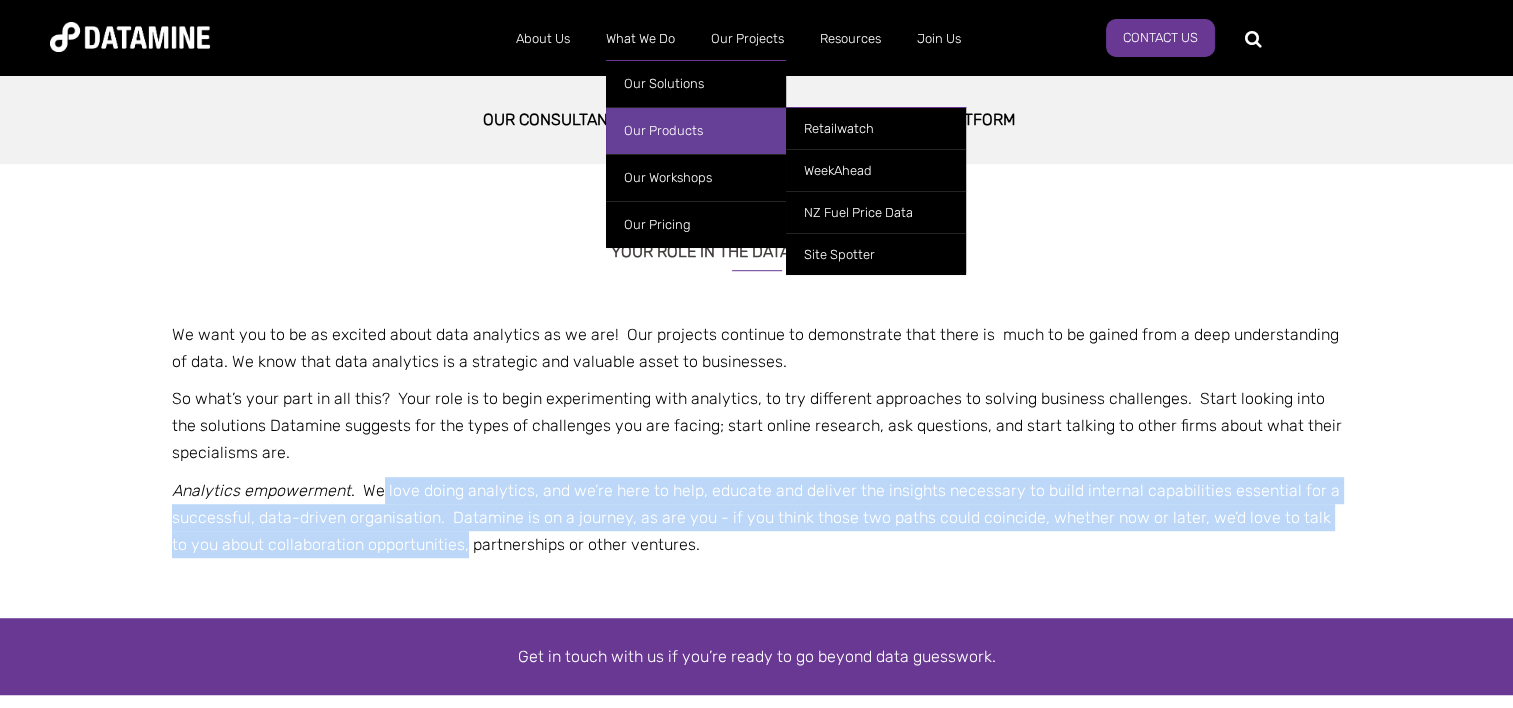 click on "Our Products" at bounding box center [696, 130] 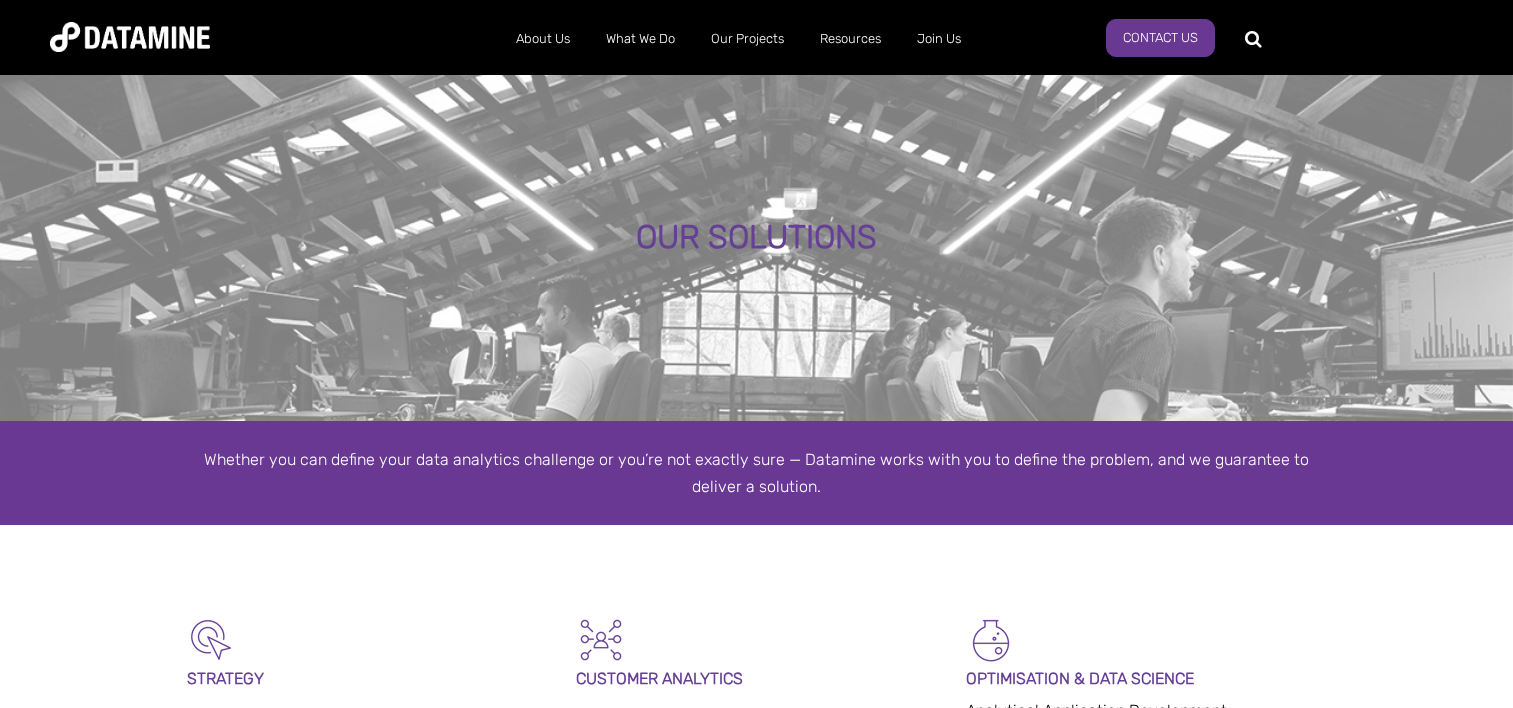 scroll, scrollTop: 0, scrollLeft: 0, axis: both 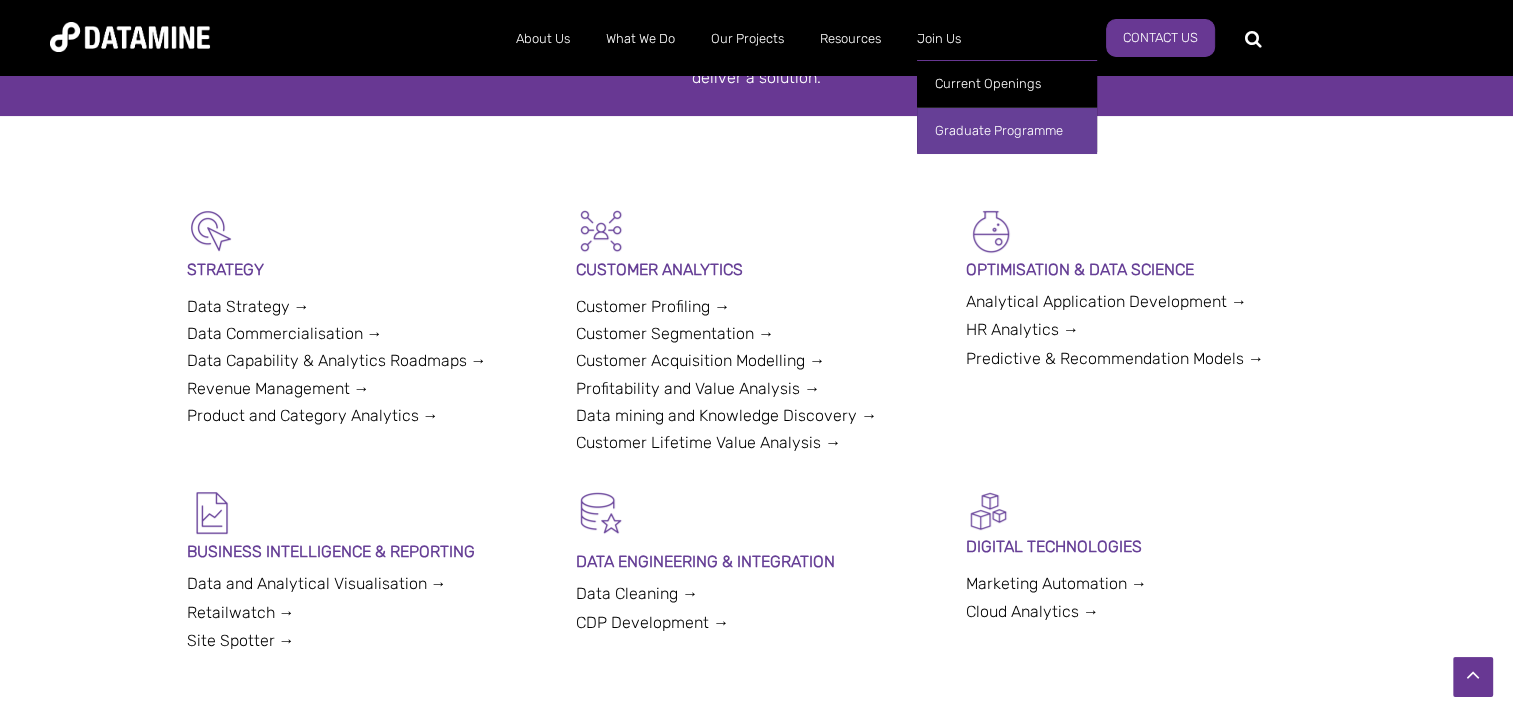 click on "Graduate Programme" at bounding box center (1007, 130) 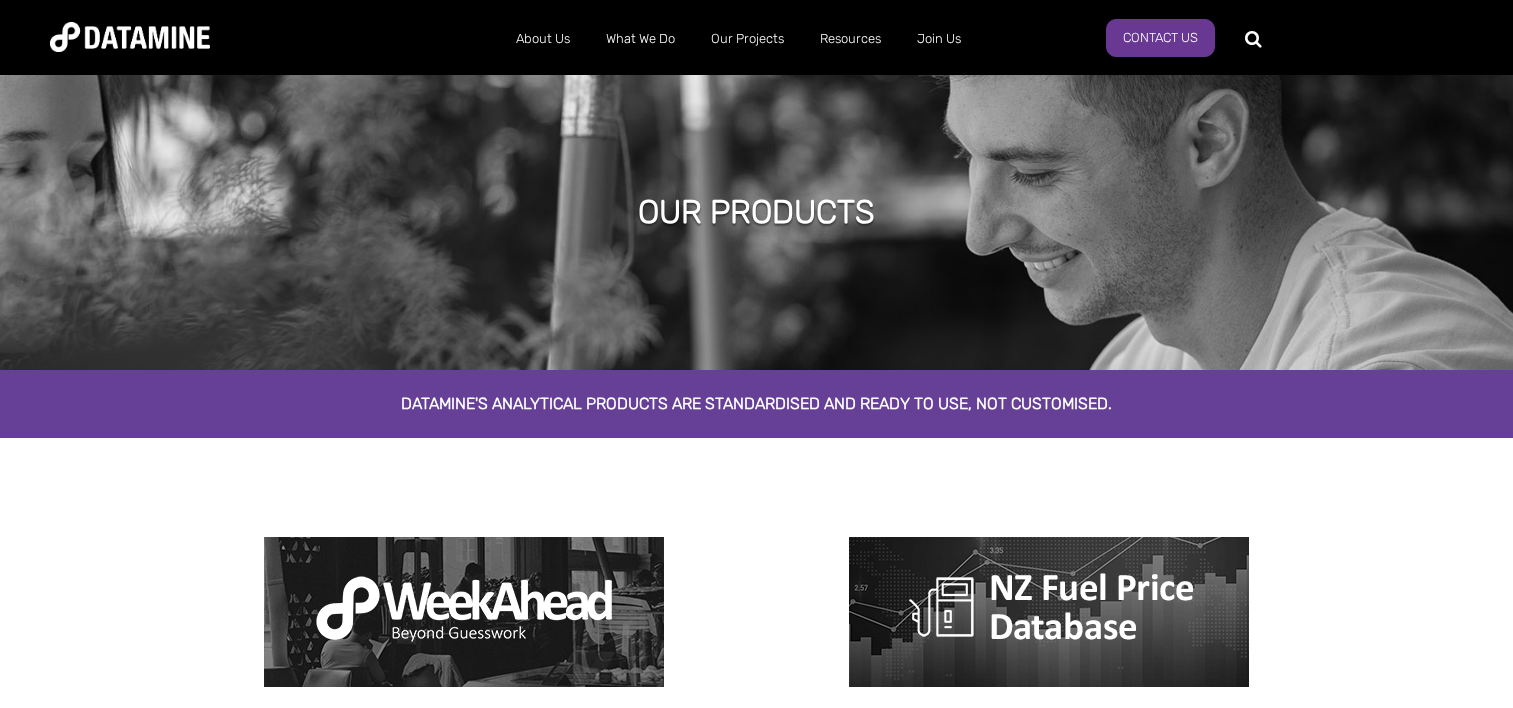 scroll, scrollTop: 0, scrollLeft: 0, axis: both 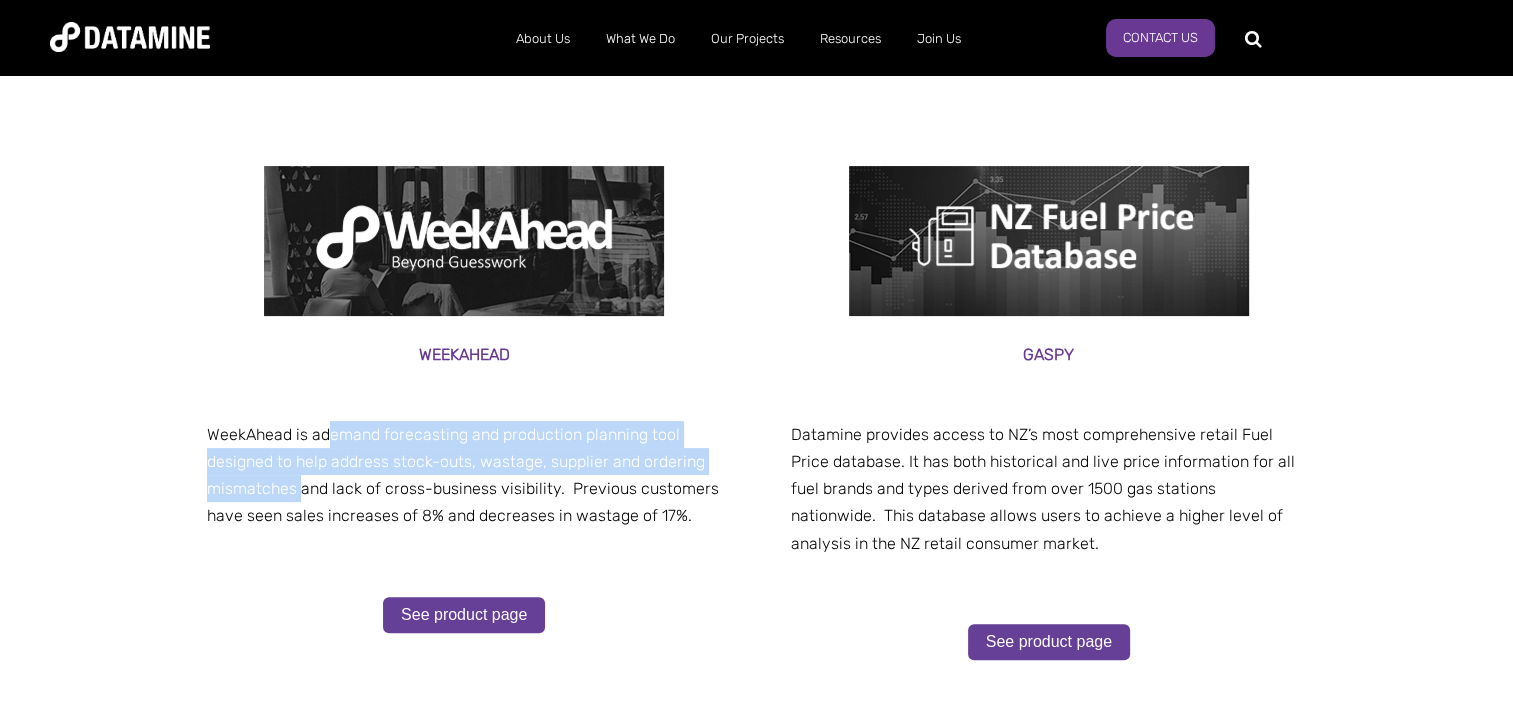 drag, startPoint x: 322, startPoint y: 431, endPoint x: 296, endPoint y: 496, distance: 70.00714 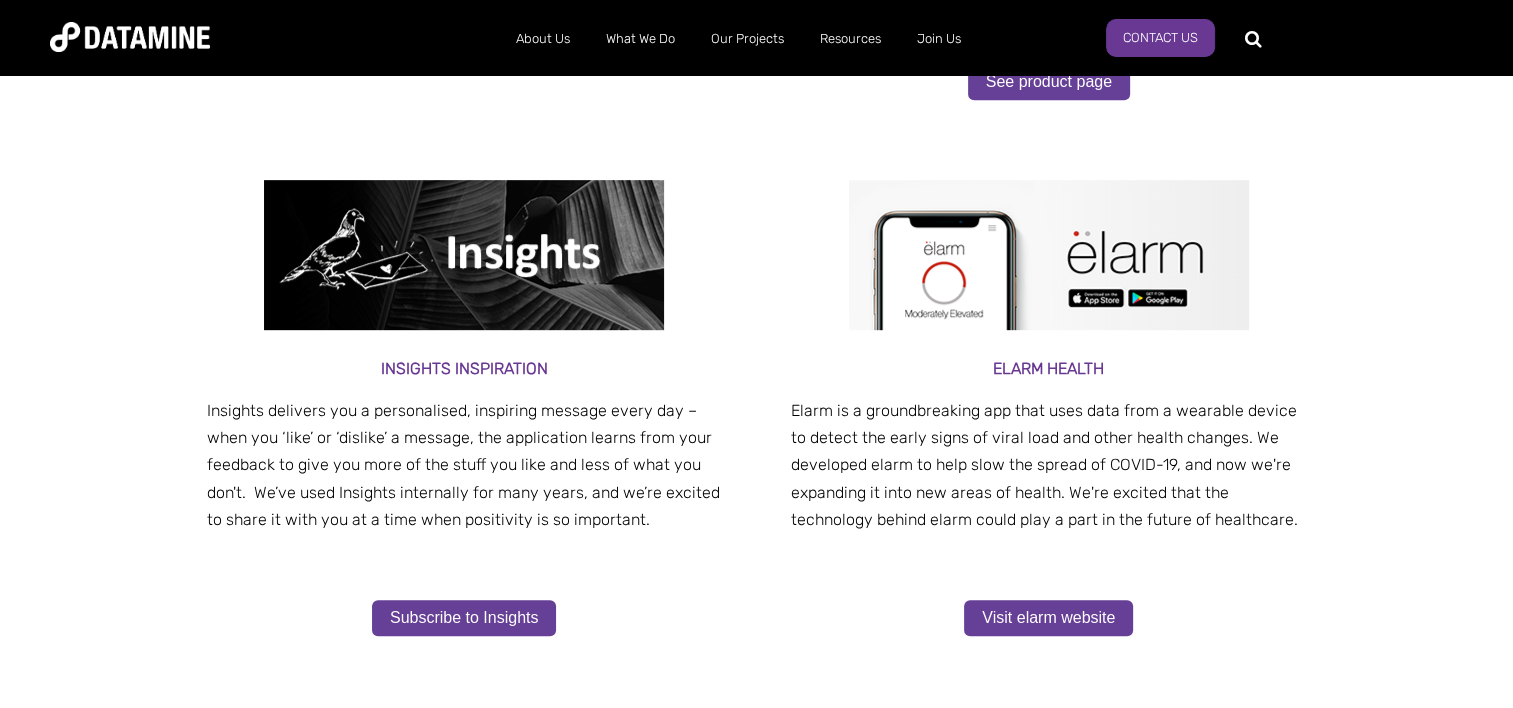 scroll, scrollTop: 932, scrollLeft: 0, axis: vertical 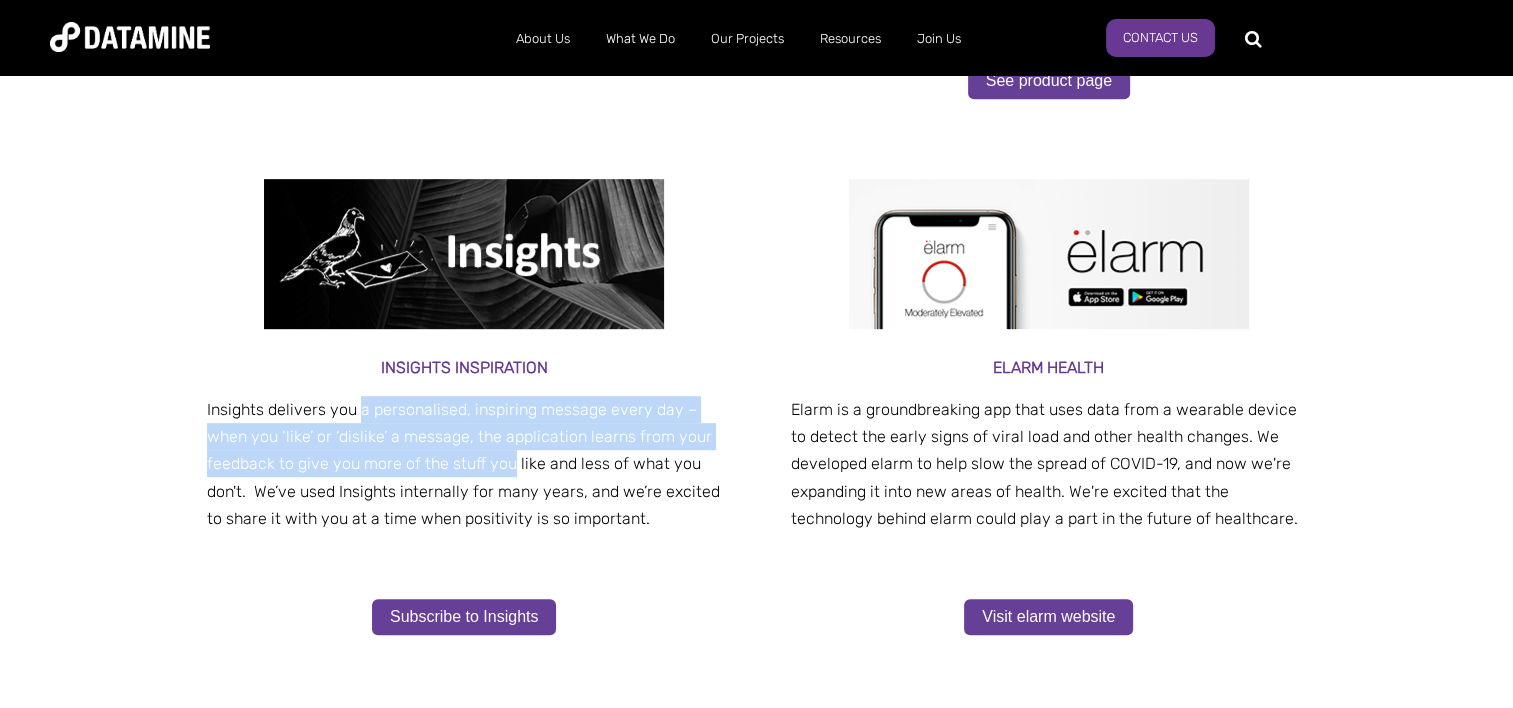 drag, startPoint x: 361, startPoint y: 422, endPoint x: 508, endPoint y: 476, distance: 156.6046 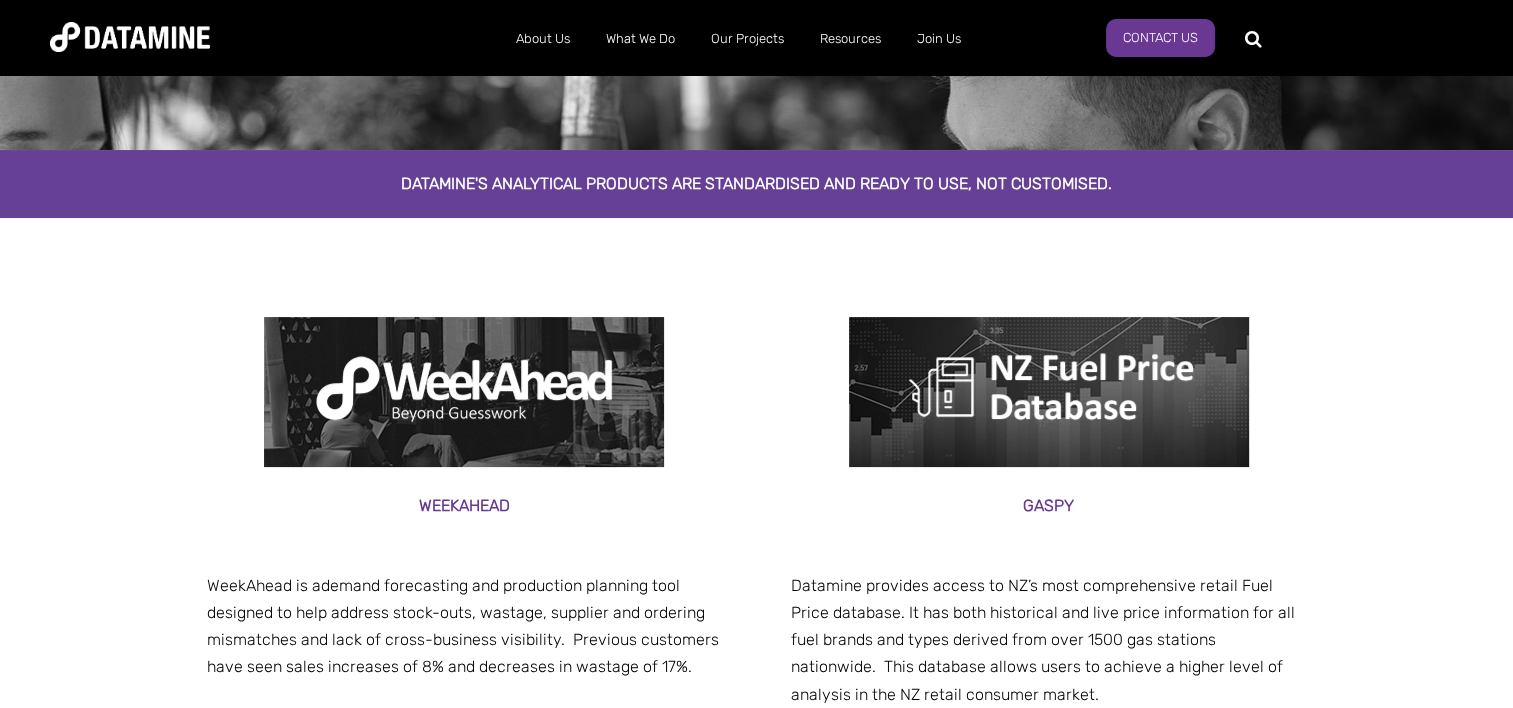 scroll, scrollTop: 76, scrollLeft: 0, axis: vertical 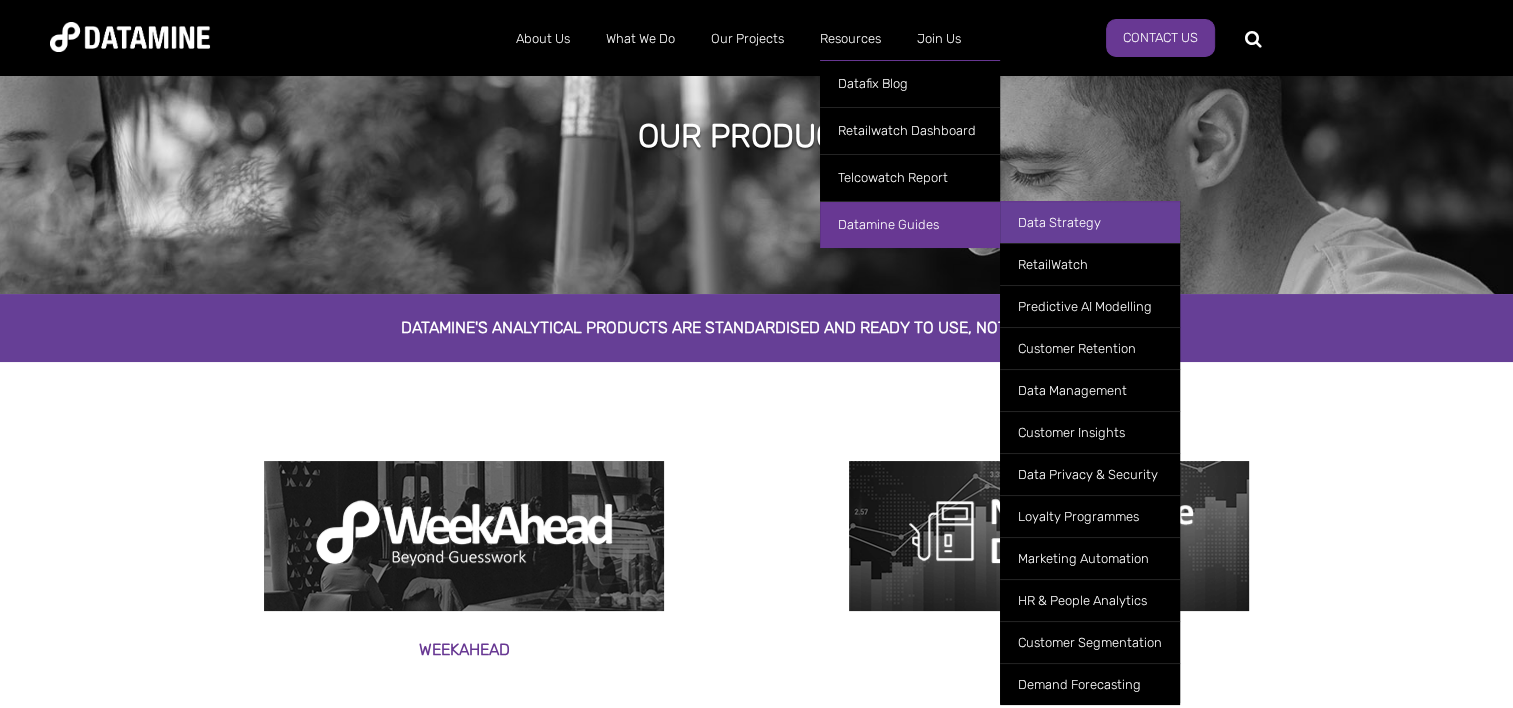 drag, startPoint x: 1096, startPoint y: 240, endPoint x: 1078, endPoint y: 232, distance: 19.697716 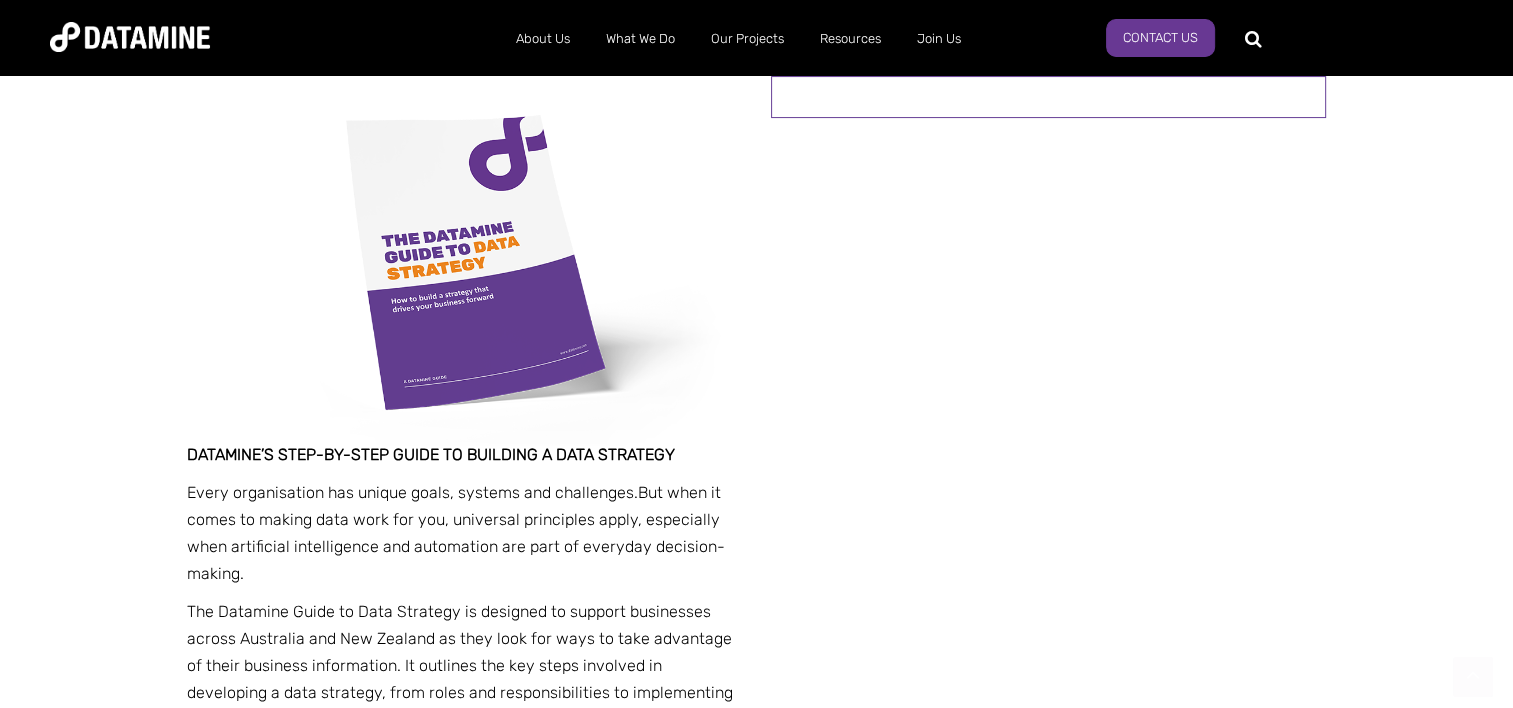 scroll, scrollTop: 480, scrollLeft: 0, axis: vertical 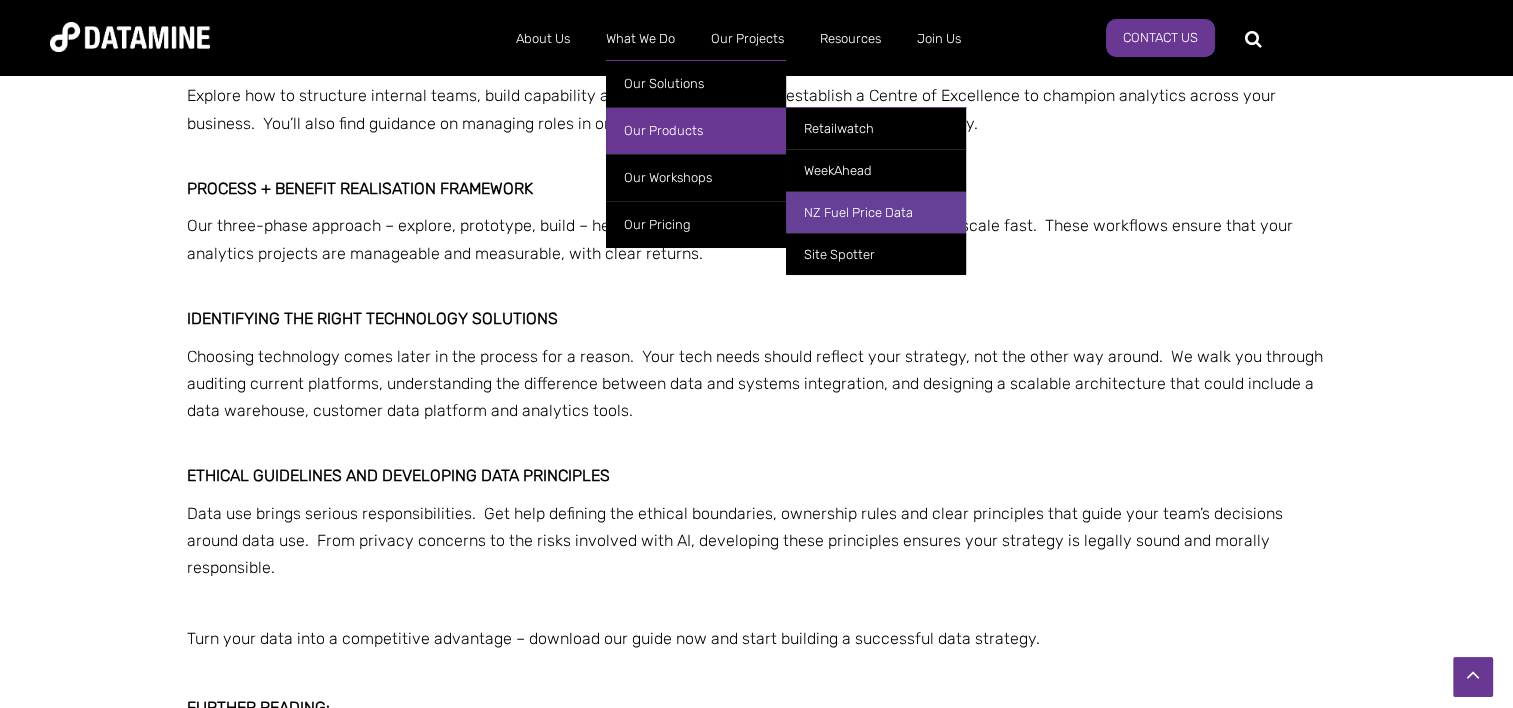 click on "NZ Fuel Price Data" at bounding box center (876, 212) 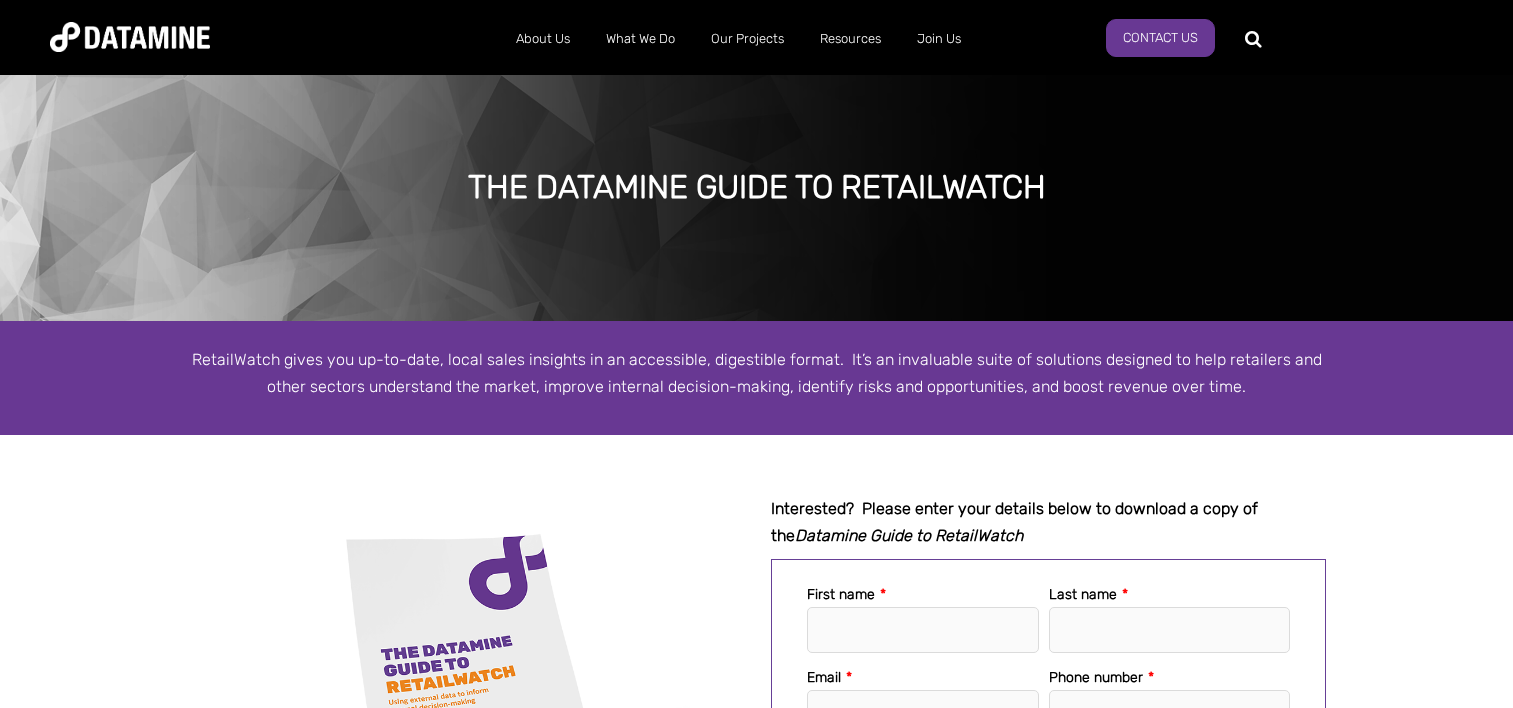 scroll, scrollTop: 0, scrollLeft: 0, axis: both 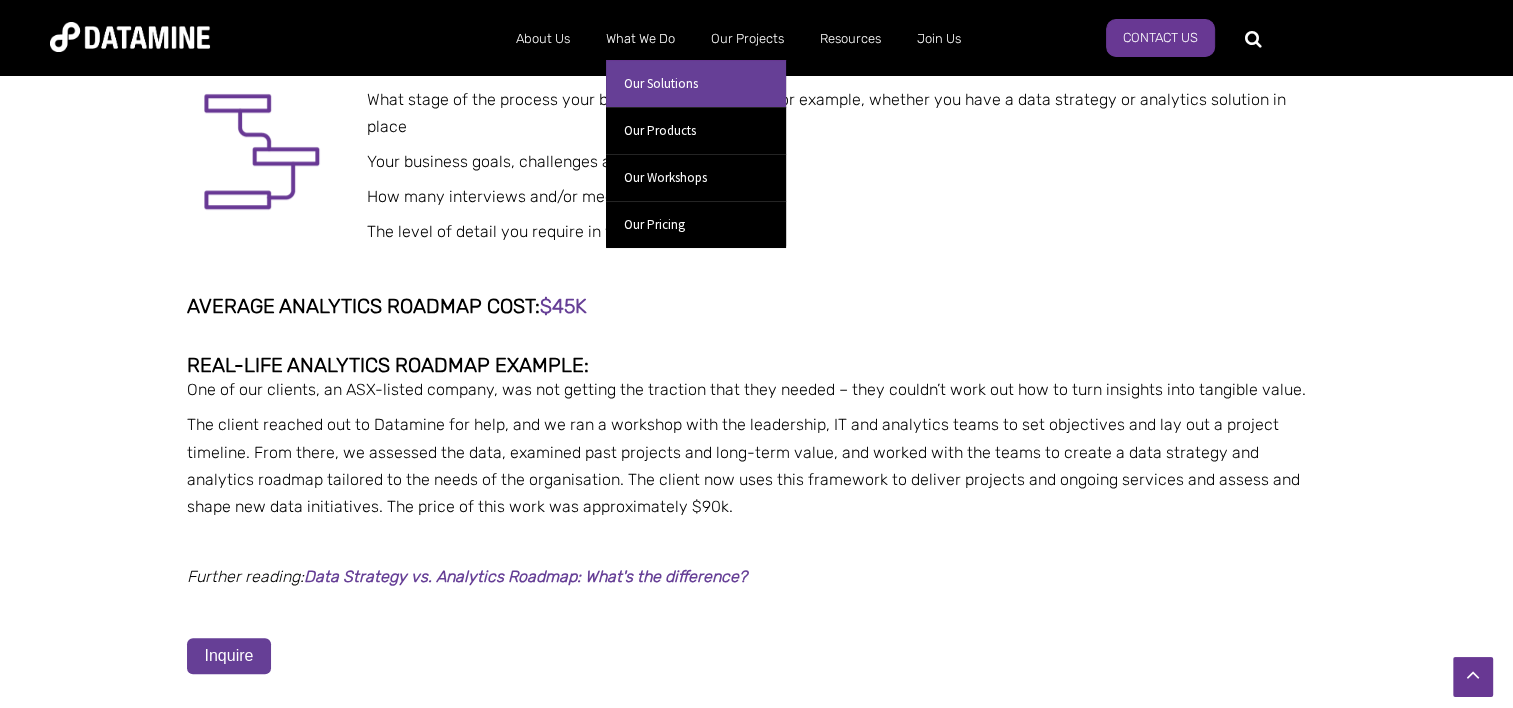 click on "Our Solutions" at bounding box center [696, 83] 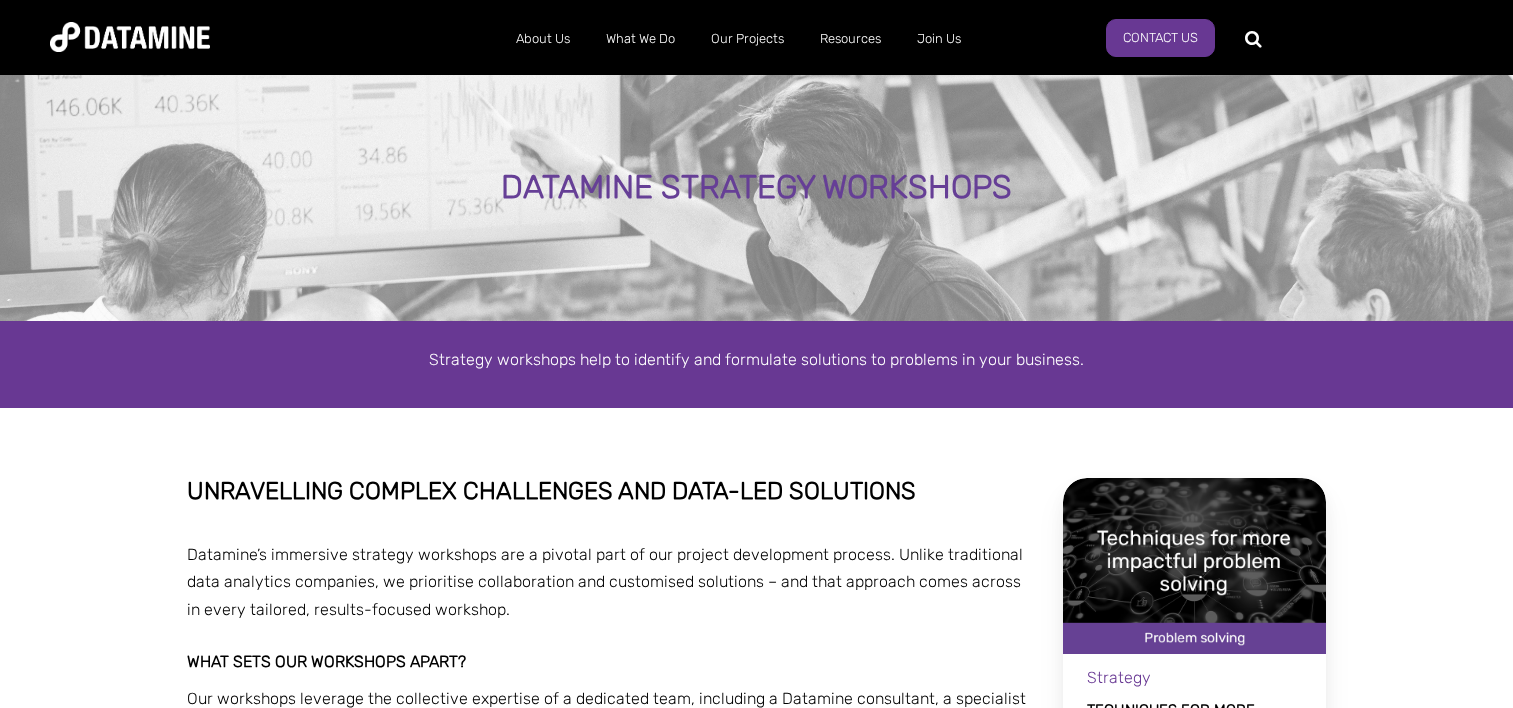 scroll, scrollTop: 0, scrollLeft: 0, axis: both 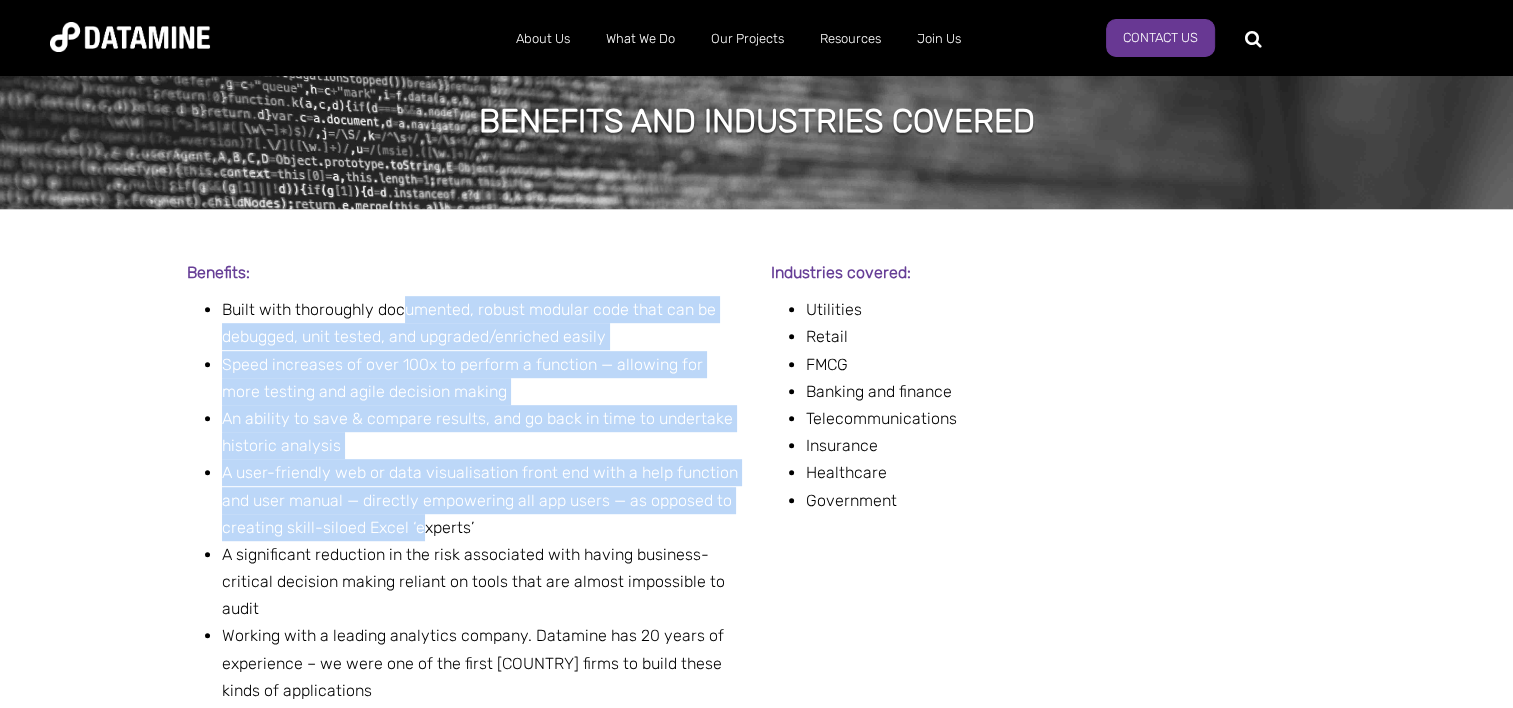 drag, startPoint x: 404, startPoint y: 320, endPoint x: 419, endPoint y: 521, distance: 201.55893 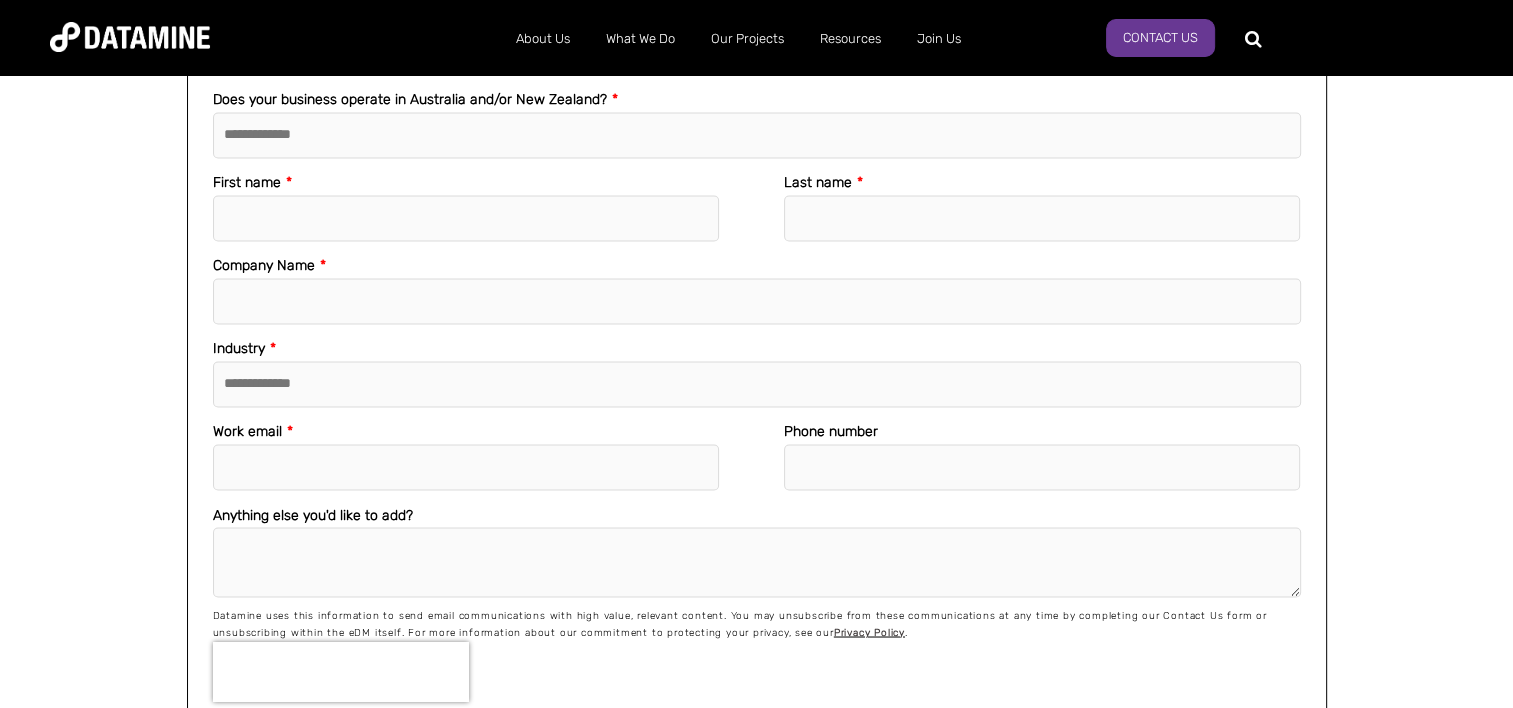 scroll, scrollTop: 3788, scrollLeft: 0, axis: vertical 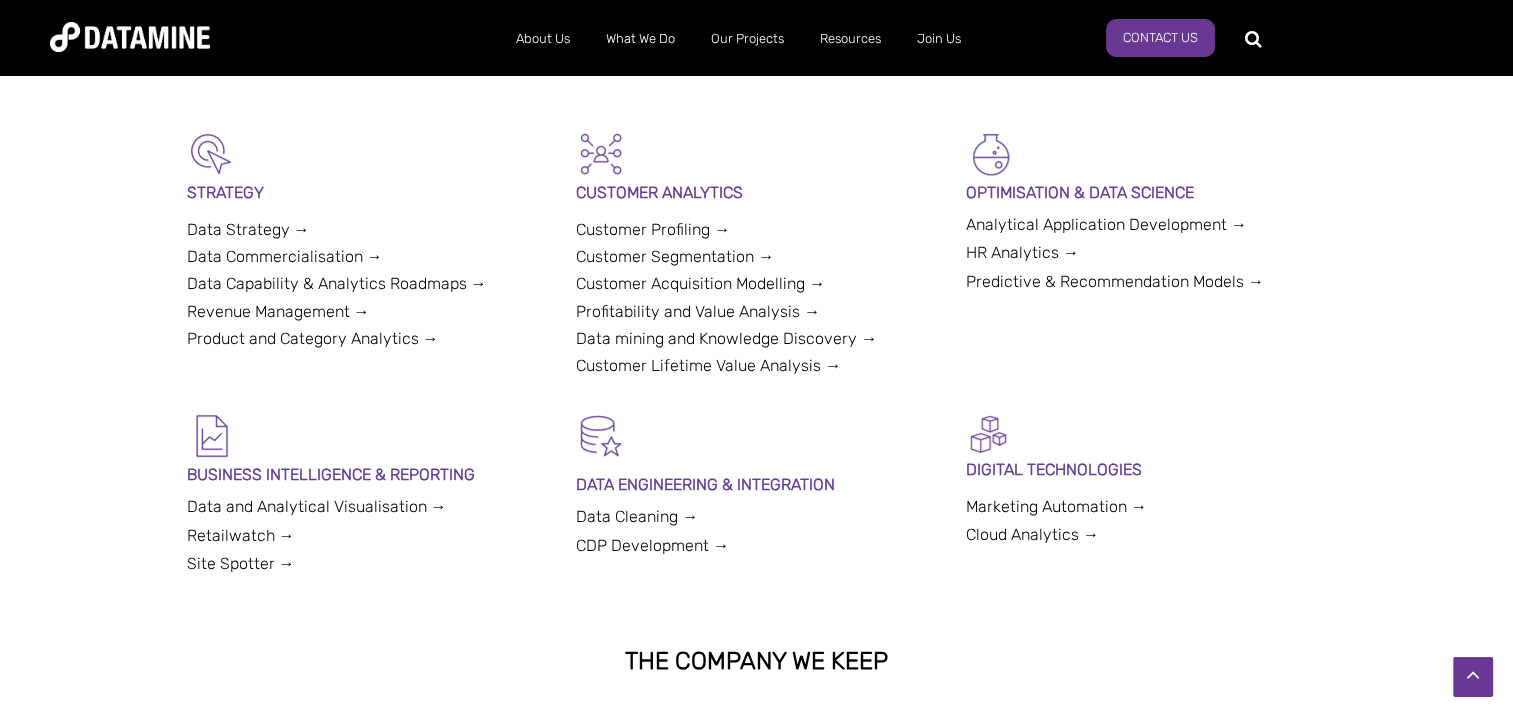 click on "Retailwatch →" at bounding box center (241, 535) 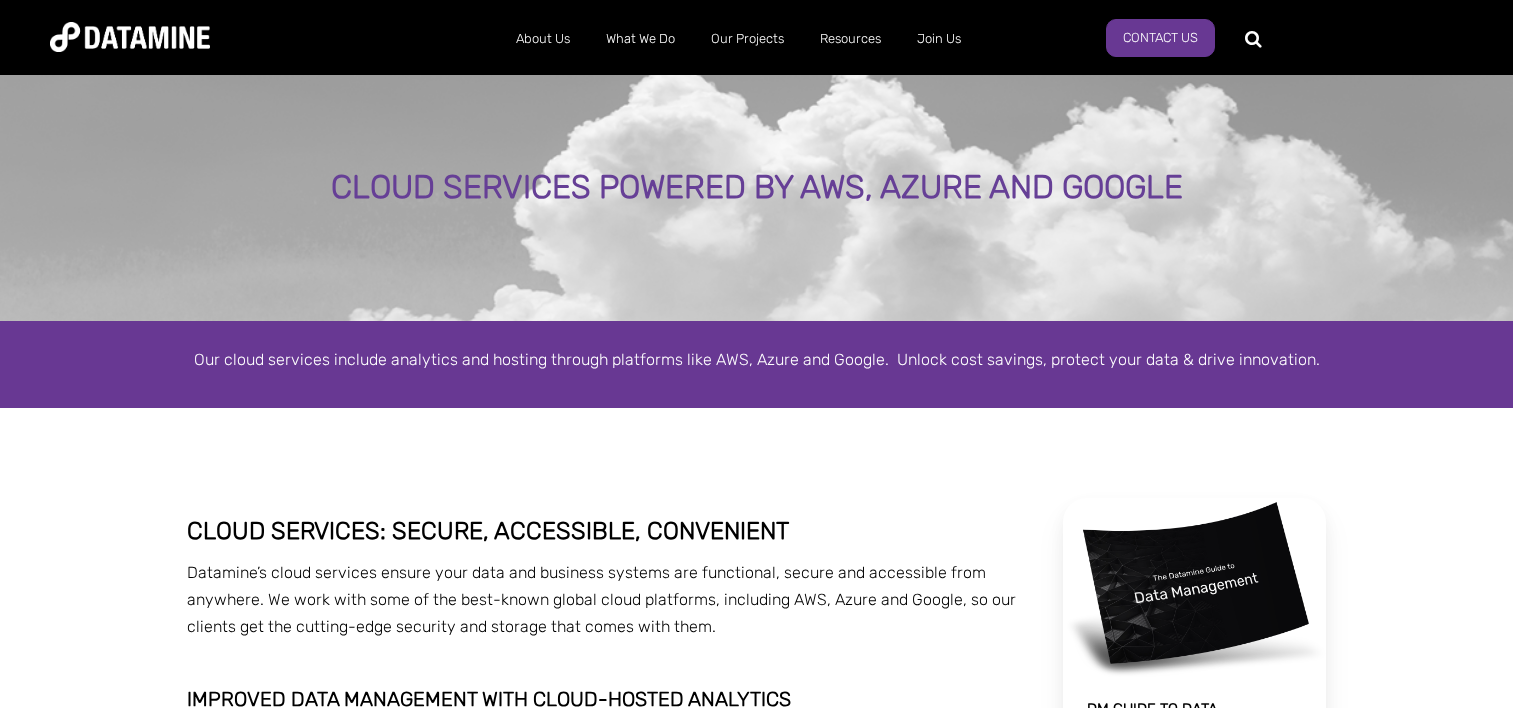 scroll, scrollTop: 0, scrollLeft: 0, axis: both 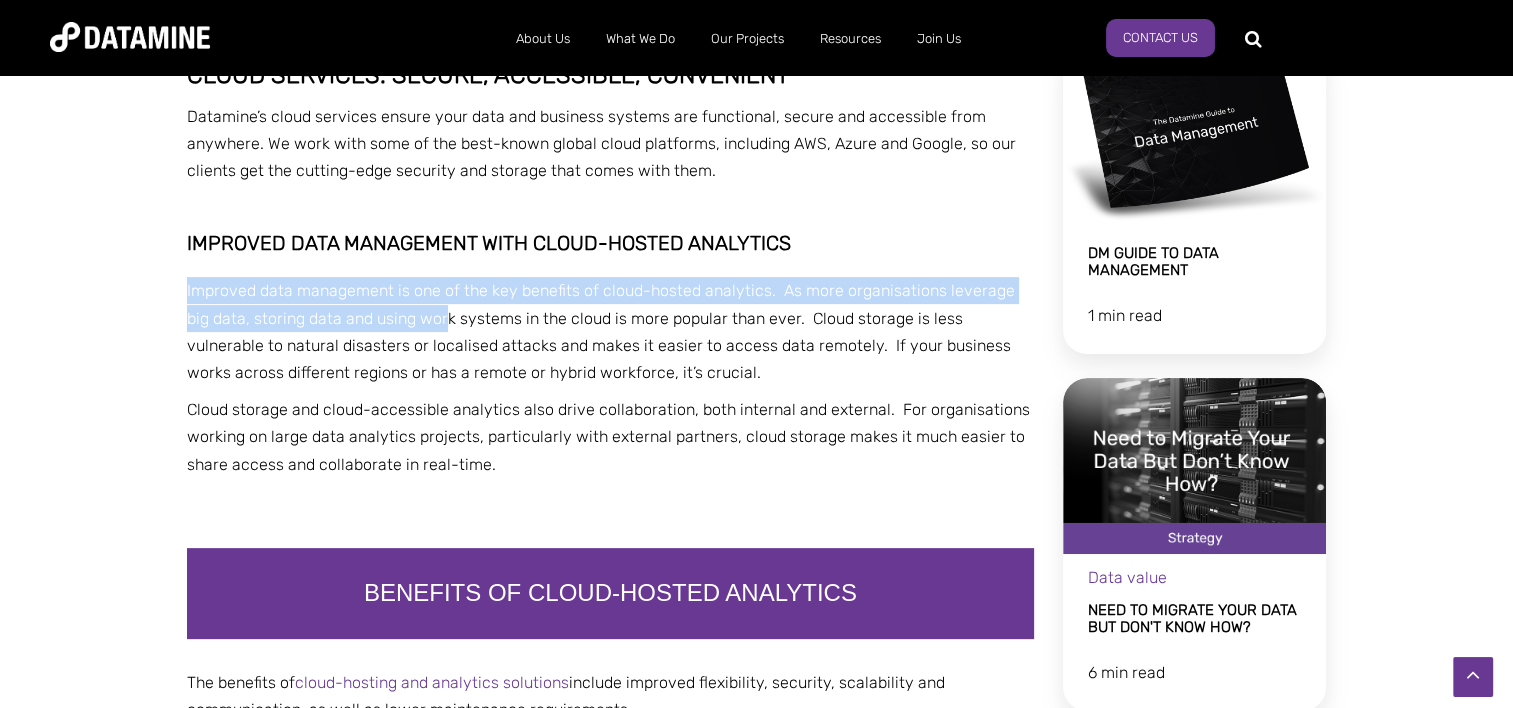 drag, startPoint x: 348, startPoint y: 275, endPoint x: 418, endPoint y: 309, distance: 77.820305 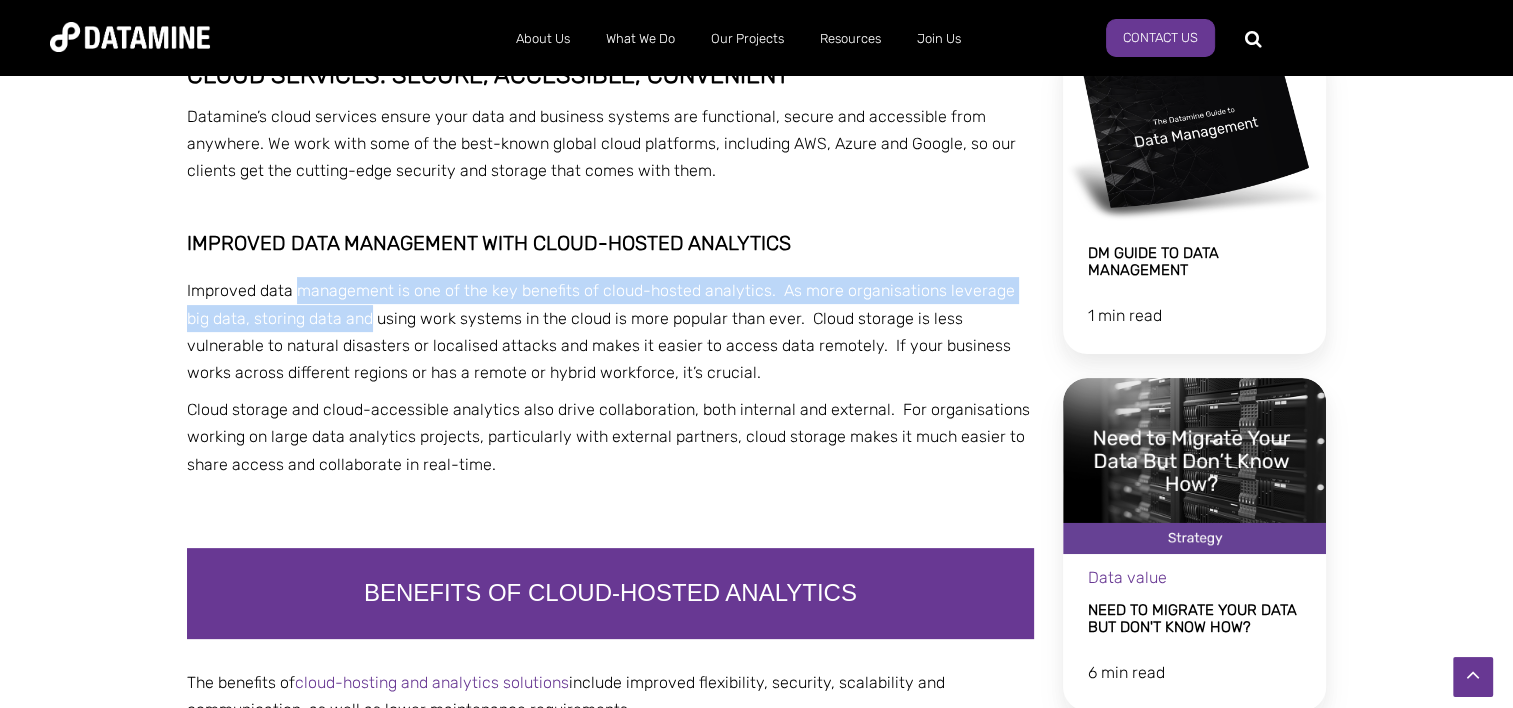 drag, startPoint x: 340, startPoint y: 293, endPoint x: 323, endPoint y: 306, distance: 21.400934 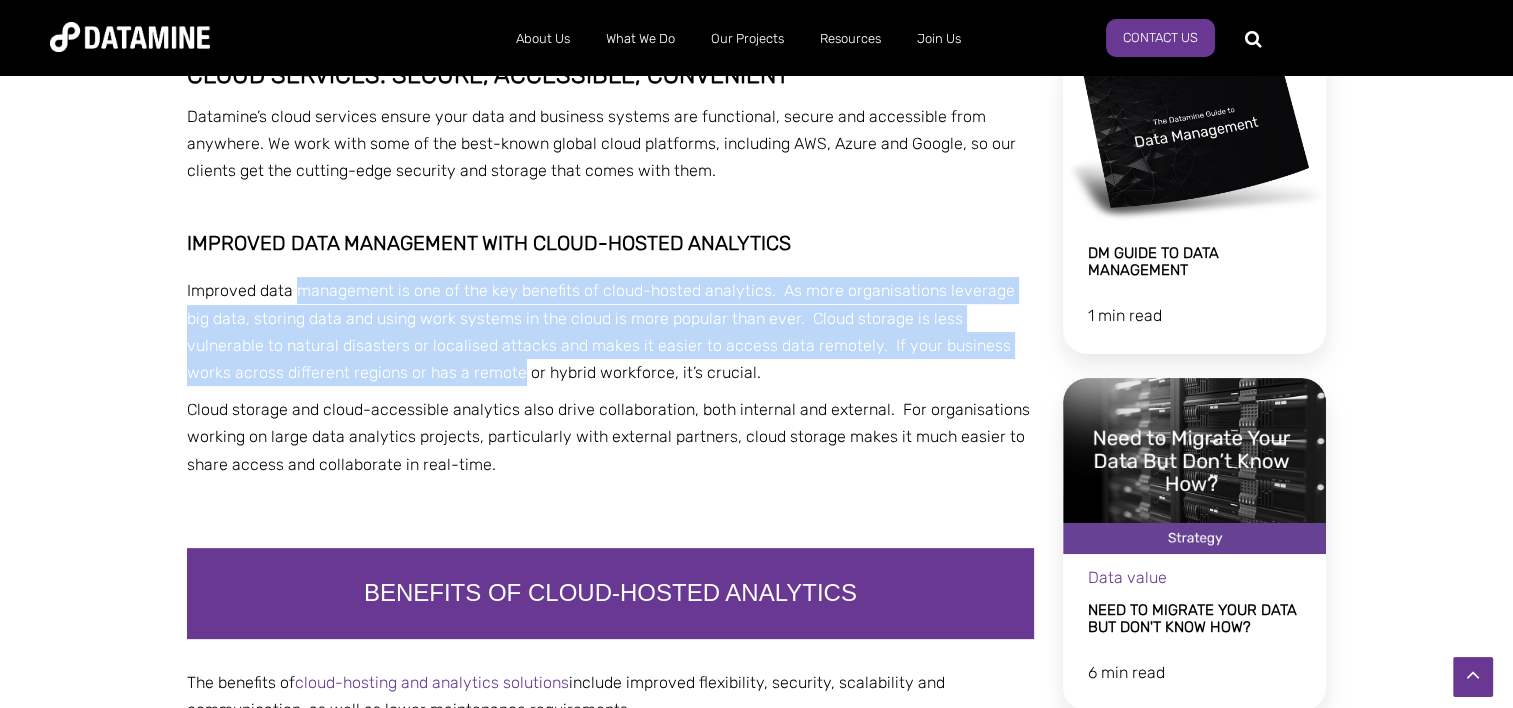 drag, startPoint x: 361, startPoint y: 284, endPoint x: 389, endPoint y: 368, distance: 88.54378 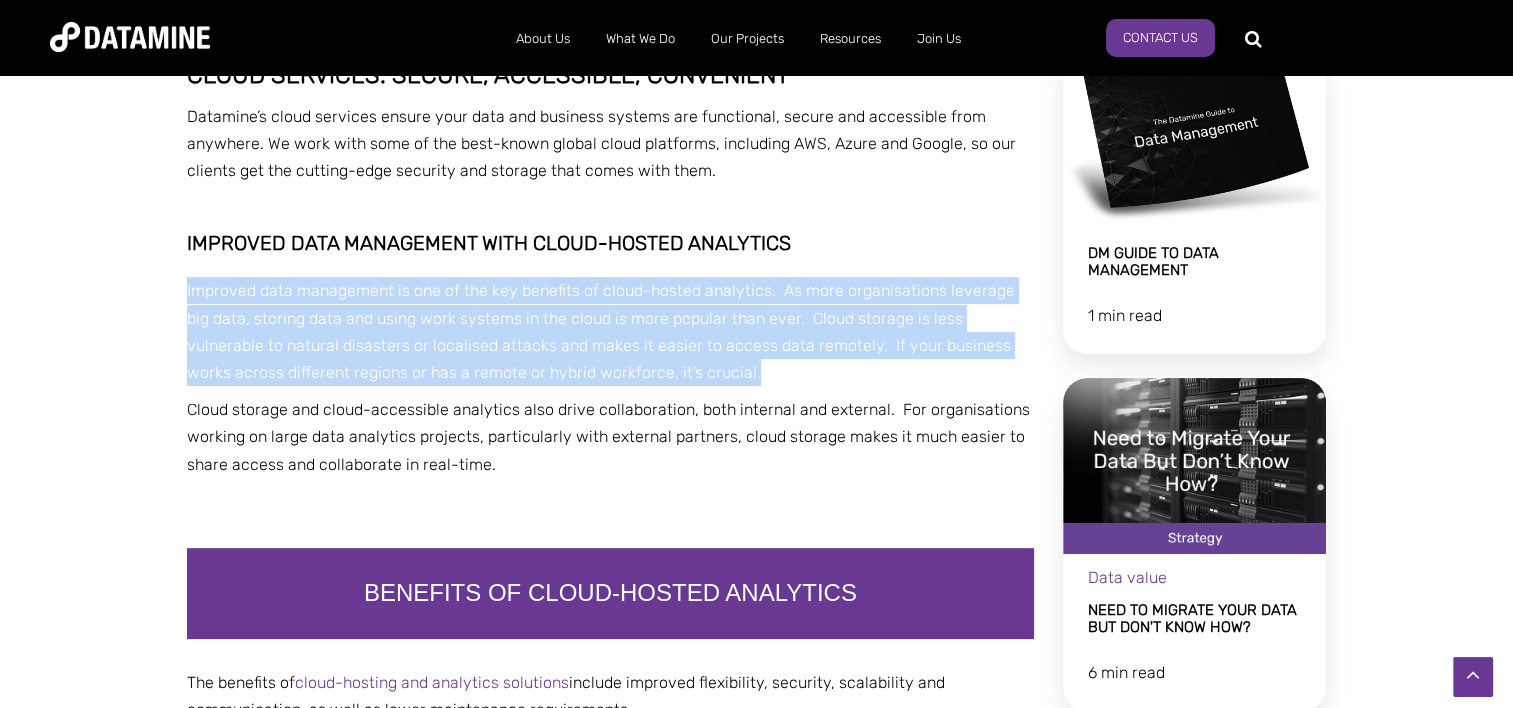 click on "Improved data management is one of the key benefits of cloud-hosted analytics.  As more organisations leverage big data, storing data and using work systems in the cloud is more popular than ever.  Cloud storage is less vulnerable to natural disasters or localised attacks and makes it easier to access data remotely.  If your business works across different regions or has a remote or hybrid workforce, it’s crucial." at bounding box center [601, 331] 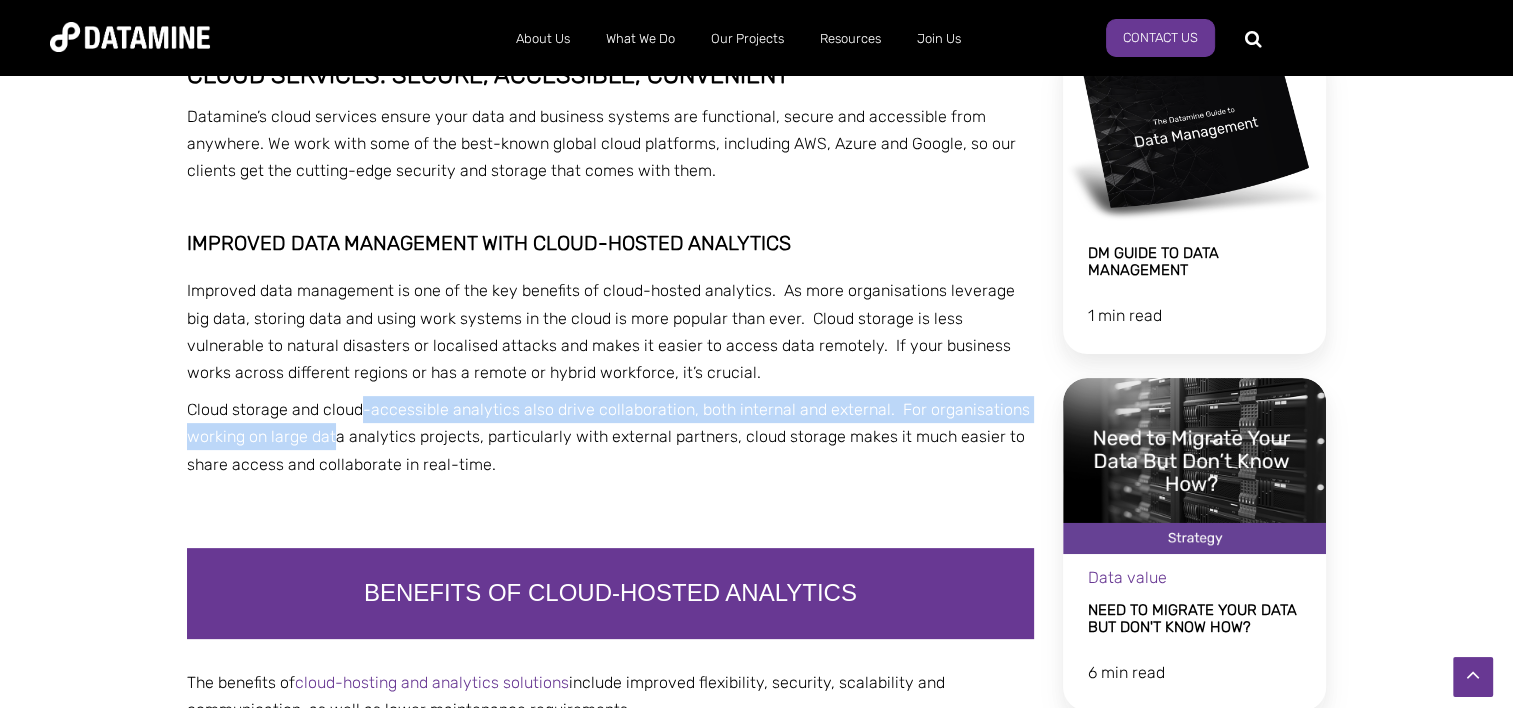 drag, startPoint x: 330, startPoint y: 424, endPoint x: 367, endPoint y: 418, distance: 37.48333 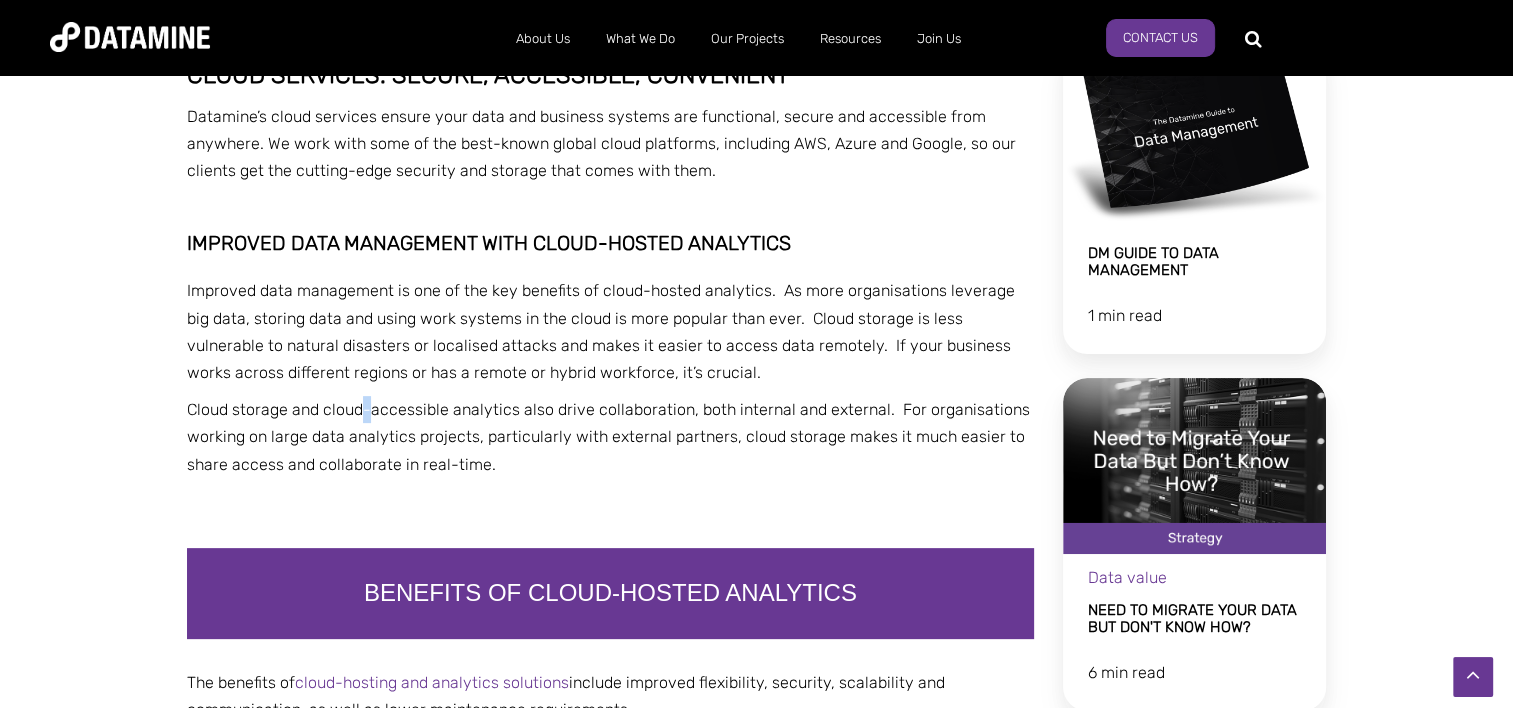 click on "Cloud storage and cloud-accessible analytics also drive collaboration, both internal and external.  For organisations working on large data analytics projects, particularly with external partners, cloud storage makes it much easier to share access and collaborate in real-time." at bounding box center [608, 436] 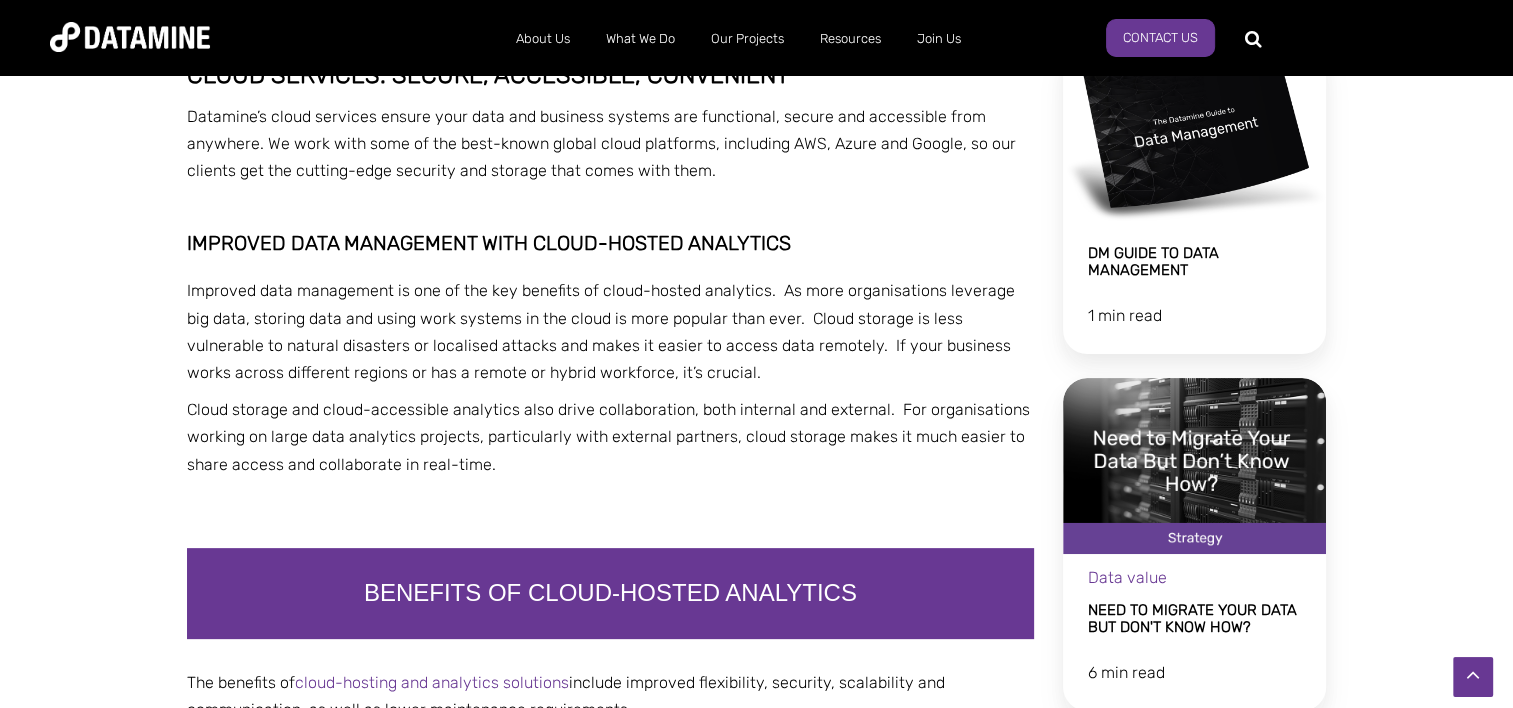 drag, startPoint x: 367, startPoint y: 418, endPoint x: 297, endPoint y: 459, distance: 81.12336 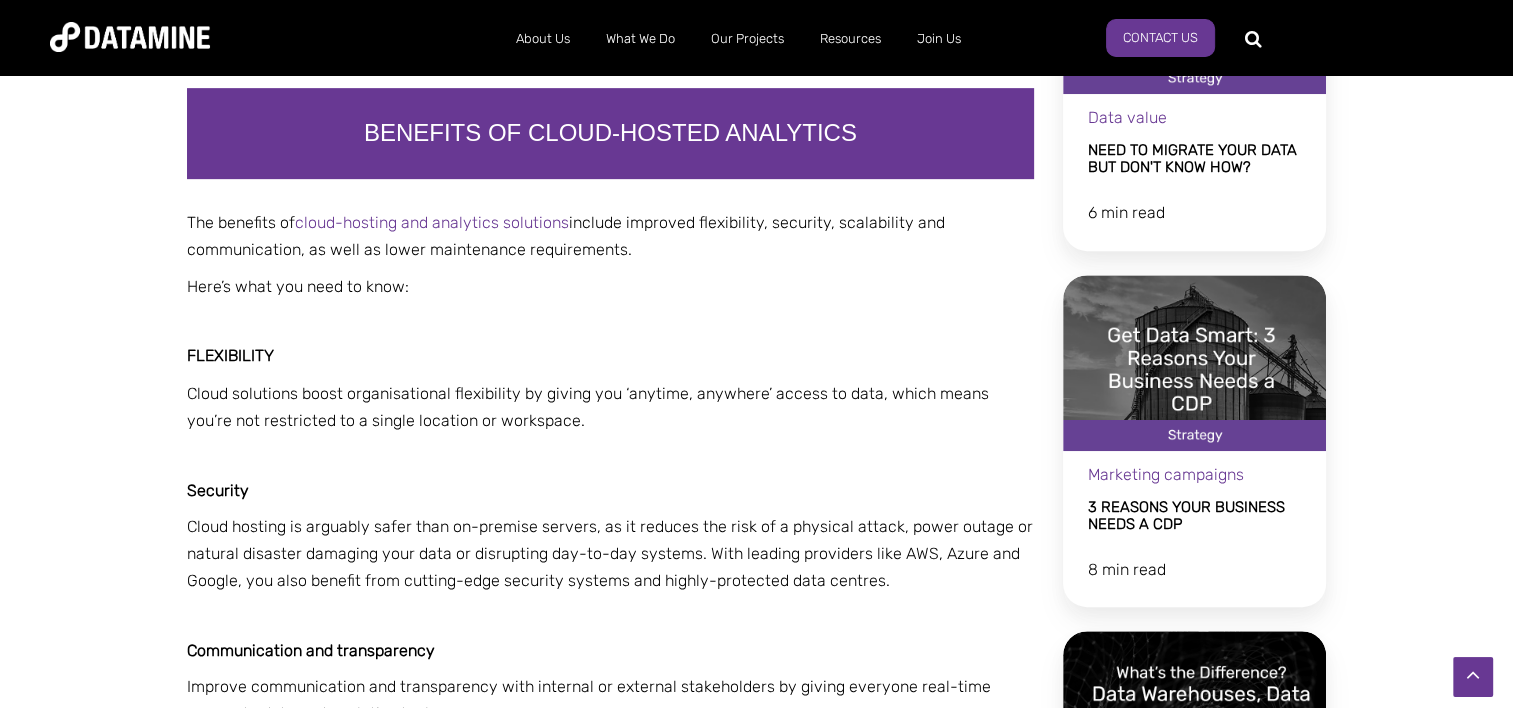 scroll, scrollTop: 920, scrollLeft: 0, axis: vertical 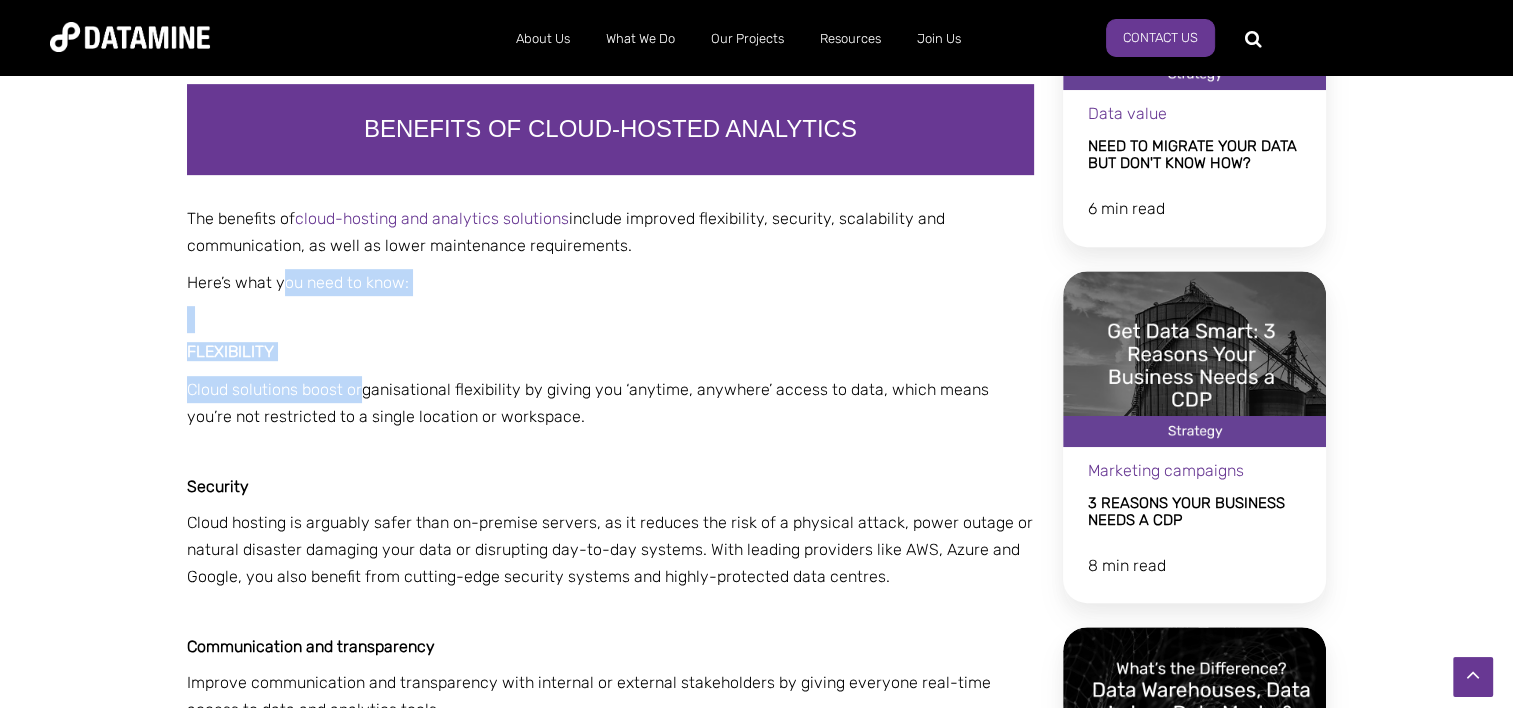 drag, startPoint x: 283, startPoint y: 280, endPoint x: 369, endPoint y: 383, distance: 134.18271 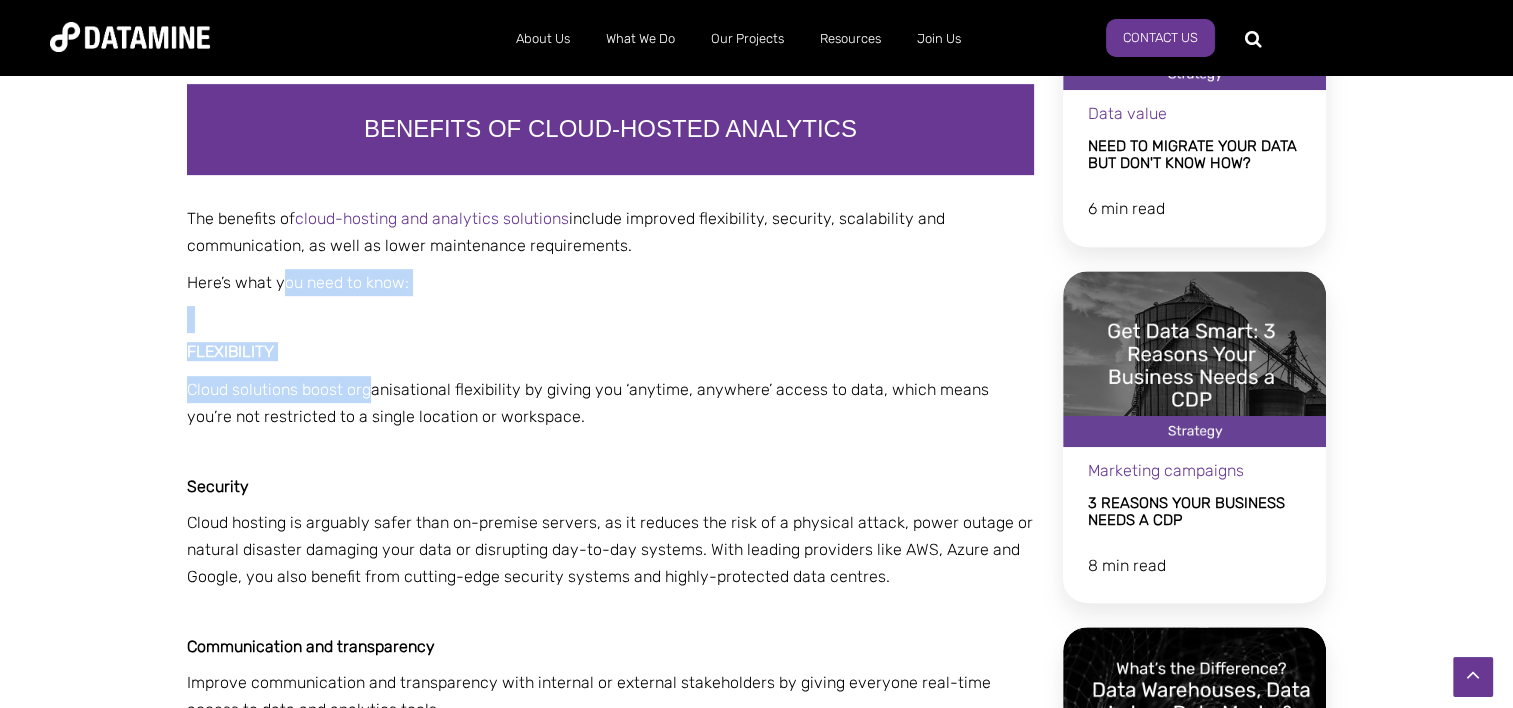 click on "Cloud solutions boost organisational flexibility by giving you ‘anytime, anywhere’ access to data, which means you’re not restricted to a single location or workspace." at bounding box center [588, 403] 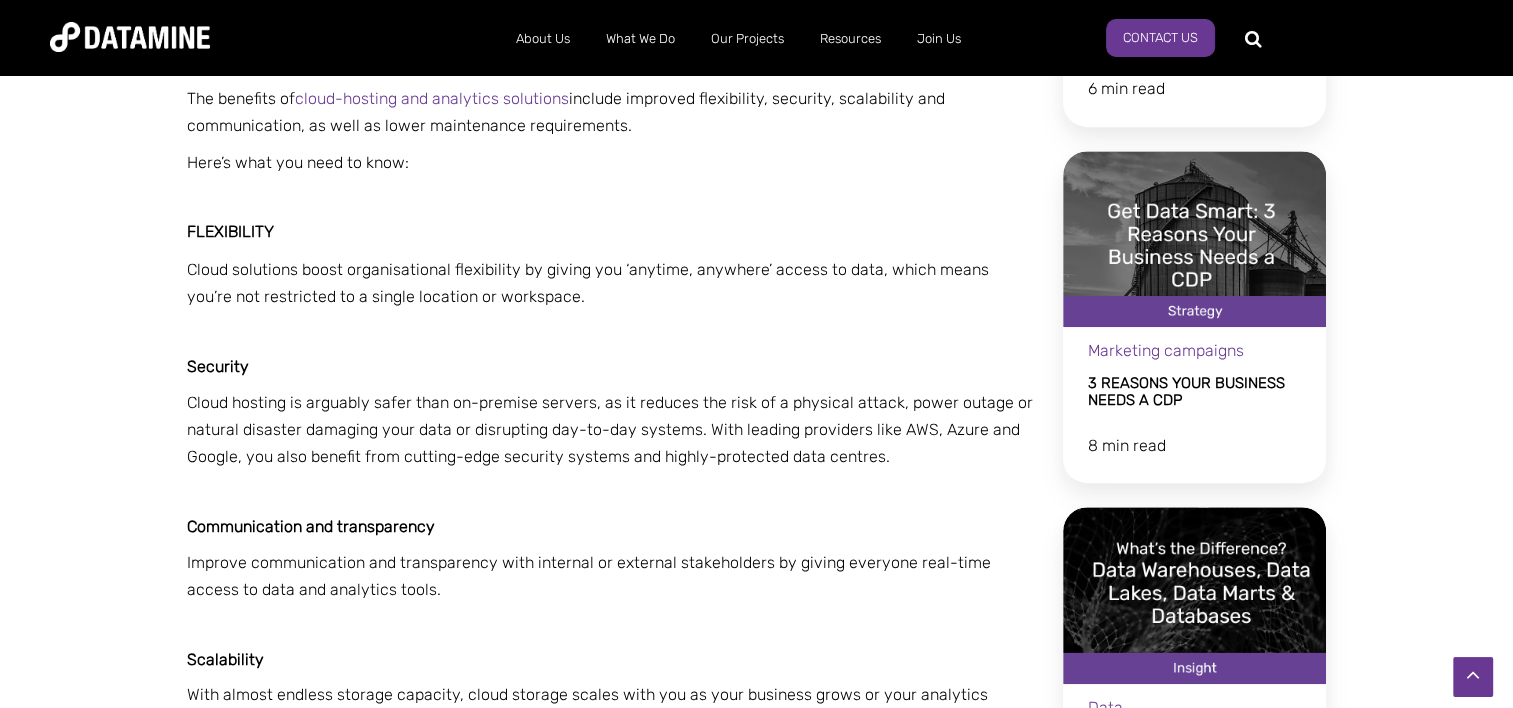 scroll, scrollTop: 1052, scrollLeft: 0, axis: vertical 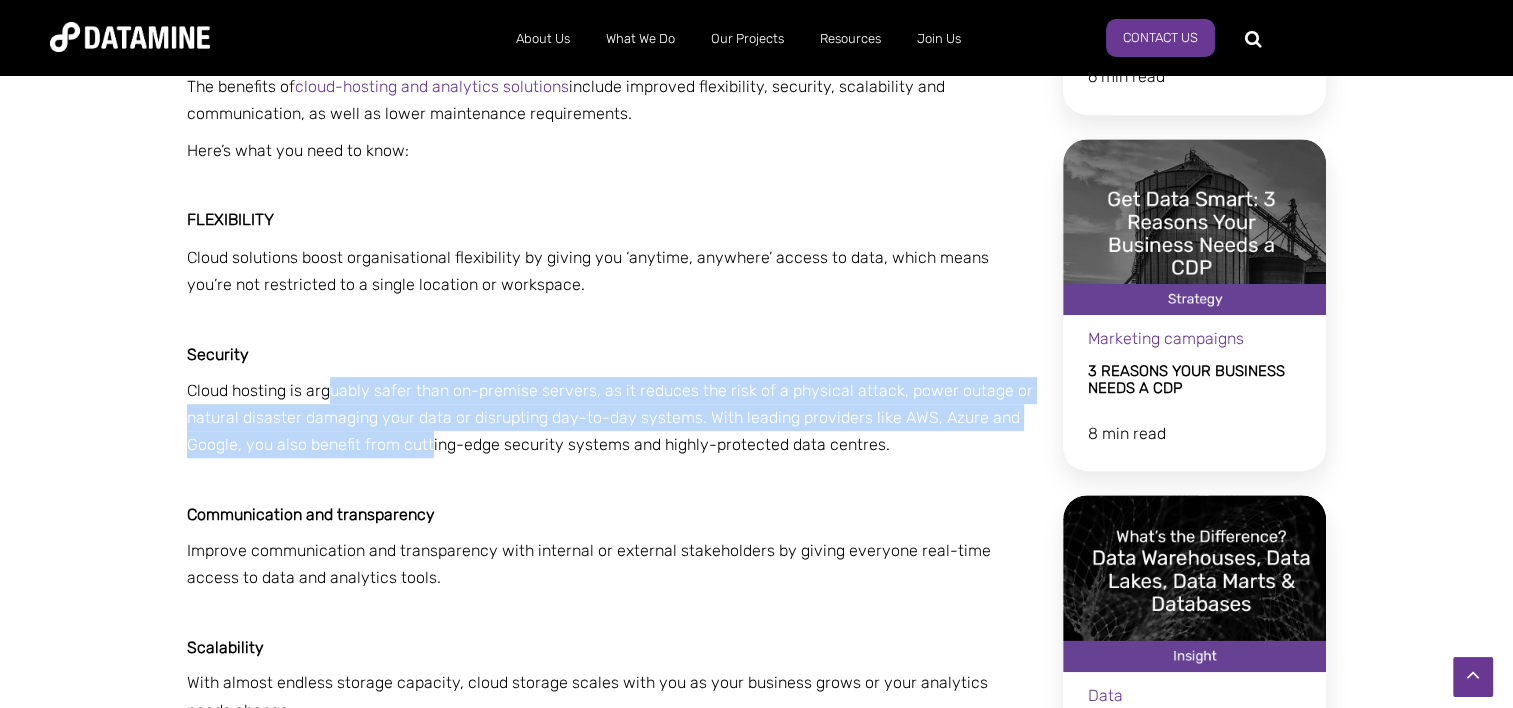 drag, startPoint x: 328, startPoint y: 394, endPoint x: 427, endPoint y: 442, distance: 110.02273 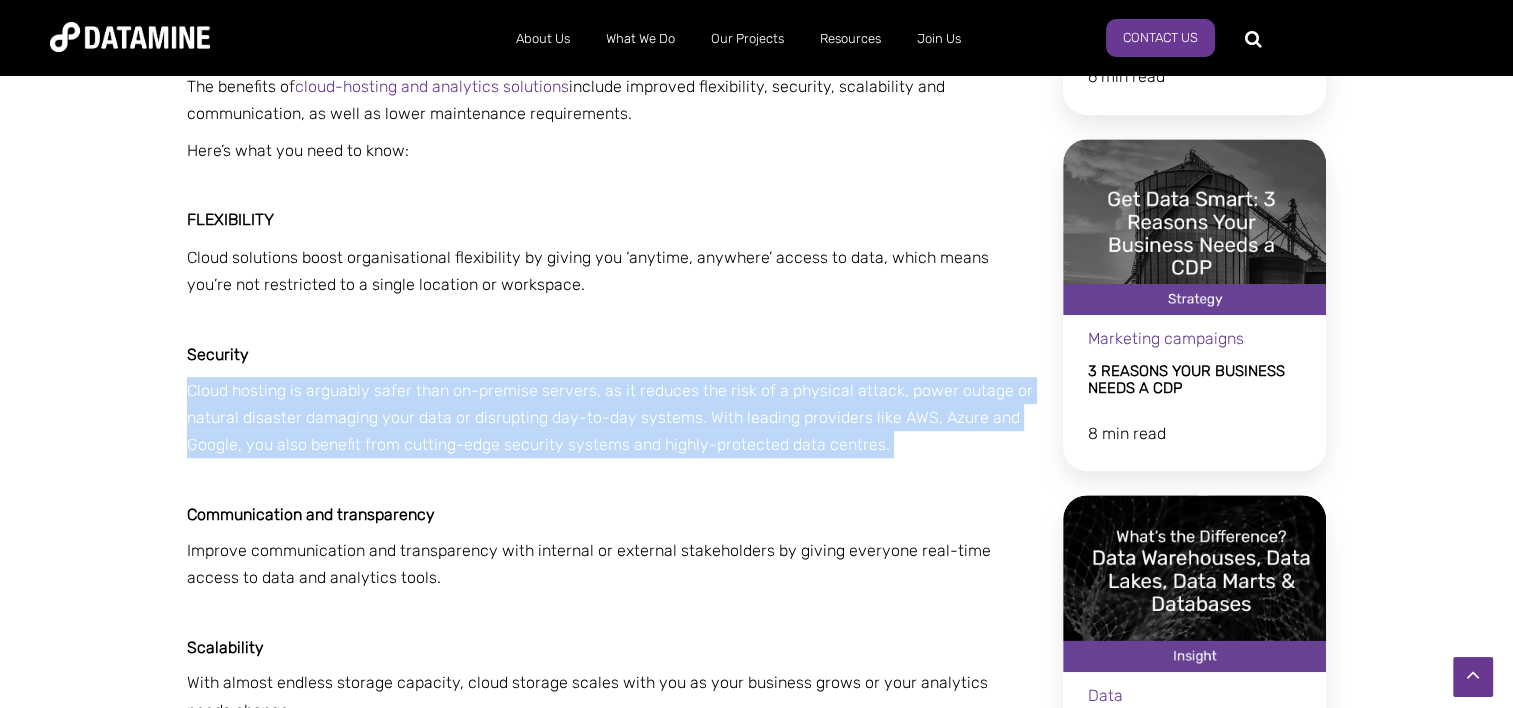 click on "Cloud hosting is arguably safer than on-premise servers, as it reduces the risk of a physical attack, power outage or natural disaster damaging your data or disrupting day-to-day systems. With leading providers like AWS, Azure and Google, you also benefit from cutting-edge security systems and highly-protected data centres." at bounding box center [610, 417] 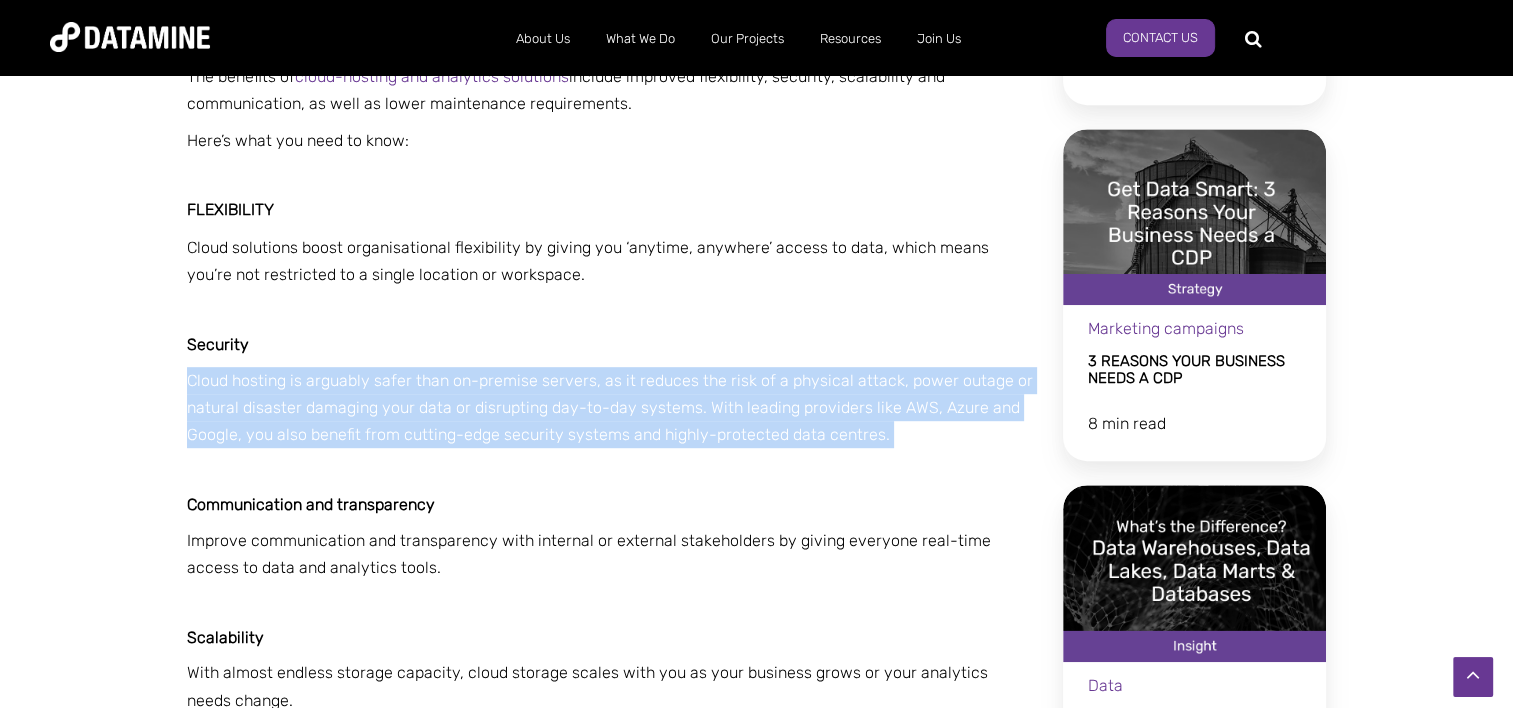 scroll, scrollTop: 1064, scrollLeft: 0, axis: vertical 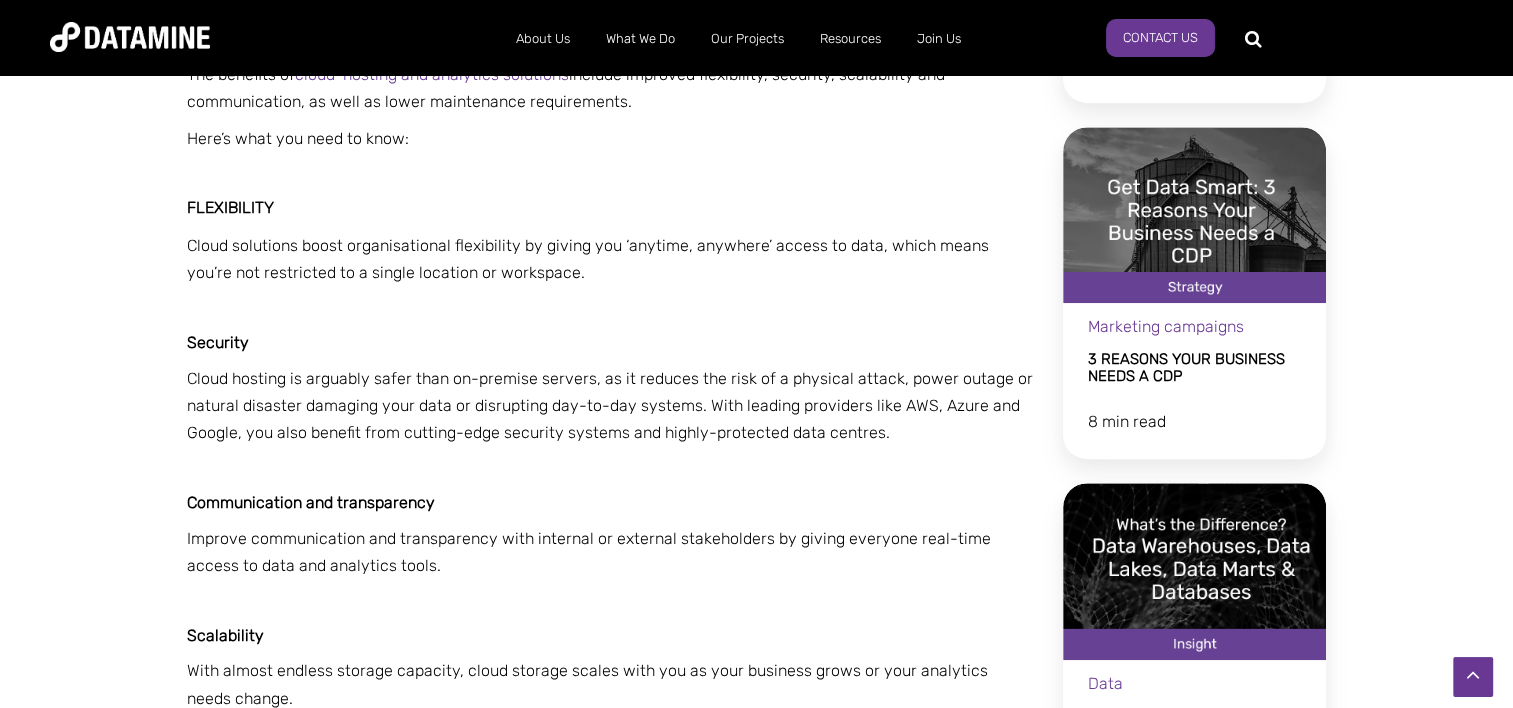 click on "Communication and transparency" at bounding box center (611, 502) 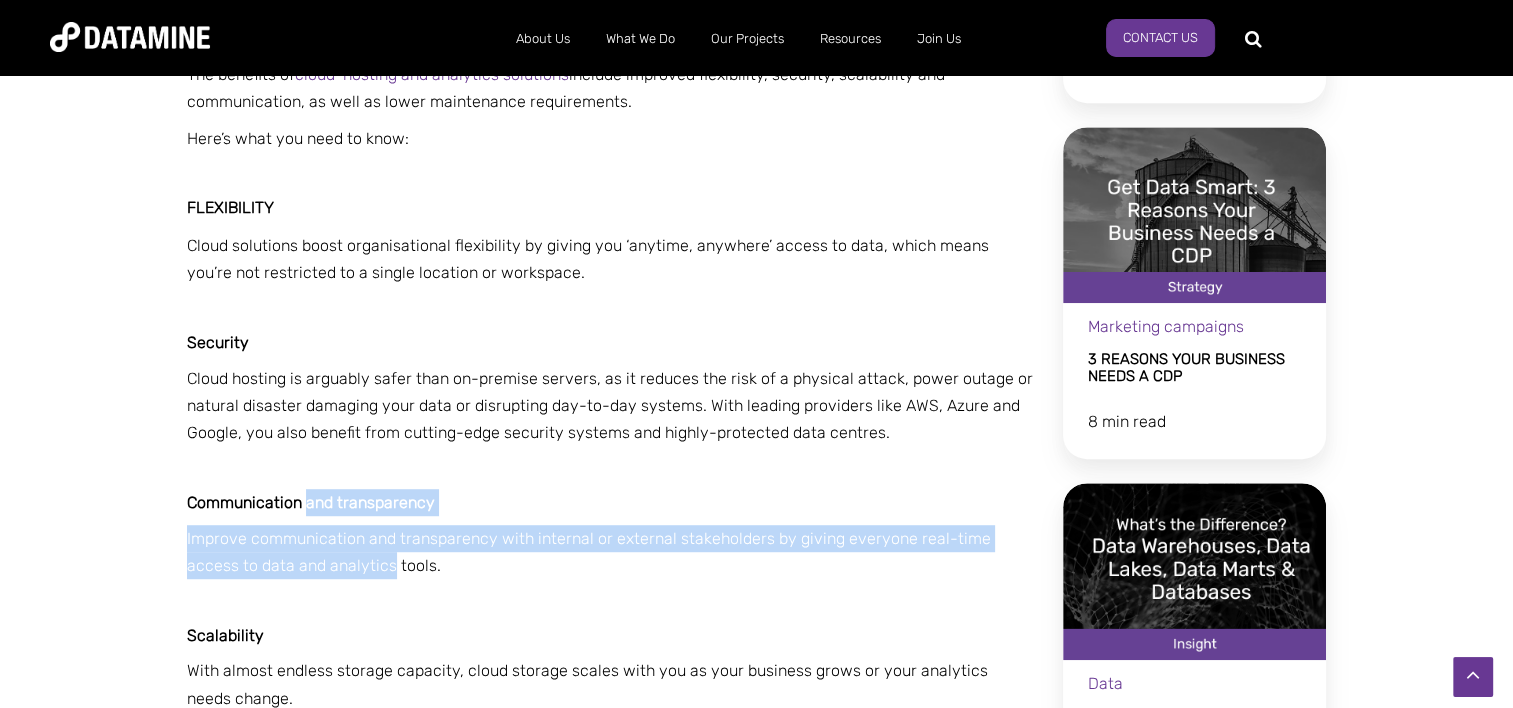 drag, startPoint x: 320, startPoint y: 518, endPoint x: 297, endPoint y: 566, distance: 53.225933 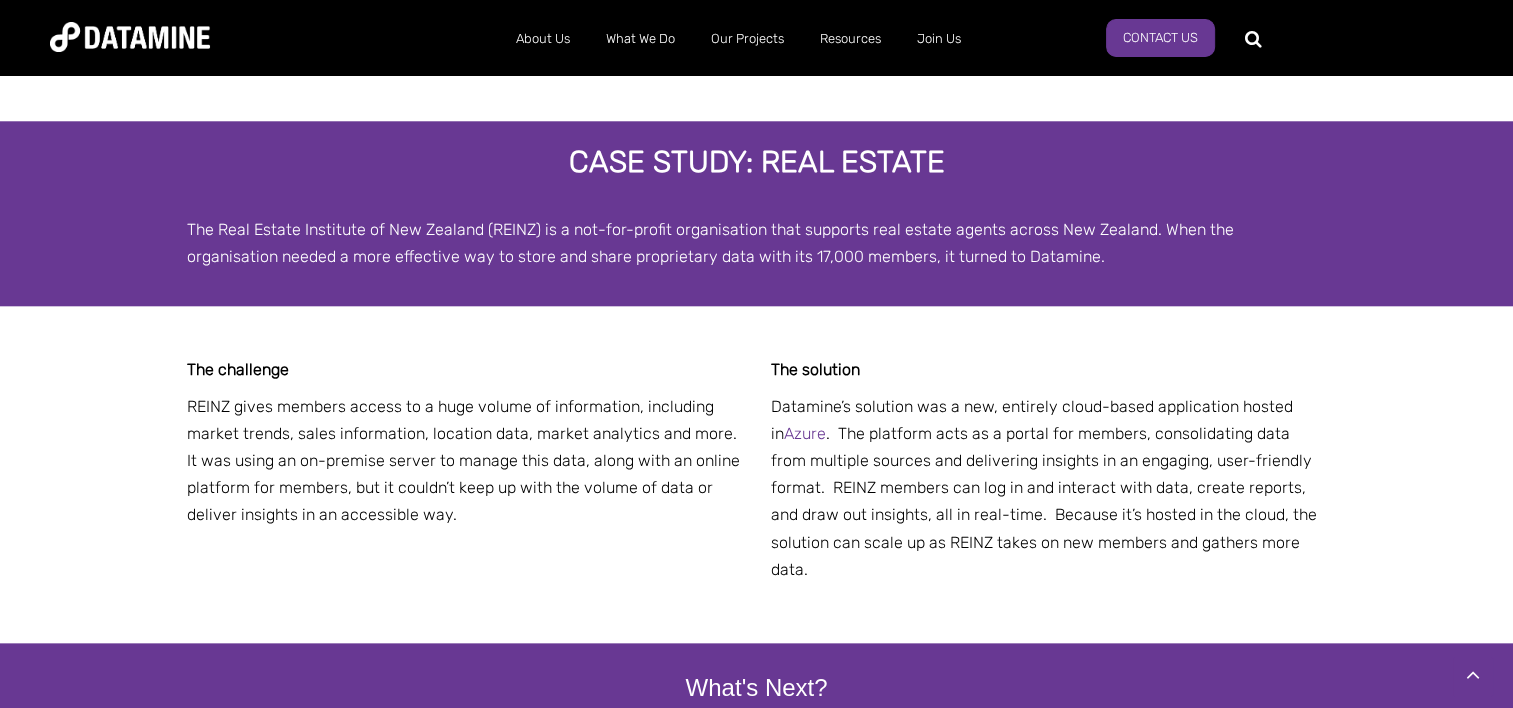 scroll, scrollTop: 2058, scrollLeft: 0, axis: vertical 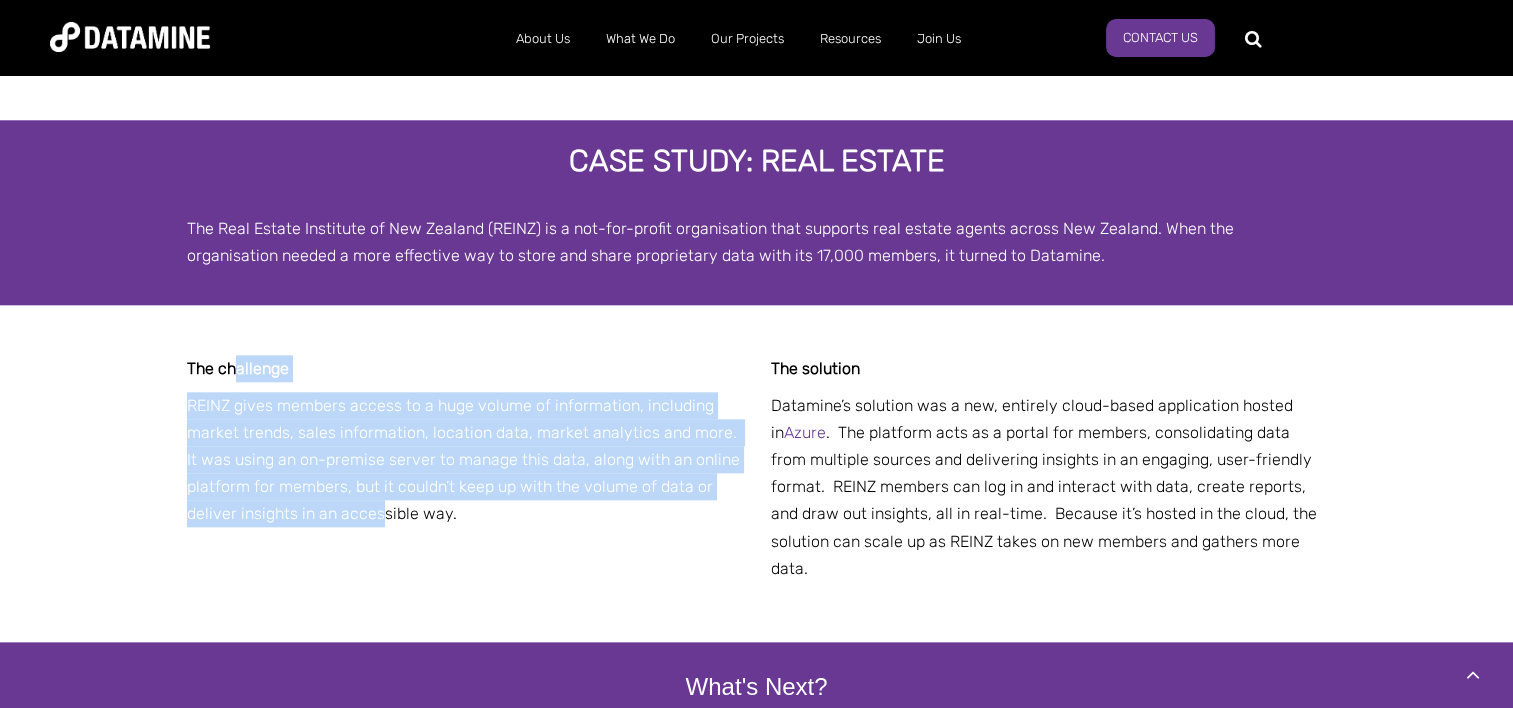 drag, startPoint x: 237, startPoint y: 375, endPoint x: 383, endPoint y: 510, distance: 198.84918 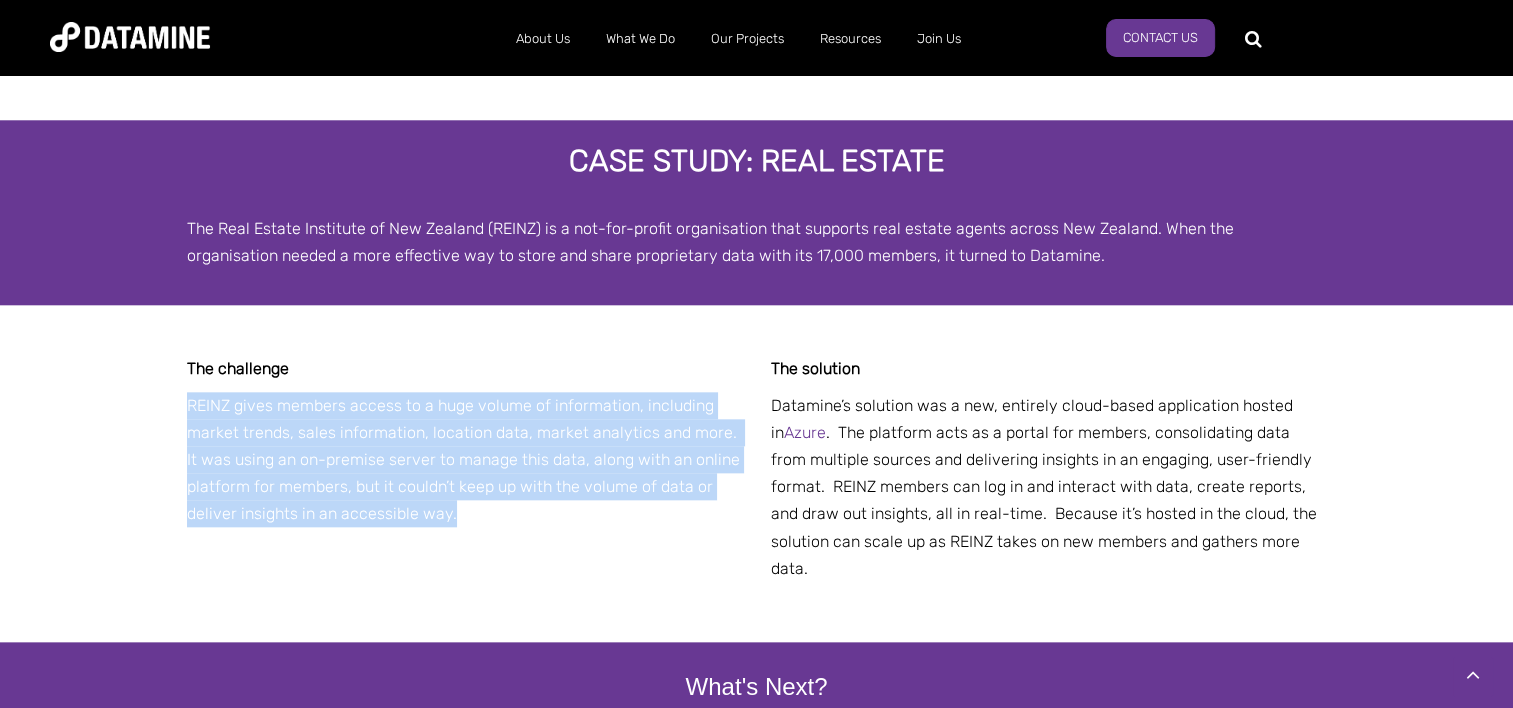 click on "REINZ gives members access to a huge volume of information, including market trends, sales information, location data, market analytics and more.  It was using an on-premise server to manage this data, along with an online platform for members, but it couldn’t keep up with the volume of data or deliver insights in an accessible way." at bounding box center [464, 460] 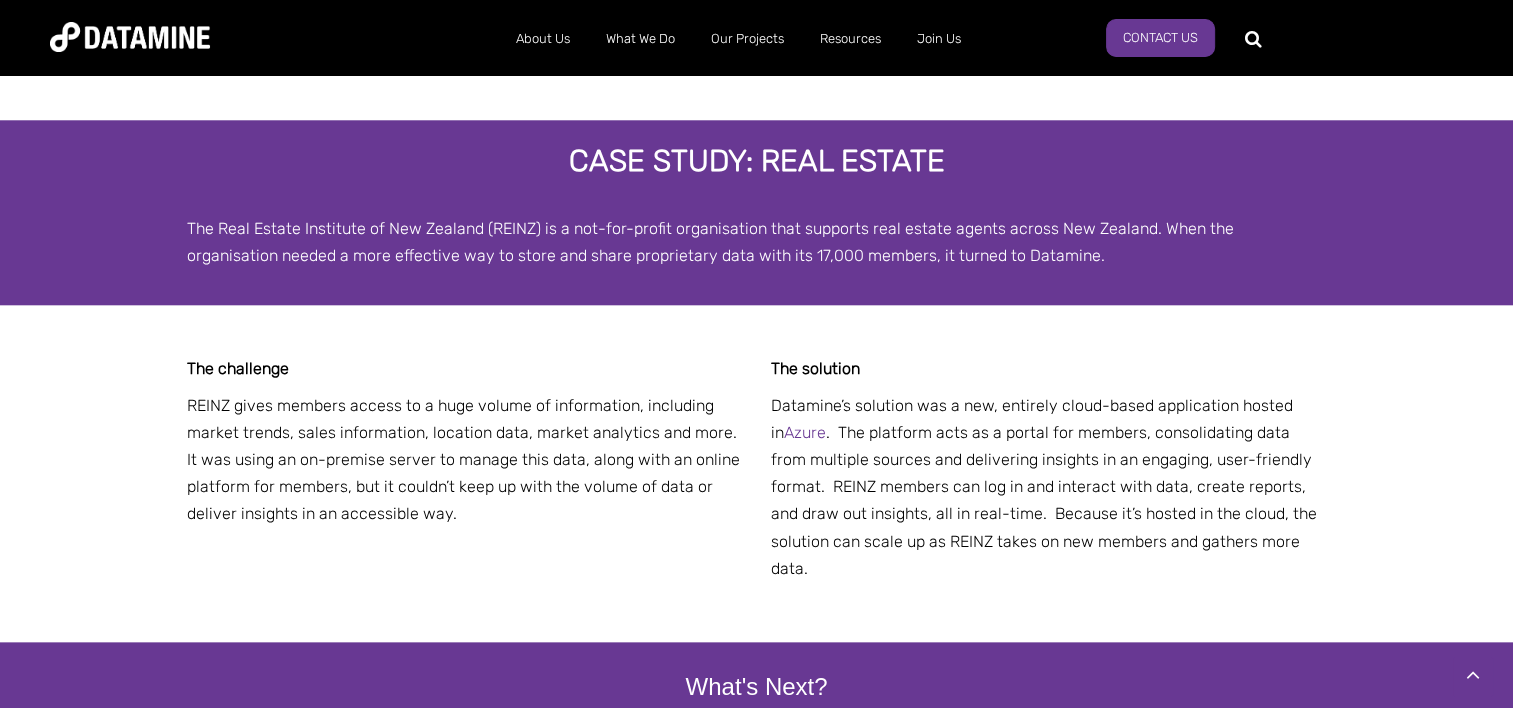 click on "REINZ gives members access to a huge volume of information, including market trends, sales information, location data, market analytics and more.  It was using an on-premise server to manage this data, along with an online platform for members, but it couldn’t keep up with the volume of data or deliver insights in an accessible way." at bounding box center (464, 460) 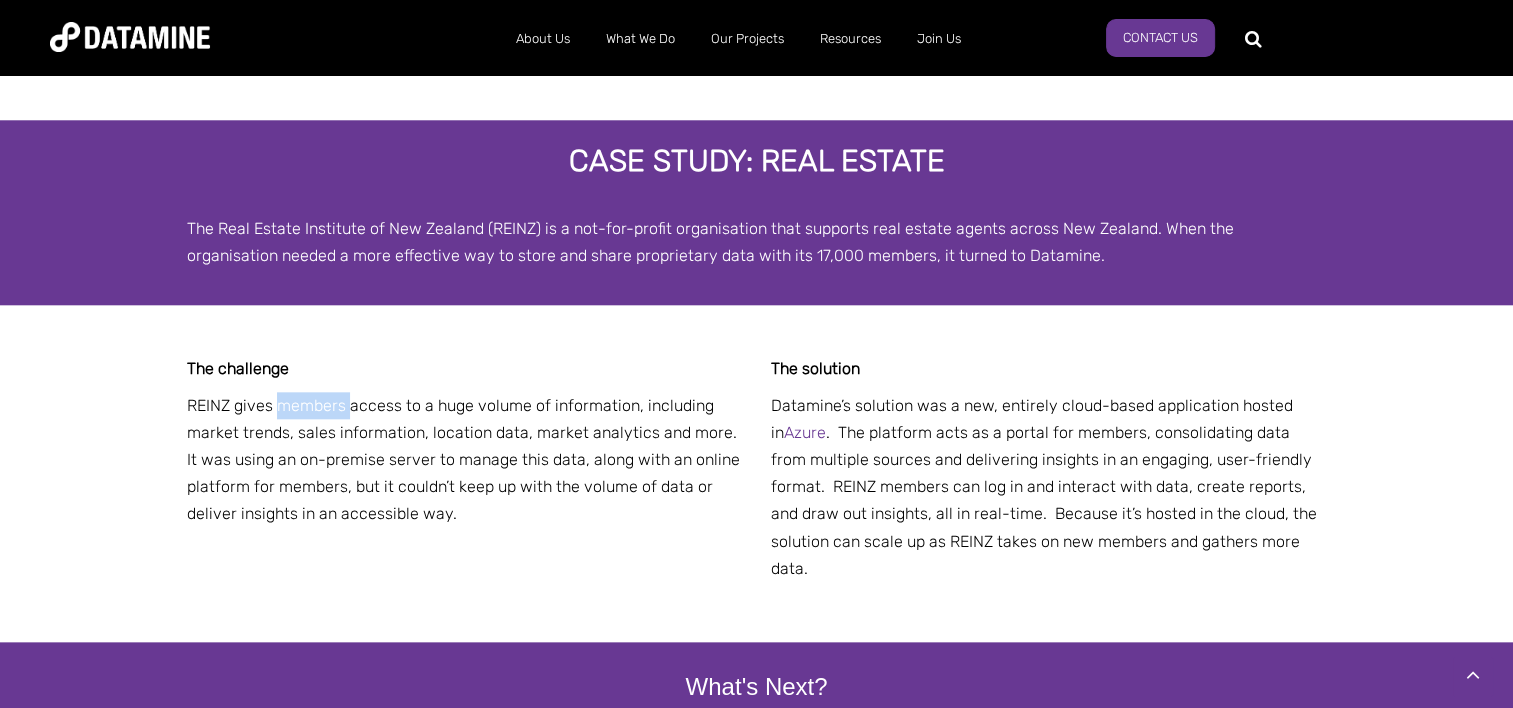 click on "REINZ gives members access to a huge volume of information, including market trends, sales information, location data, market analytics and more.  It was using an on-premise server to manage this data, along with an online platform for members, but it couldn’t keep up with the volume of data or deliver insights in an accessible way." at bounding box center [464, 460] 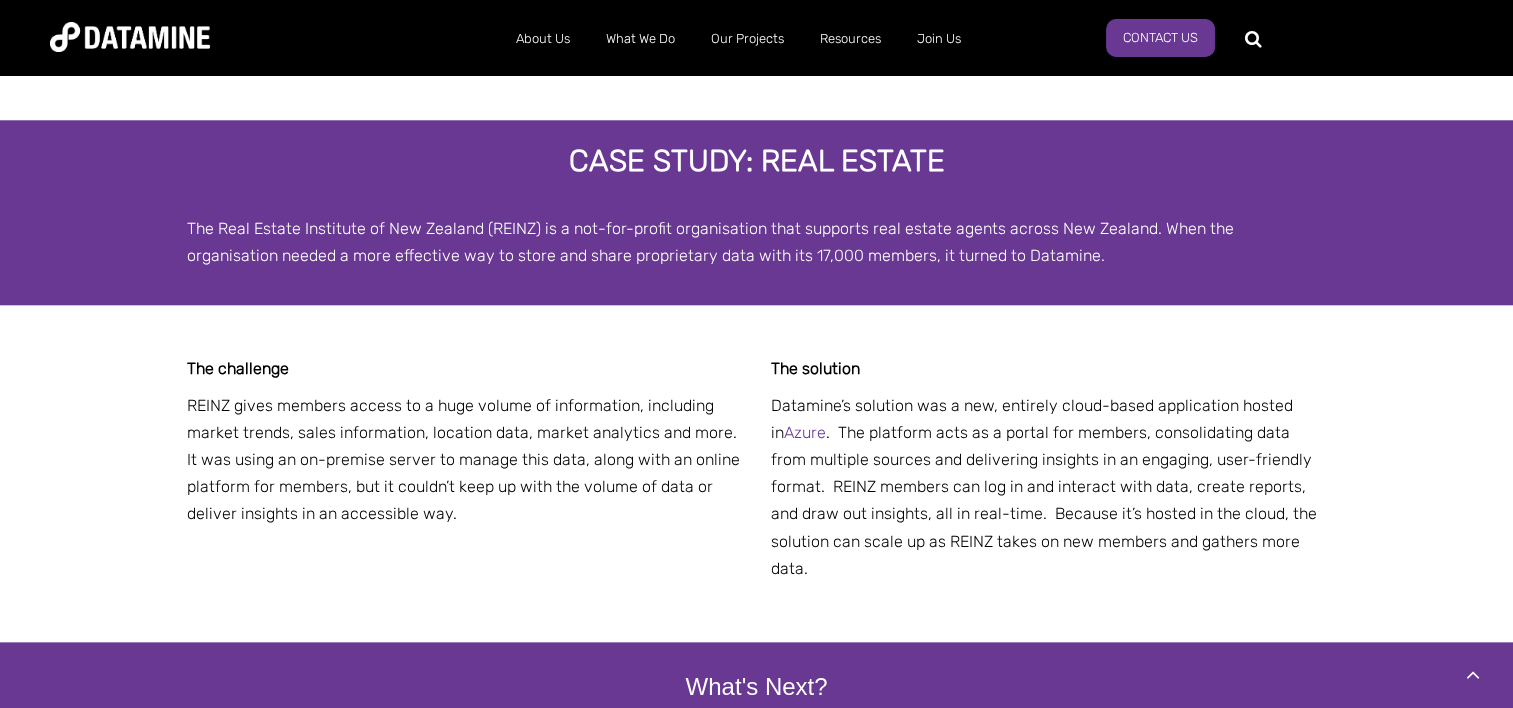 click on "Datamine’s solution was a new, entirely cloud-based application hosted in  Azure .  The platform acts as a portal for members, consolidating data from multiple sources and delivering insights in an engaging, user-friendly format.  REINZ members can log in and interact with data, create reports, and draw out insights, all in real-time.  Because it’s hosted in the cloud, the solution can scale up as REINZ takes on new members and gathers more data." at bounding box center [1044, 487] 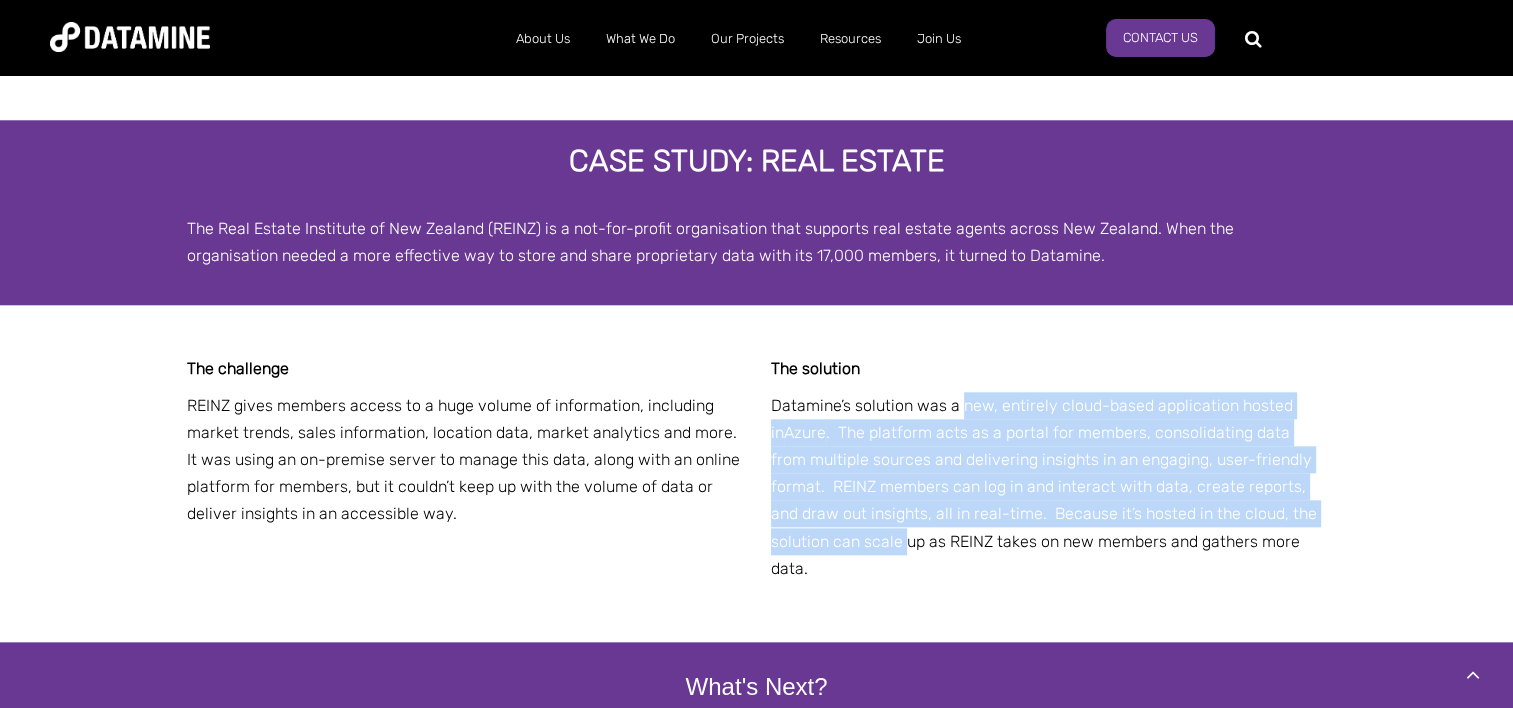 drag, startPoint x: 980, startPoint y: 407, endPoint x: 901, endPoint y: 551, distance: 164.24677 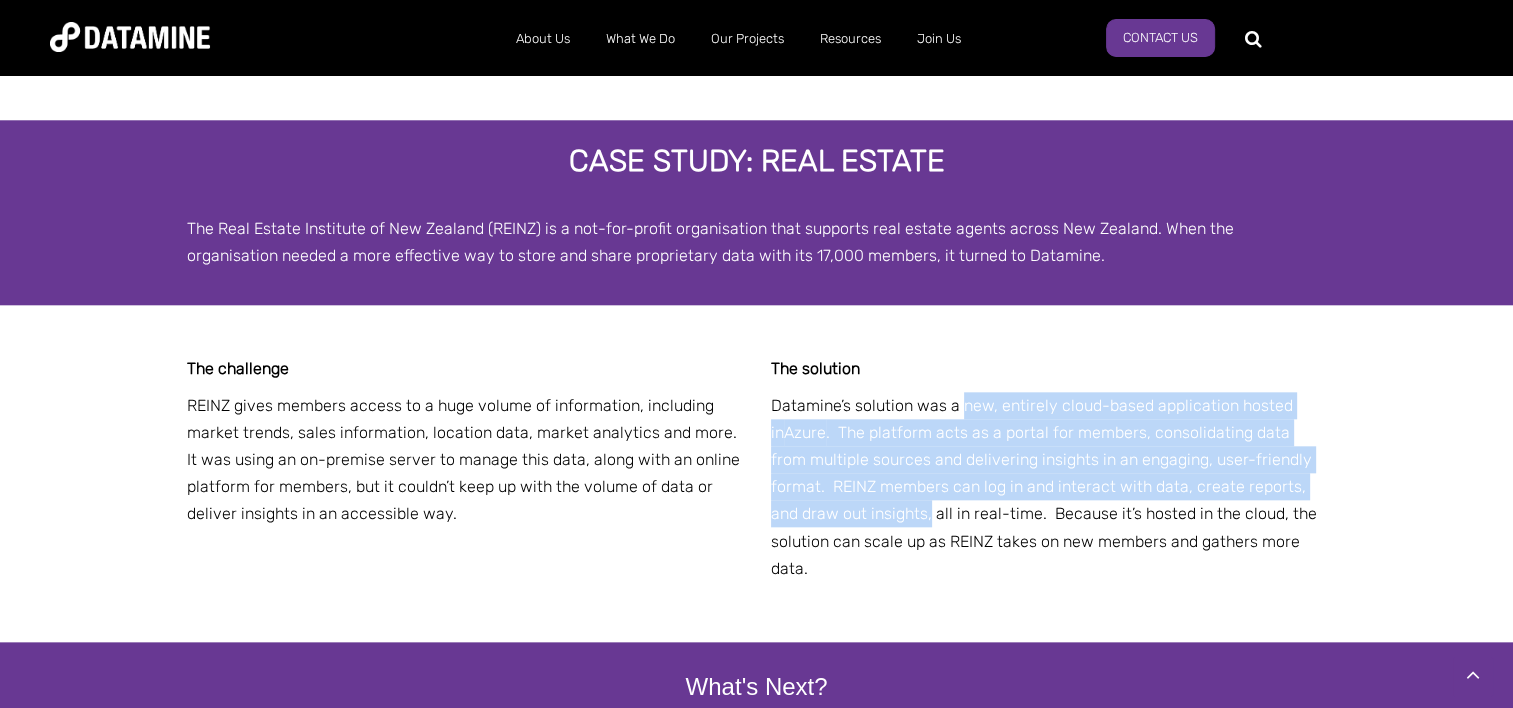 drag, startPoint x: 901, startPoint y: 551, endPoint x: 924, endPoint y: 504, distance: 52.3259 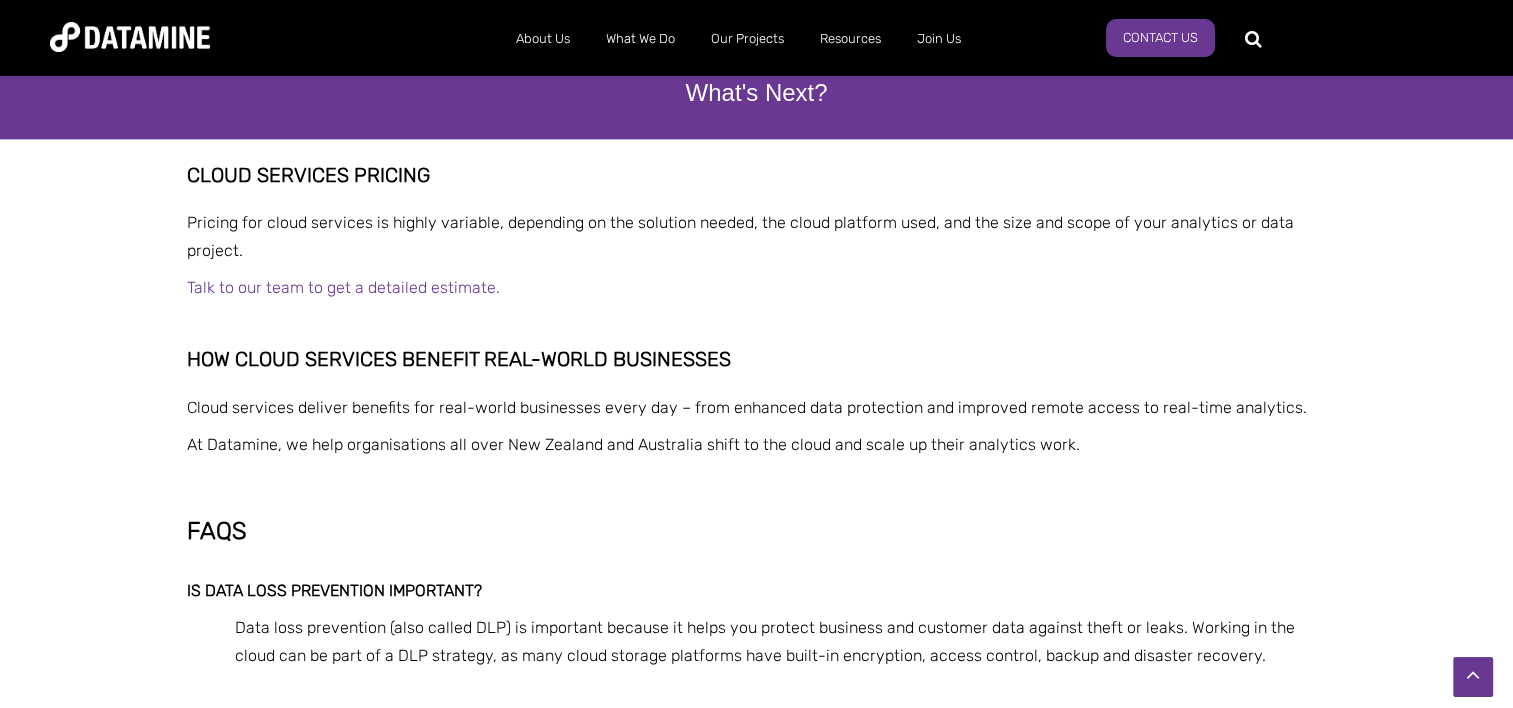 scroll, scrollTop: 2652, scrollLeft: 0, axis: vertical 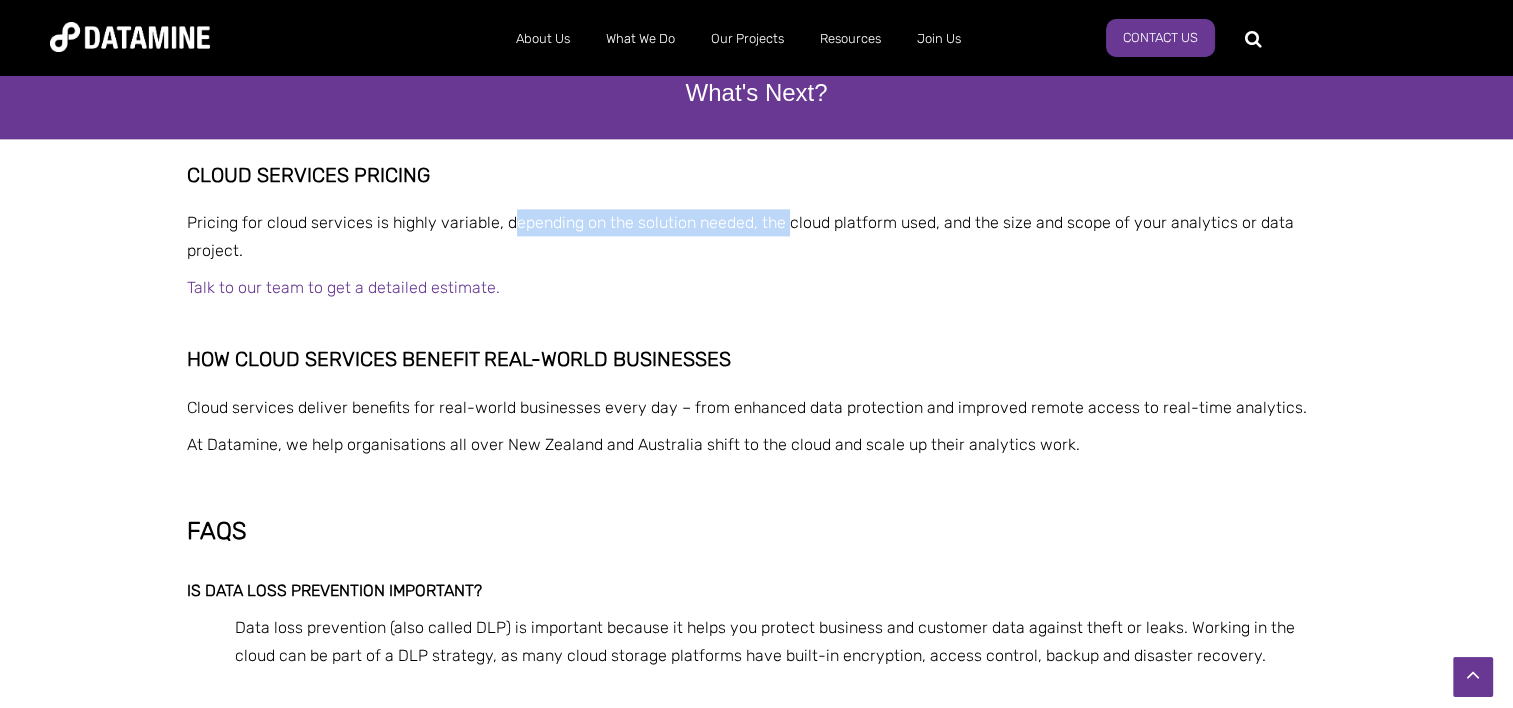 drag, startPoint x: 506, startPoint y: 231, endPoint x: 782, endPoint y: 222, distance: 276.1467 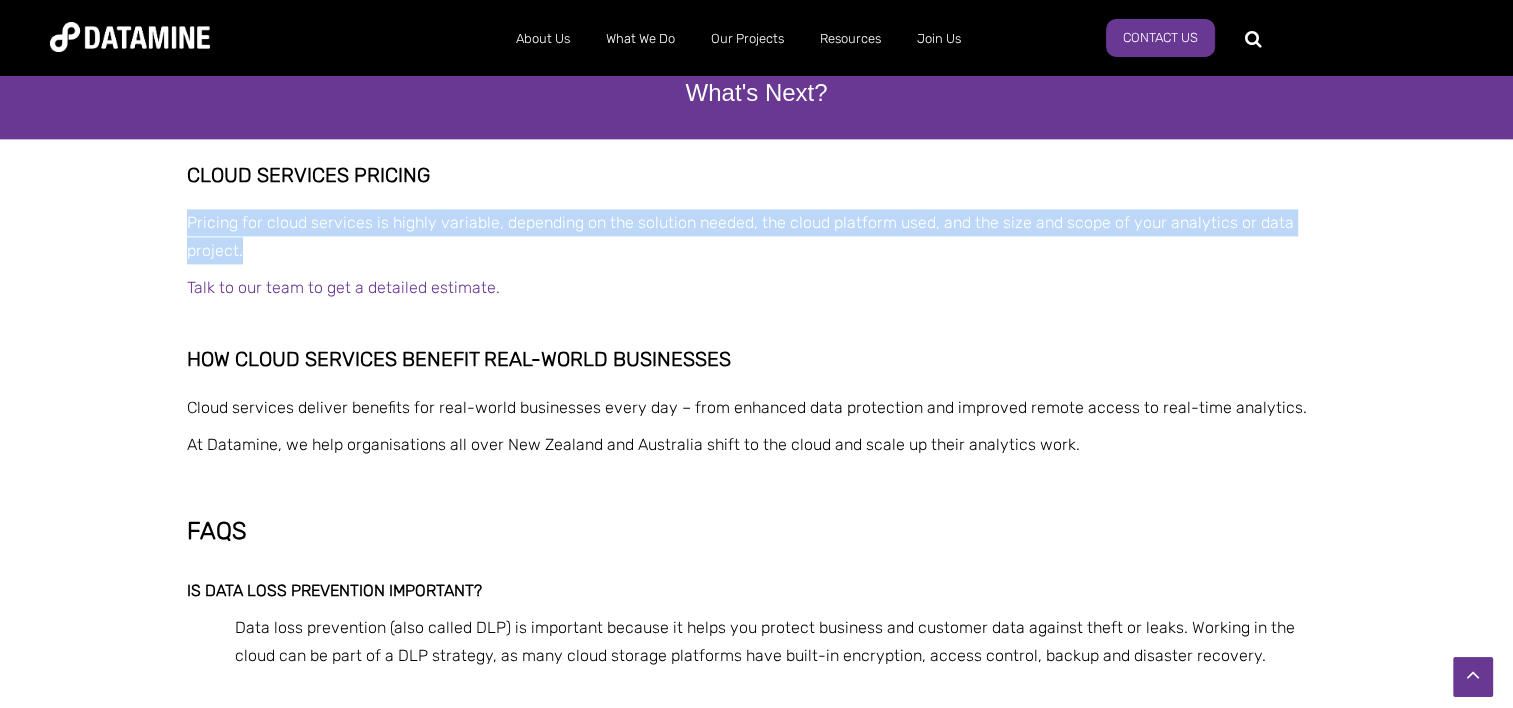 click on "Pricing for cloud services is highly variable, depending on the solution needed, the cloud platform used, and the size and scope of your analytics or data project." at bounding box center (740, 236) 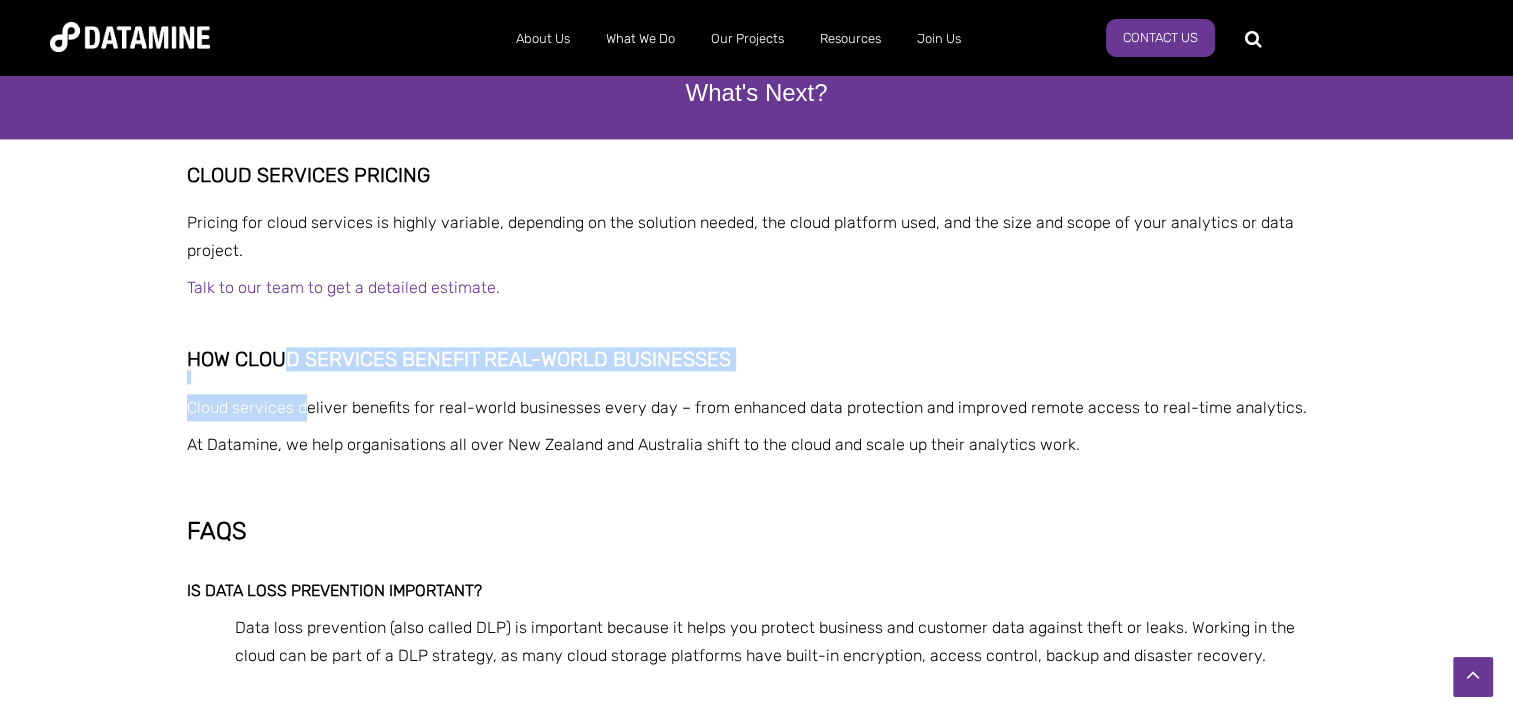 drag, startPoint x: 304, startPoint y: 388, endPoint x: 281, endPoint y: 364, distance: 33.24154 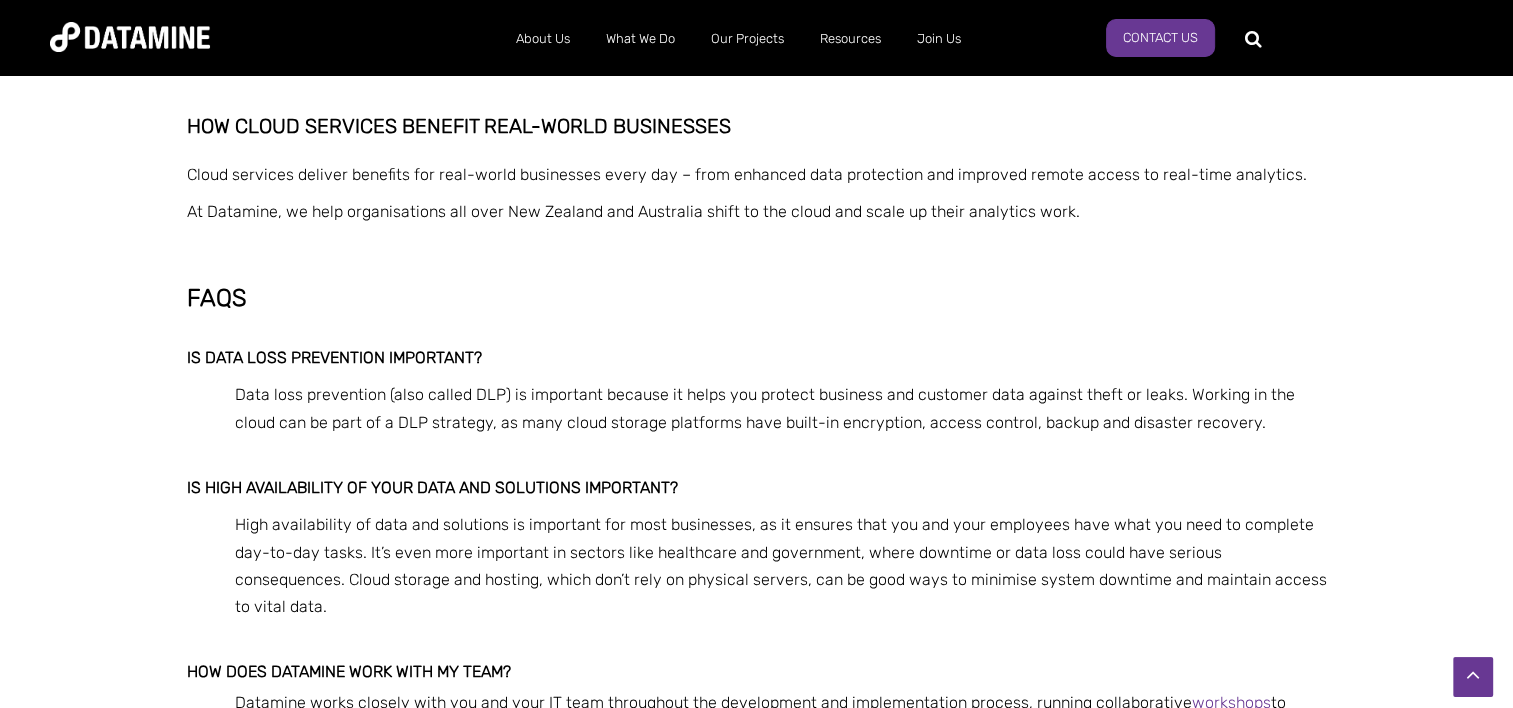 click at bounding box center [757, 325] 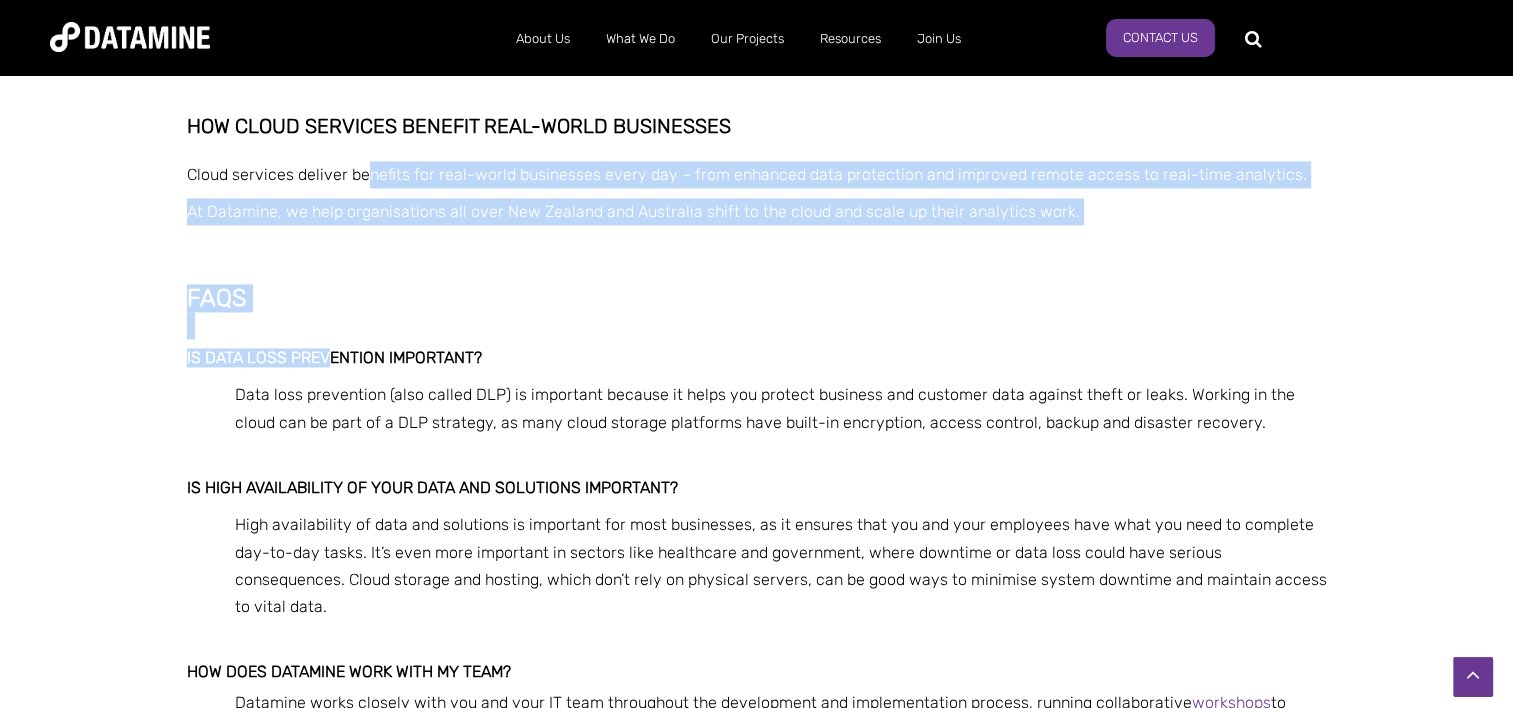 drag, startPoint x: 332, startPoint y: 346, endPoint x: 368, endPoint y: 182, distance: 167.90474 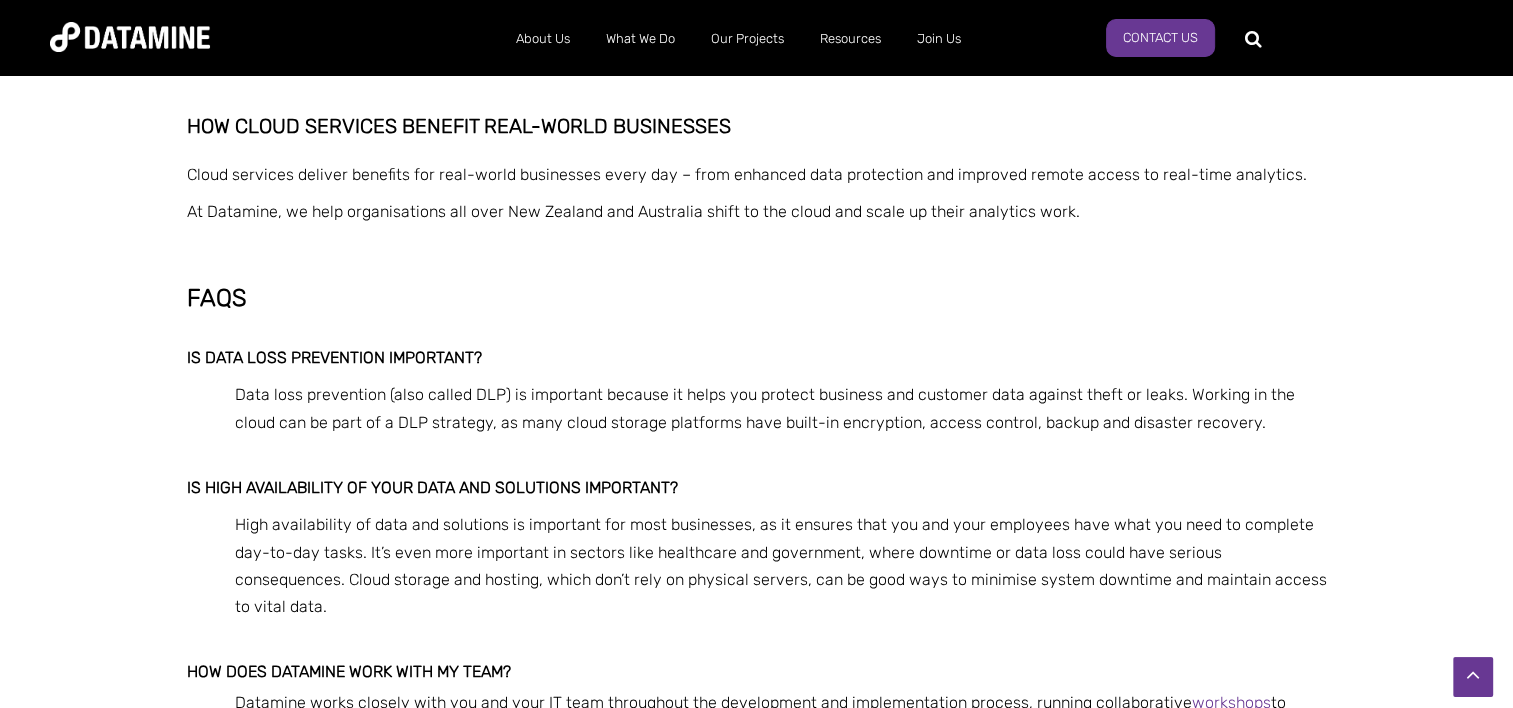 click on "Data loss prevention (also called DLP) is important because it helps you protect business and customer data against theft or leaks. Working in the cloud can be part of a DLP strategy, as many cloud storage platforms have built-in encryption, access control, backup and disaster recovery." at bounding box center [765, 408] 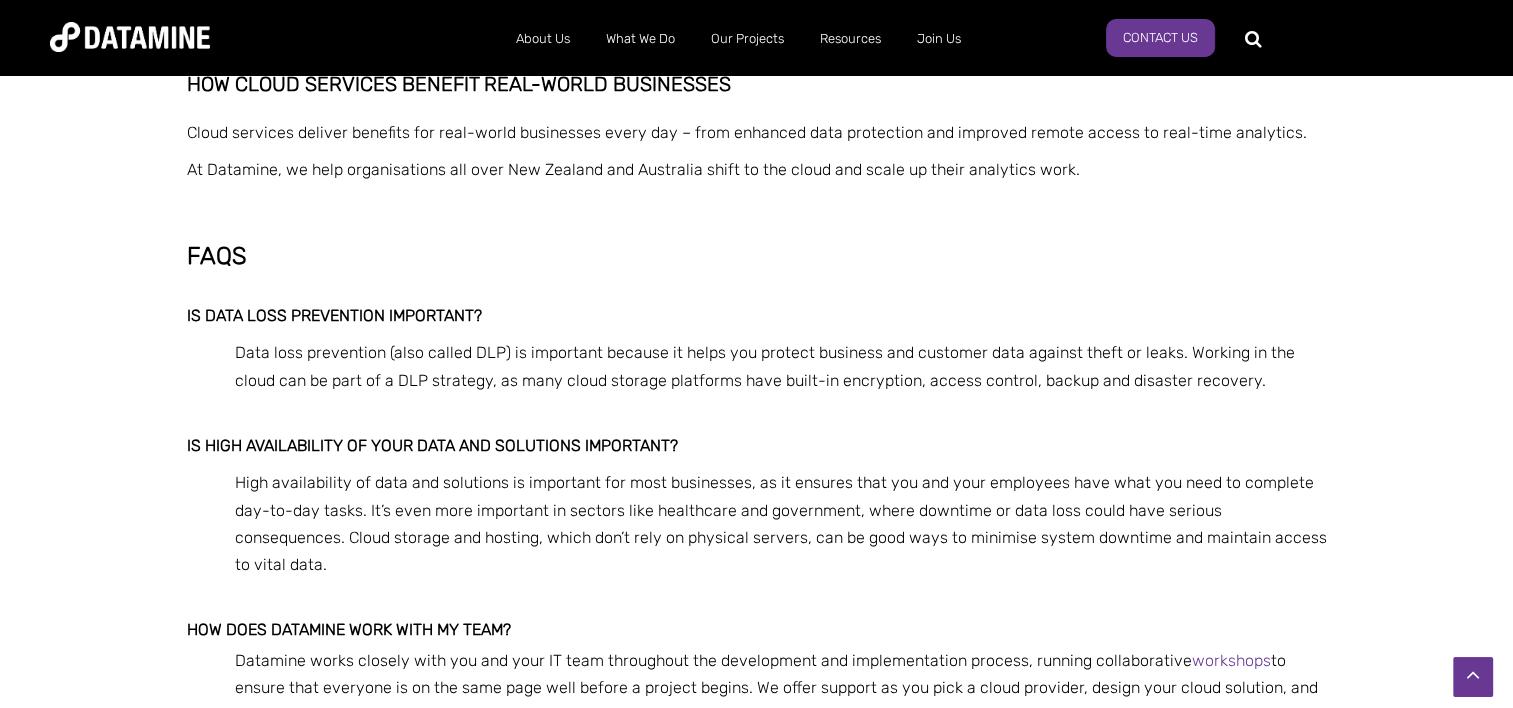 scroll, scrollTop: 2925, scrollLeft: 0, axis: vertical 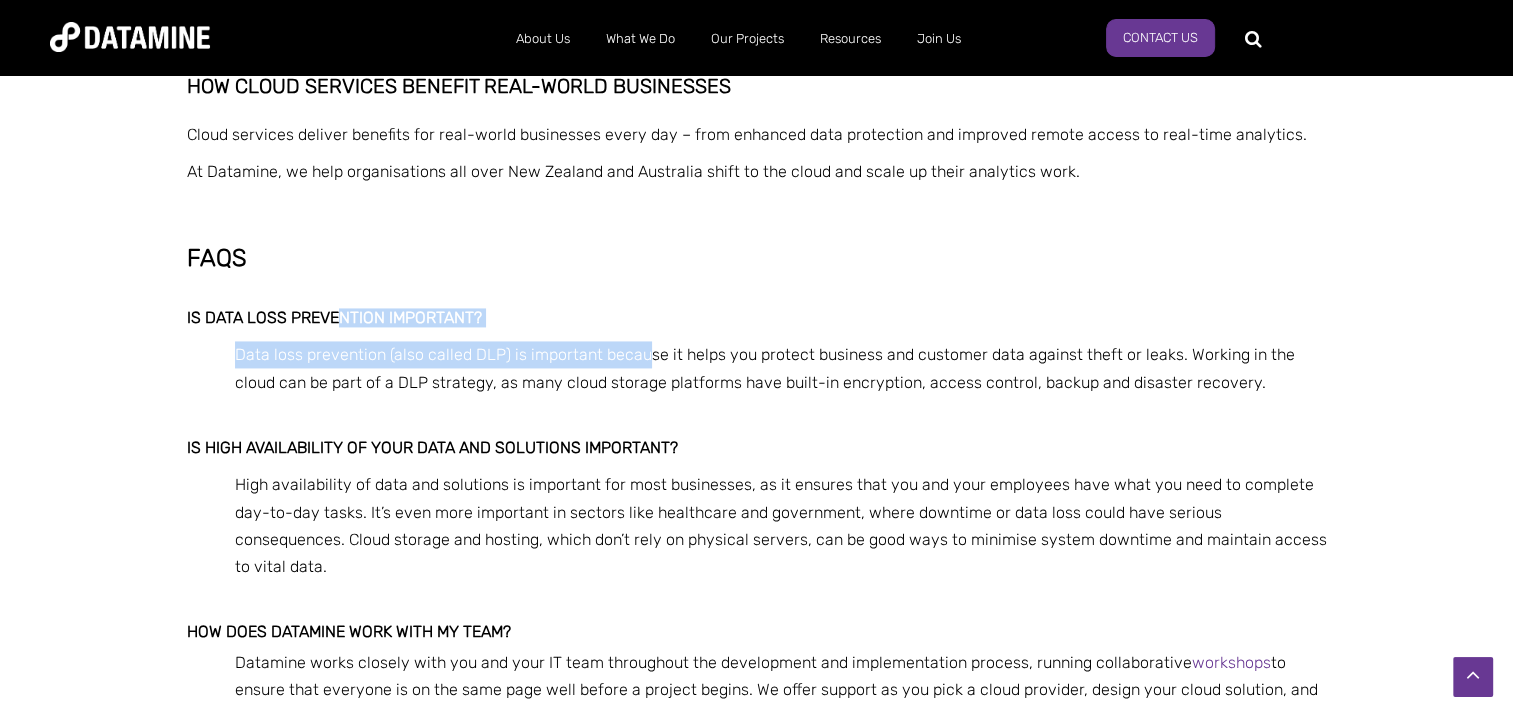 drag, startPoint x: 340, startPoint y: 312, endPoint x: 641, endPoint y: 365, distance: 305.6305 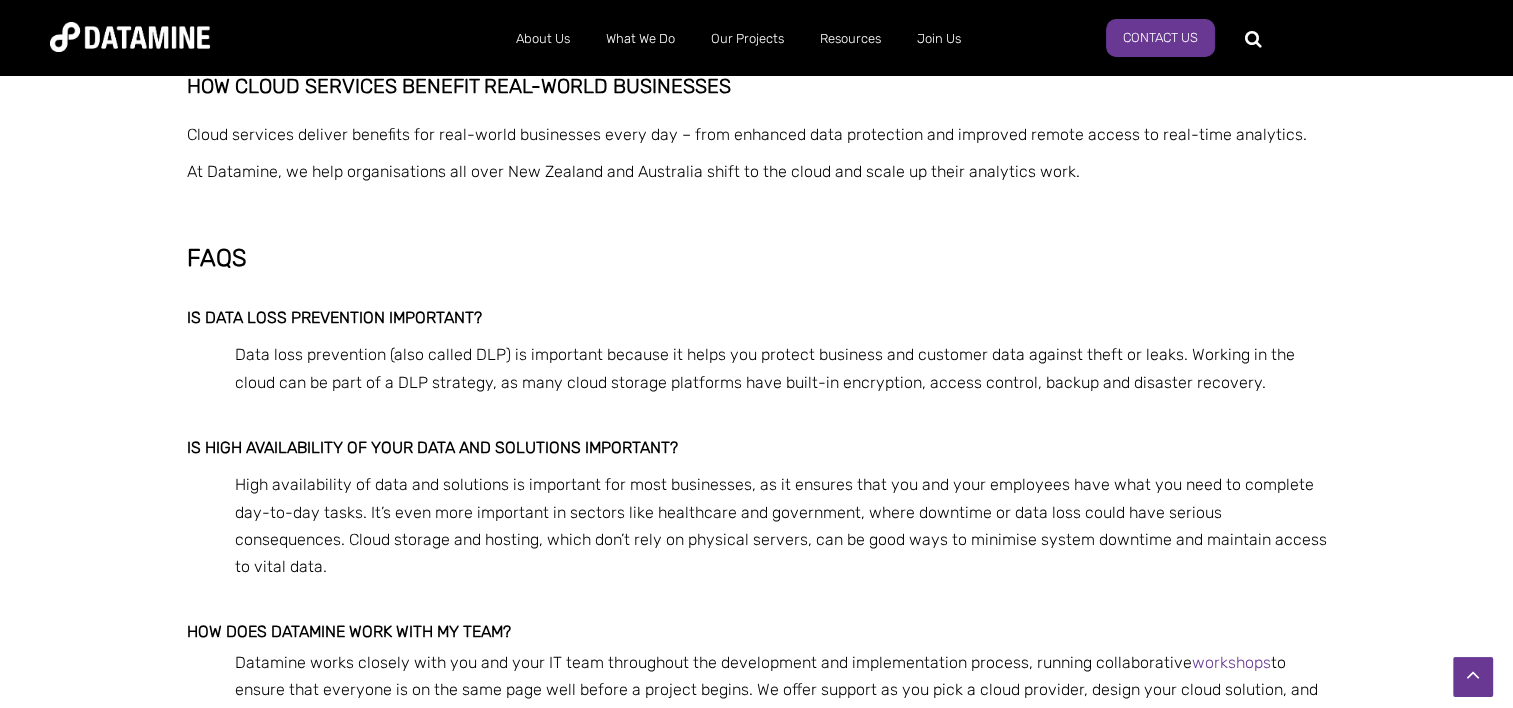 drag, startPoint x: 641, startPoint y: 365, endPoint x: 586, endPoint y: 380, distance: 57.00877 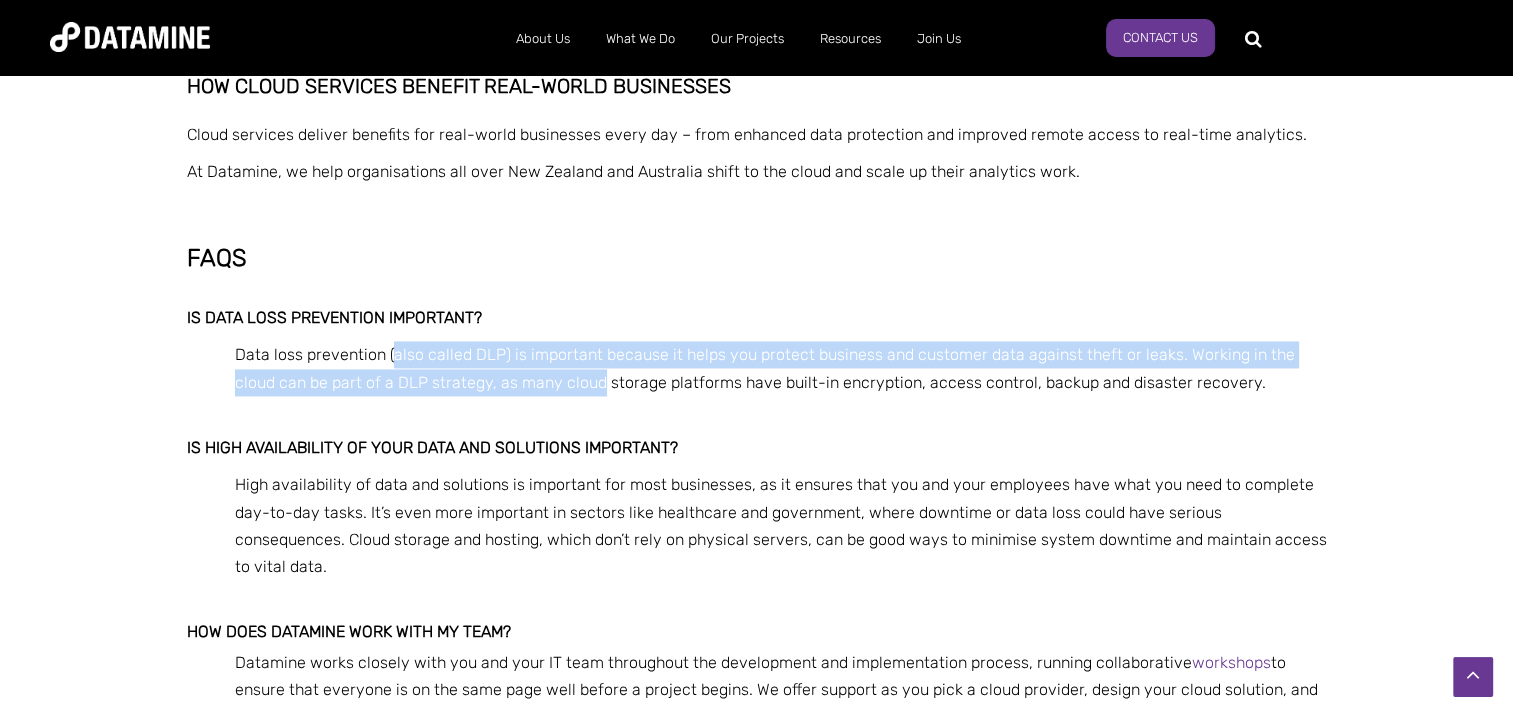 drag, startPoint x: 557, startPoint y: 386, endPoint x: 396, endPoint y: 344, distance: 166.3881 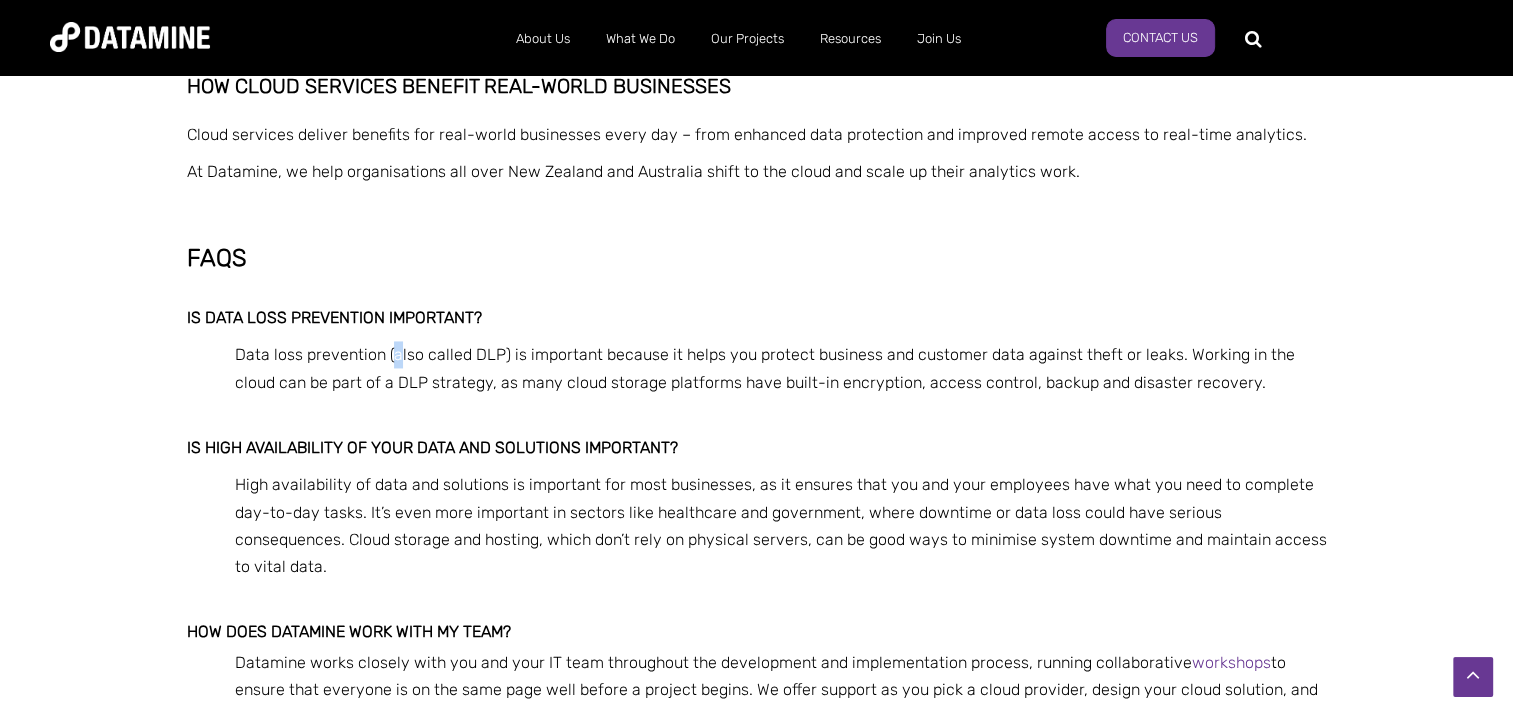 click on "Data loss prevention (also called DLP) is important because it helps you protect business and customer data against theft or leaks. Working in the cloud can be part of a DLP strategy, as many cloud storage platforms have built-in encryption, access control, backup and disaster recovery." at bounding box center [757, 368] 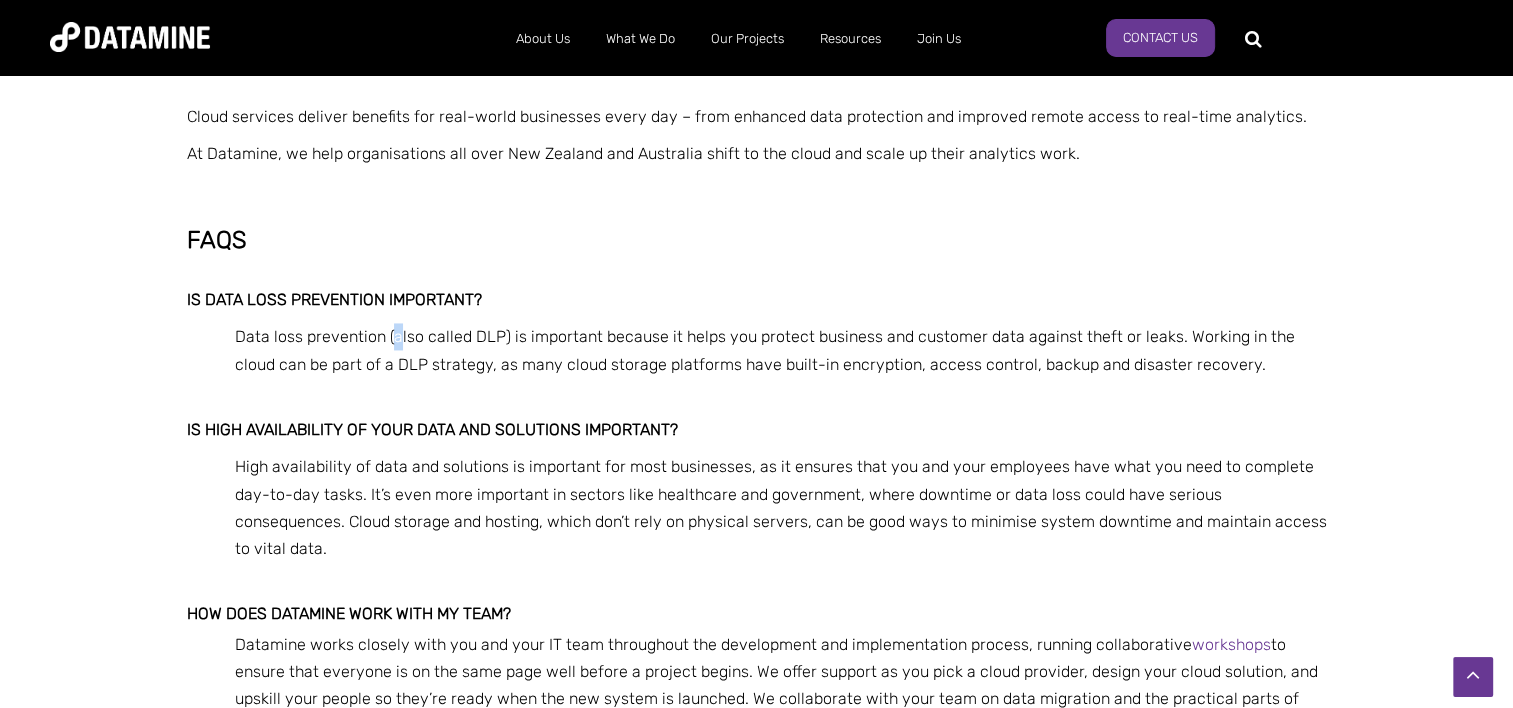 scroll, scrollTop: 2948, scrollLeft: 0, axis: vertical 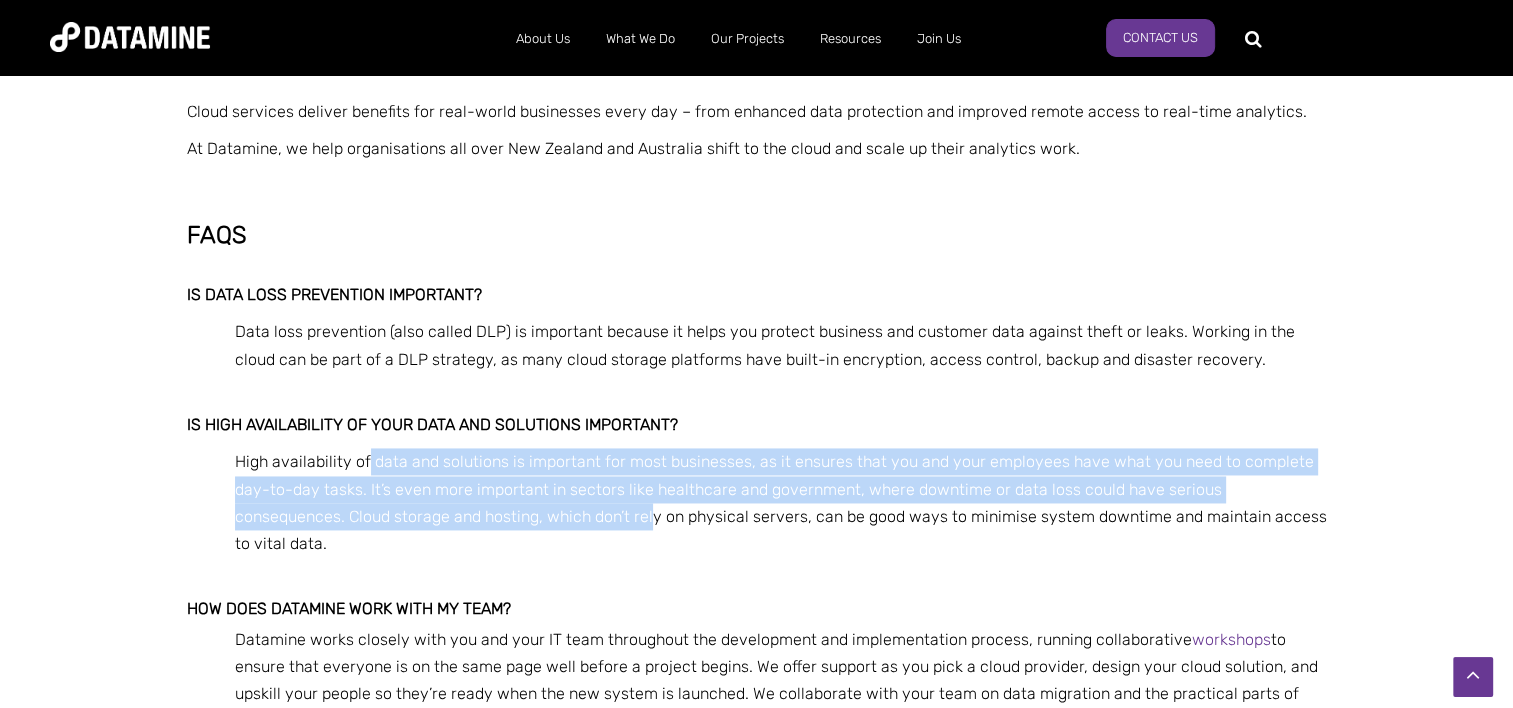 drag, startPoint x: 364, startPoint y: 463, endPoint x: 536, endPoint y: 517, distance: 180.27756 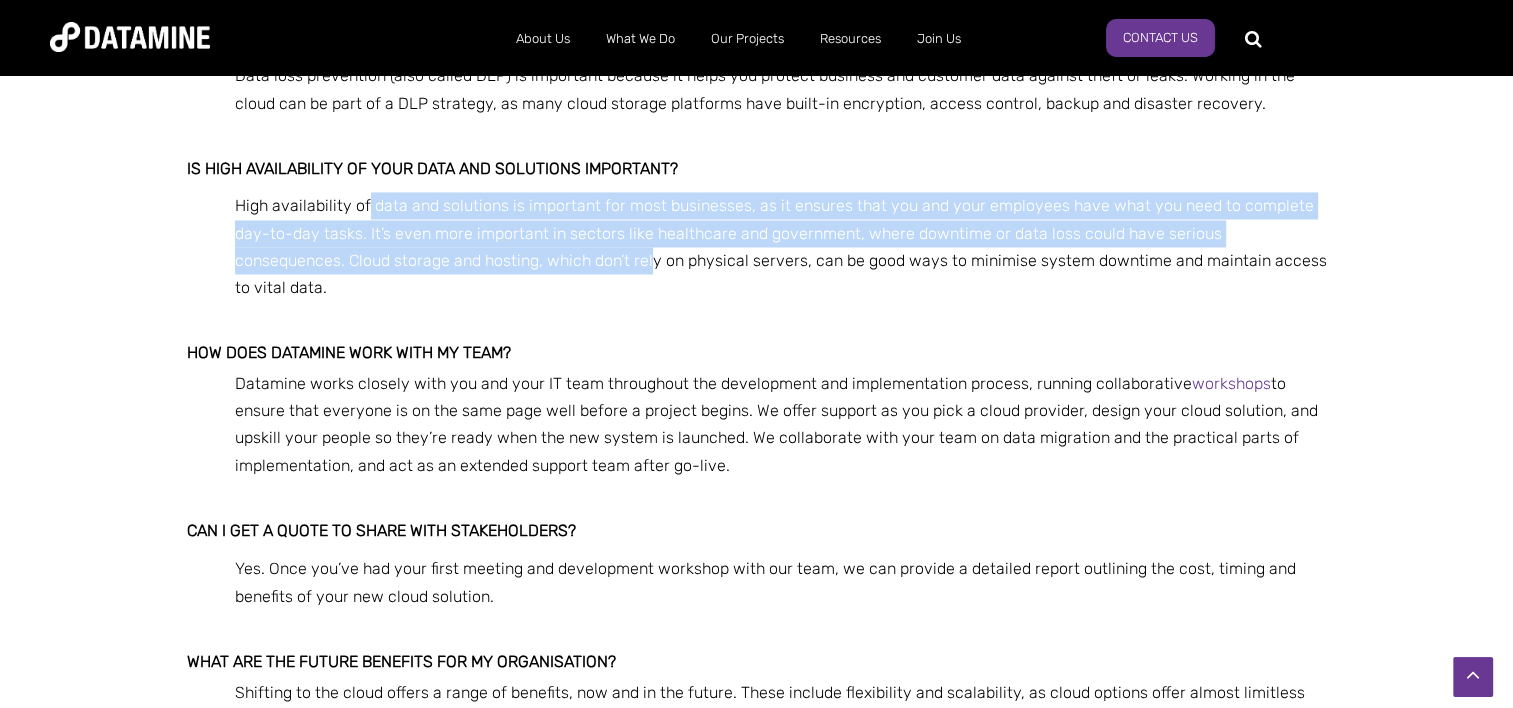 scroll, scrollTop: 3204, scrollLeft: 0, axis: vertical 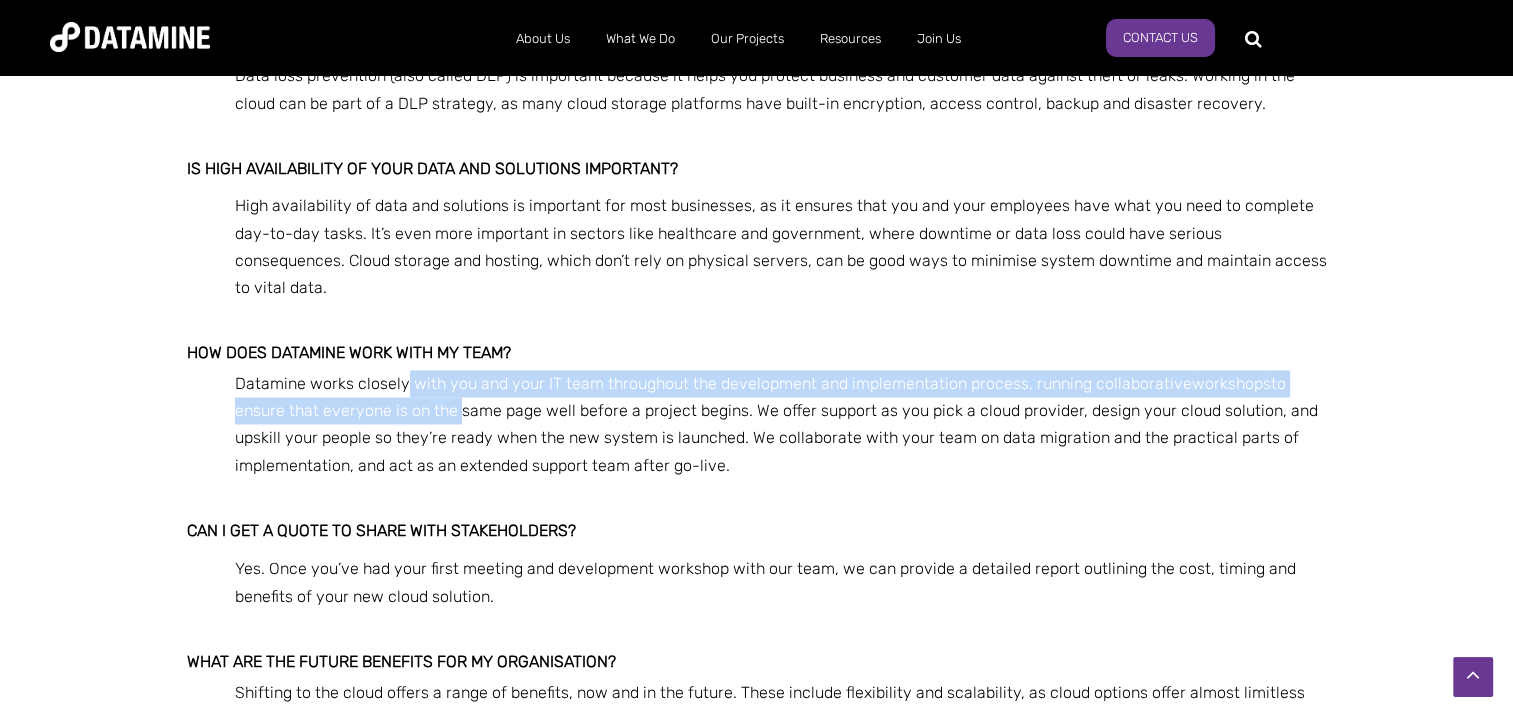 drag, startPoint x: 404, startPoint y: 362, endPoint x: 460, endPoint y: 387, distance: 61.326992 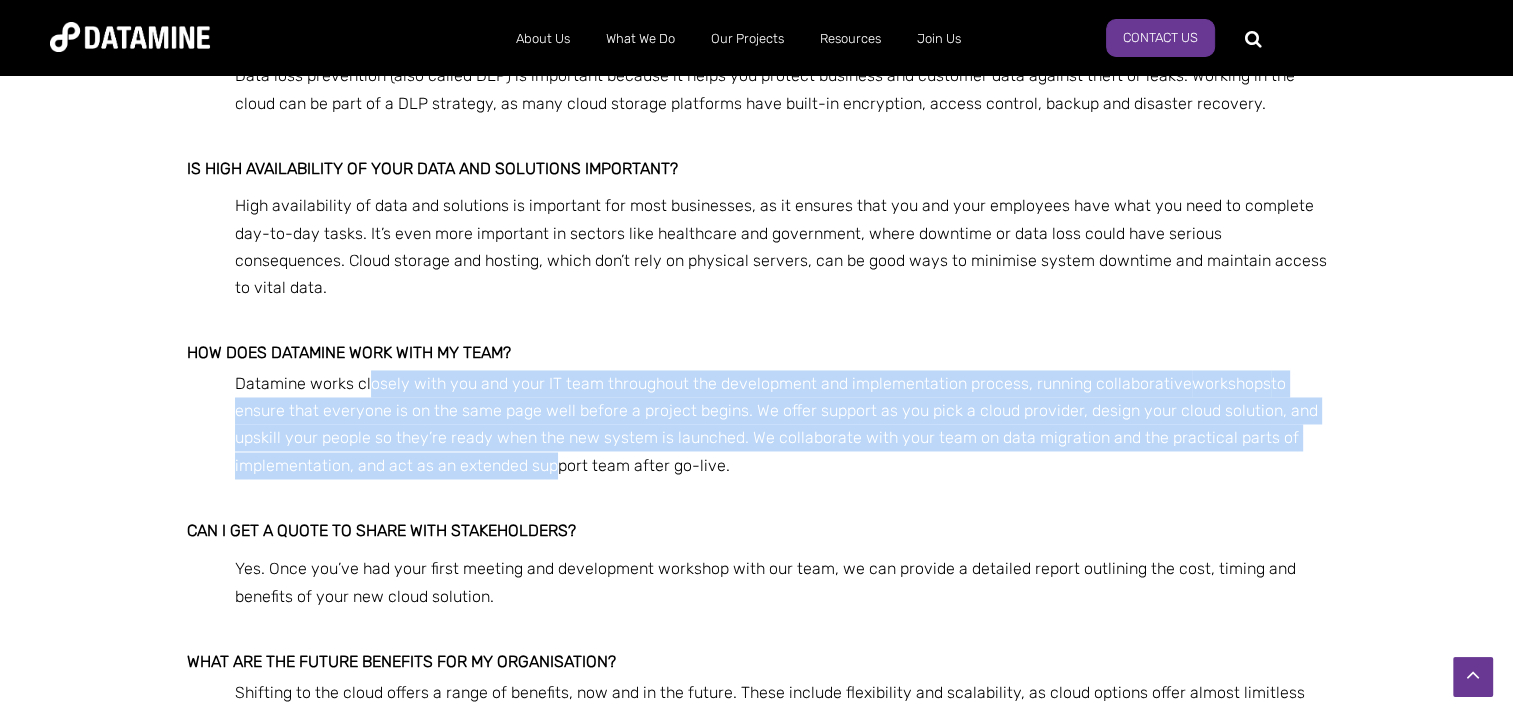 drag, startPoint x: 368, startPoint y: 361, endPoint x: 553, endPoint y: 429, distance: 197.1015 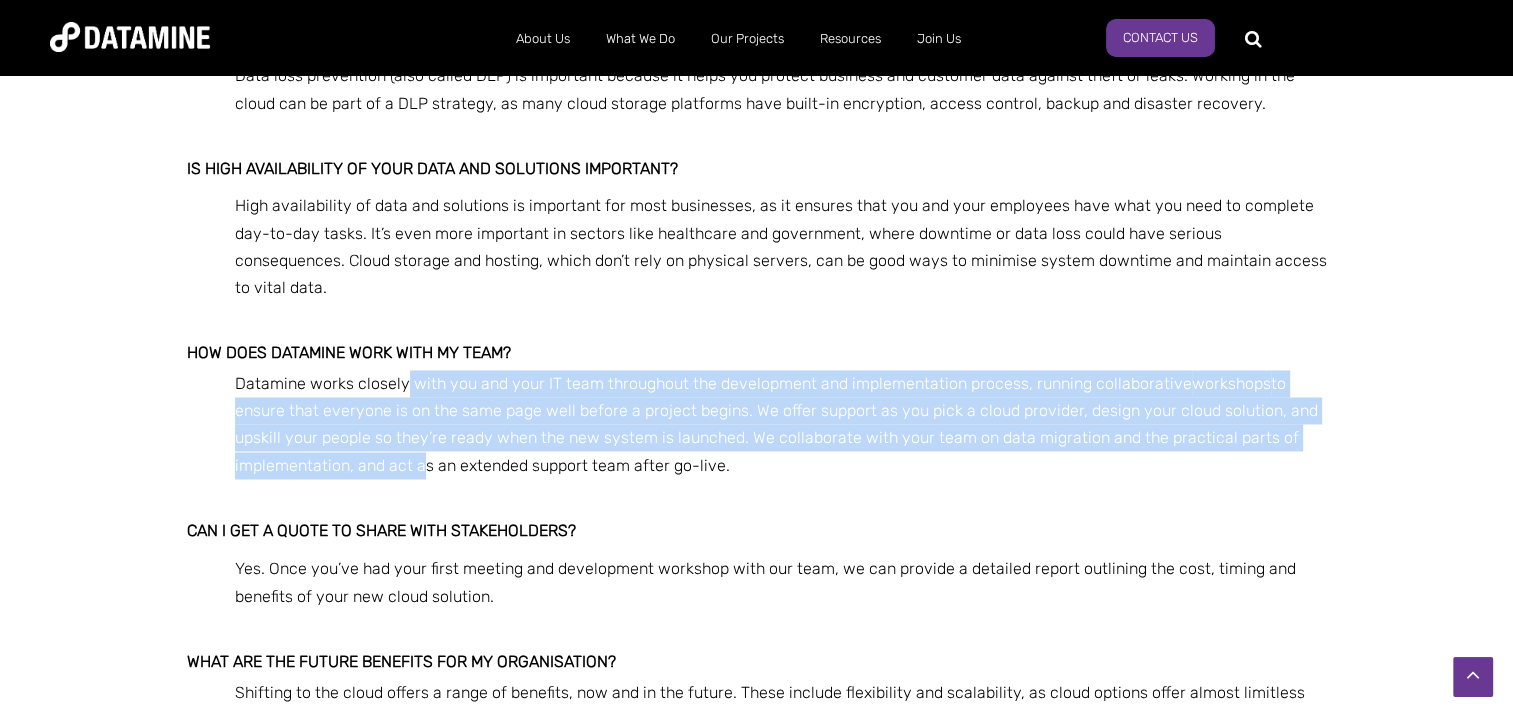 drag, startPoint x: 400, startPoint y: 349, endPoint x: 424, endPoint y: 438, distance: 92.17918 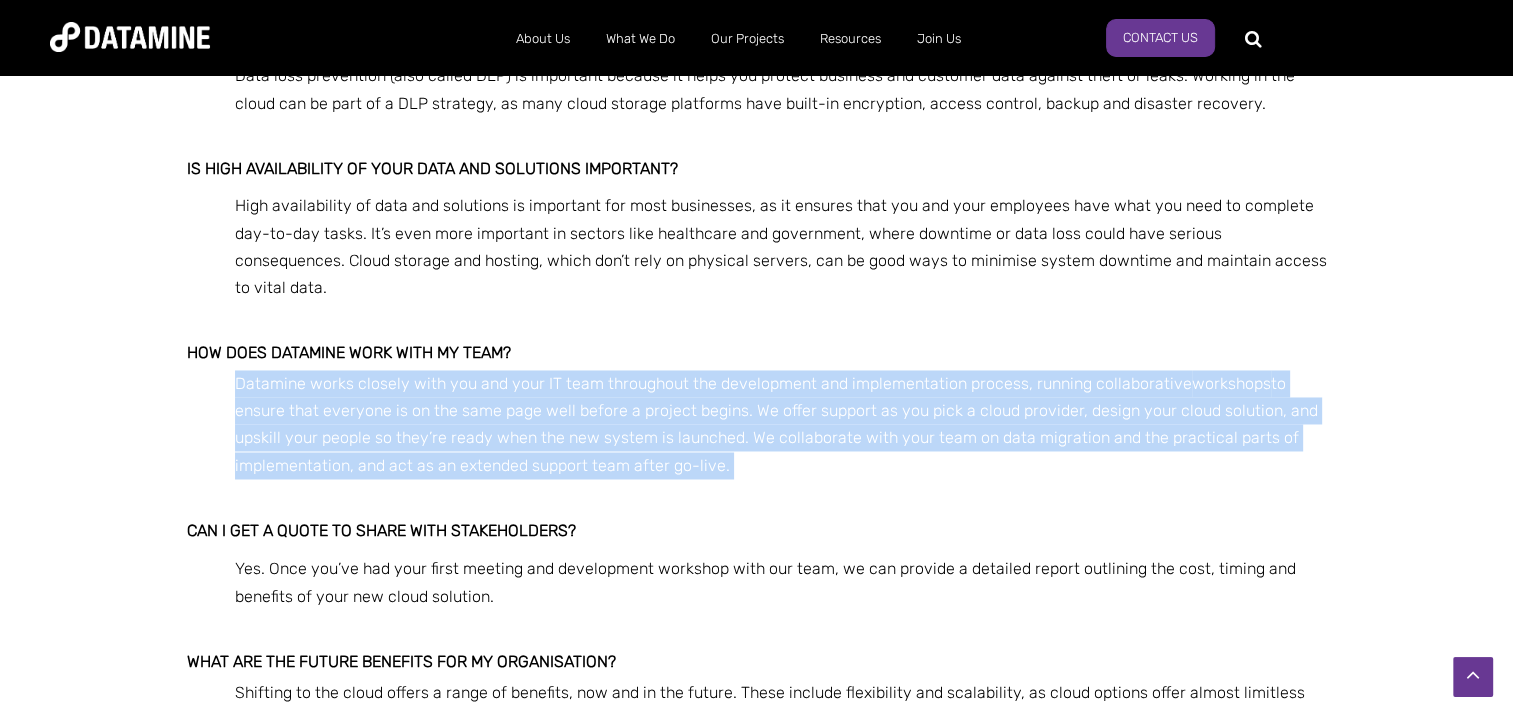 click on "Datamine works closely with you and your IT team throughout the development and implementation process, running collaborative  workshops  to ensure that everyone is on the same page well before a project begins. We offer support as you pick a cloud provider, design your cloud solution, and upskill your people so they’re ready when the new system is launched. We collaborate with your team on data migration and the practical parts of implementation, and act as an extended support team after go-live." at bounding box center [776, 424] 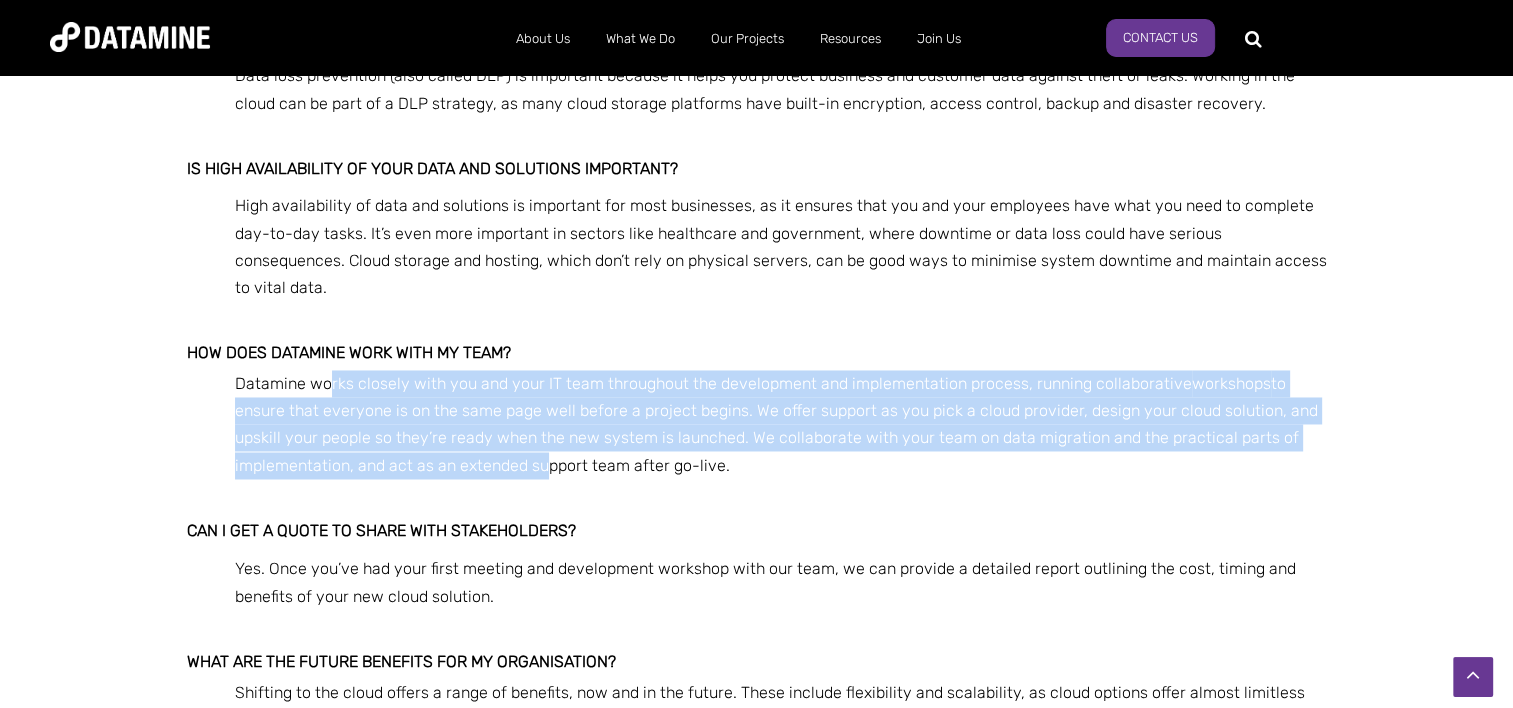 drag, startPoint x: 545, startPoint y: 442, endPoint x: 328, endPoint y: 350, distance: 235.69684 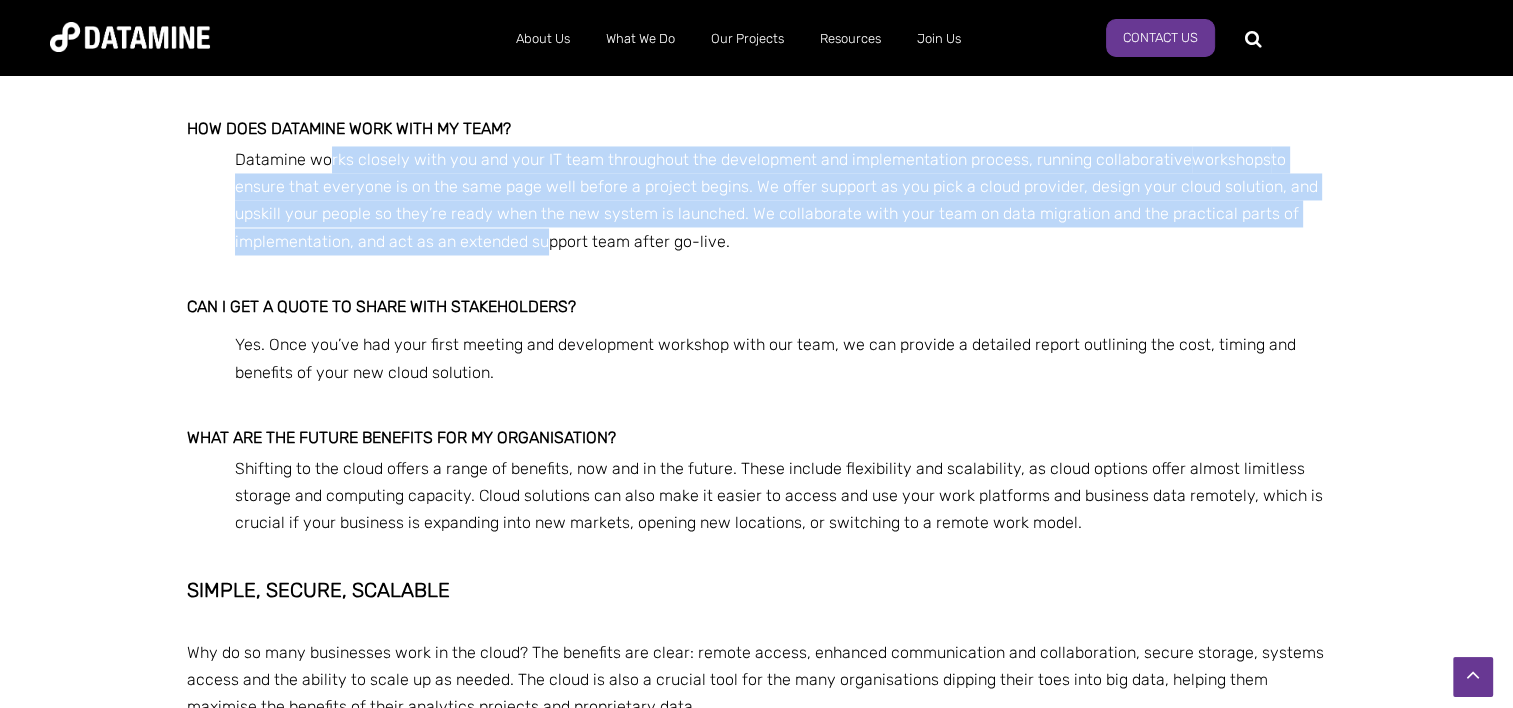 scroll, scrollTop: 3440, scrollLeft: 0, axis: vertical 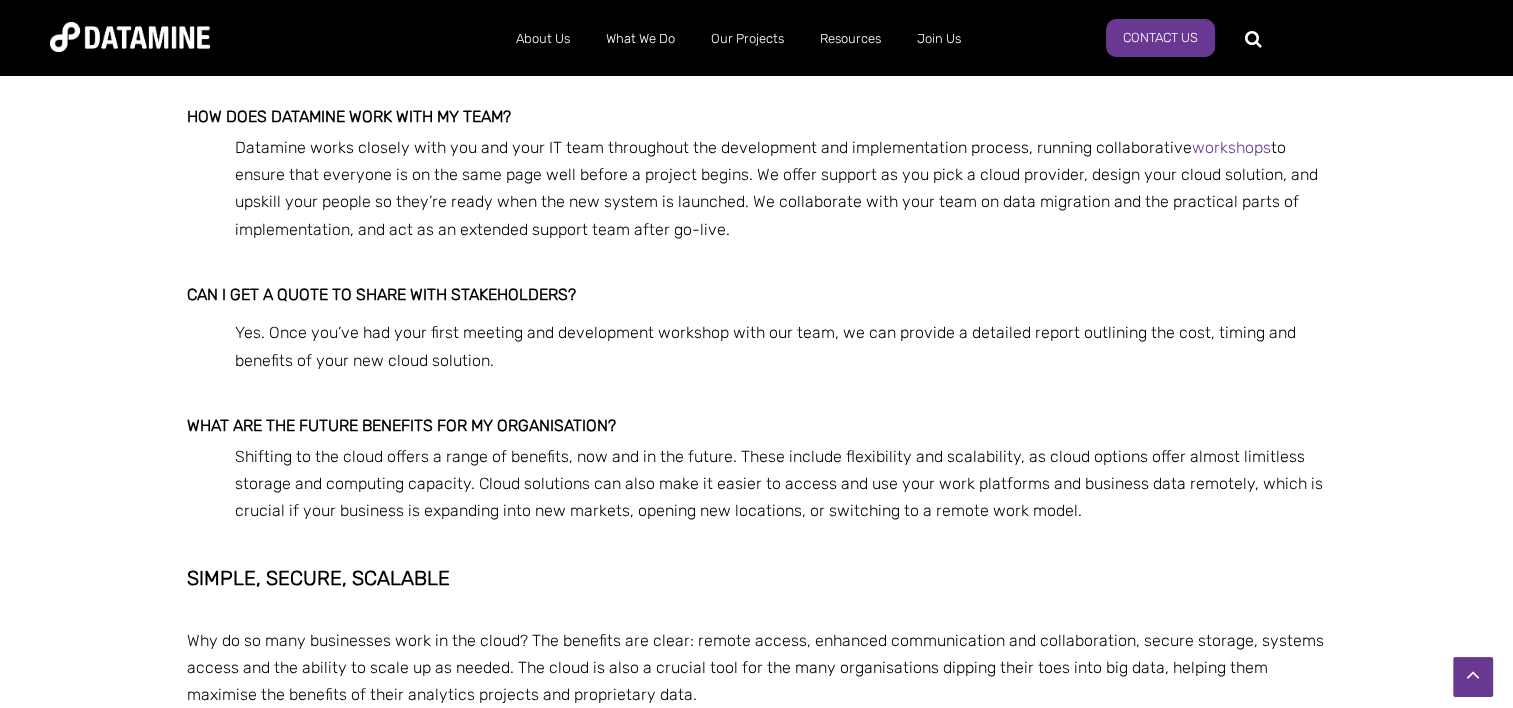 click on "FAQs
Is data loss prevention important?
Data loss prevention (also called DLP) is important because it helps you protect business and customer data against theft or leaks. Working in the cloud can be part of a DLP strategy, as many cloud storage platforms have built-in encryption, access control, backup and disaster recovery.
Is high availability of your data and solutions important?
High availability of data and solutions is important for most businesses, as it ensures that you and your employees have what you need to complete day-to-day tasks. It’s even more important in sectors like healthcare and government, where downtime or data loss could have serious consequences. Cloud storage and hosting, which don’t rely on physical servers, can be good ways to minimise system downtime and maintain access to vital data.
How does Datamine work with my team?
workshops
Can I get a quote to share with stakeholders?
Simple, secure, scalable" at bounding box center [757, 365] 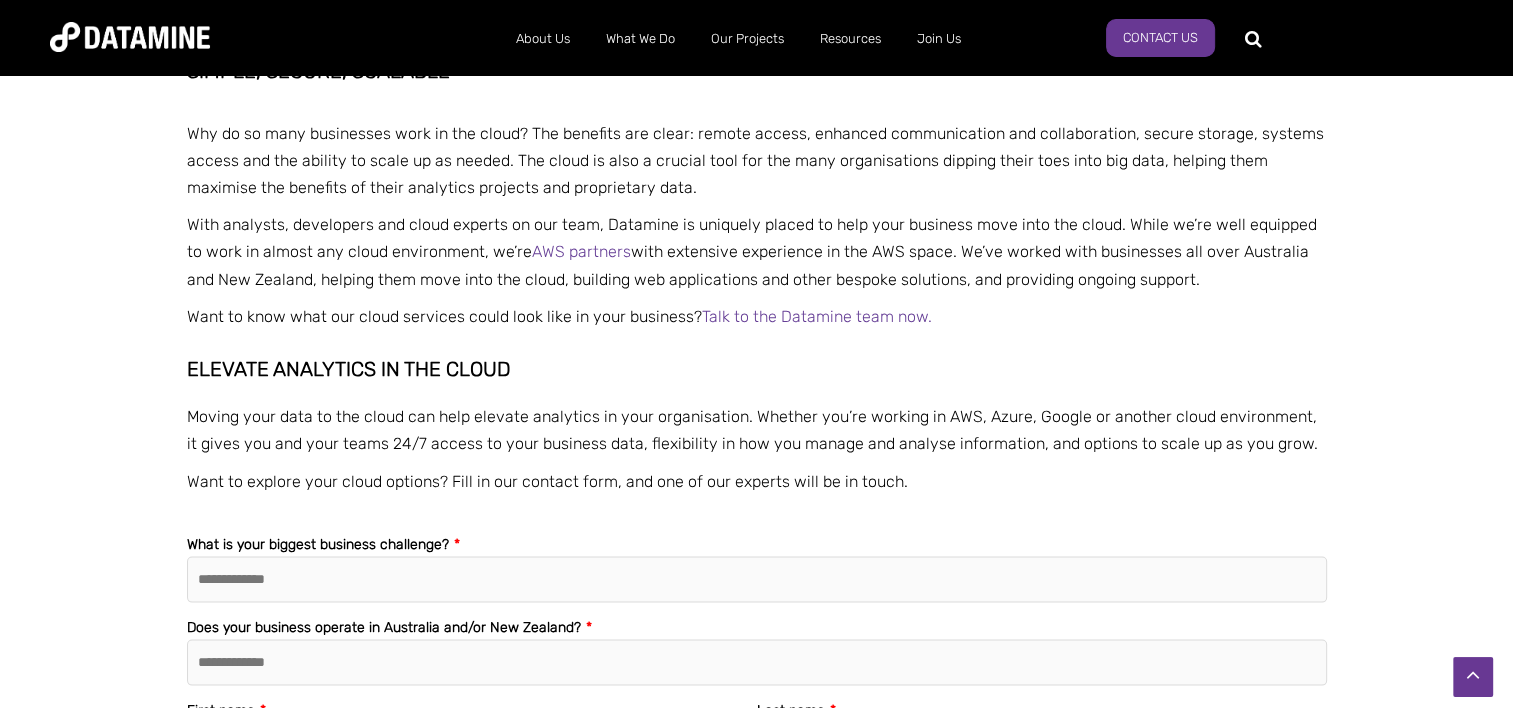 scroll, scrollTop: 3948, scrollLeft: 0, axis: vertical 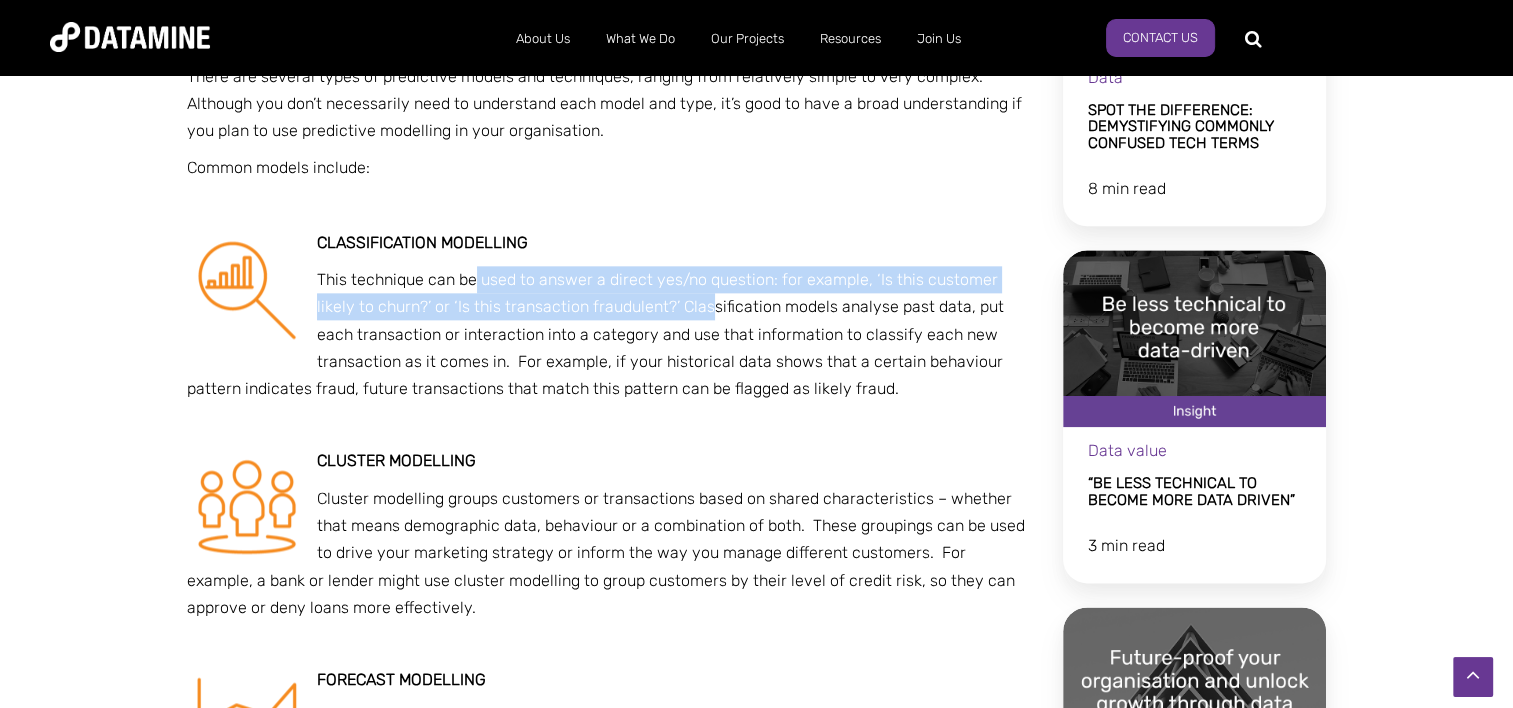 drag, startPoint x: 671, startPoint y: 241, endPoint x: 474, endPoint y: 217, distance: 198.45654 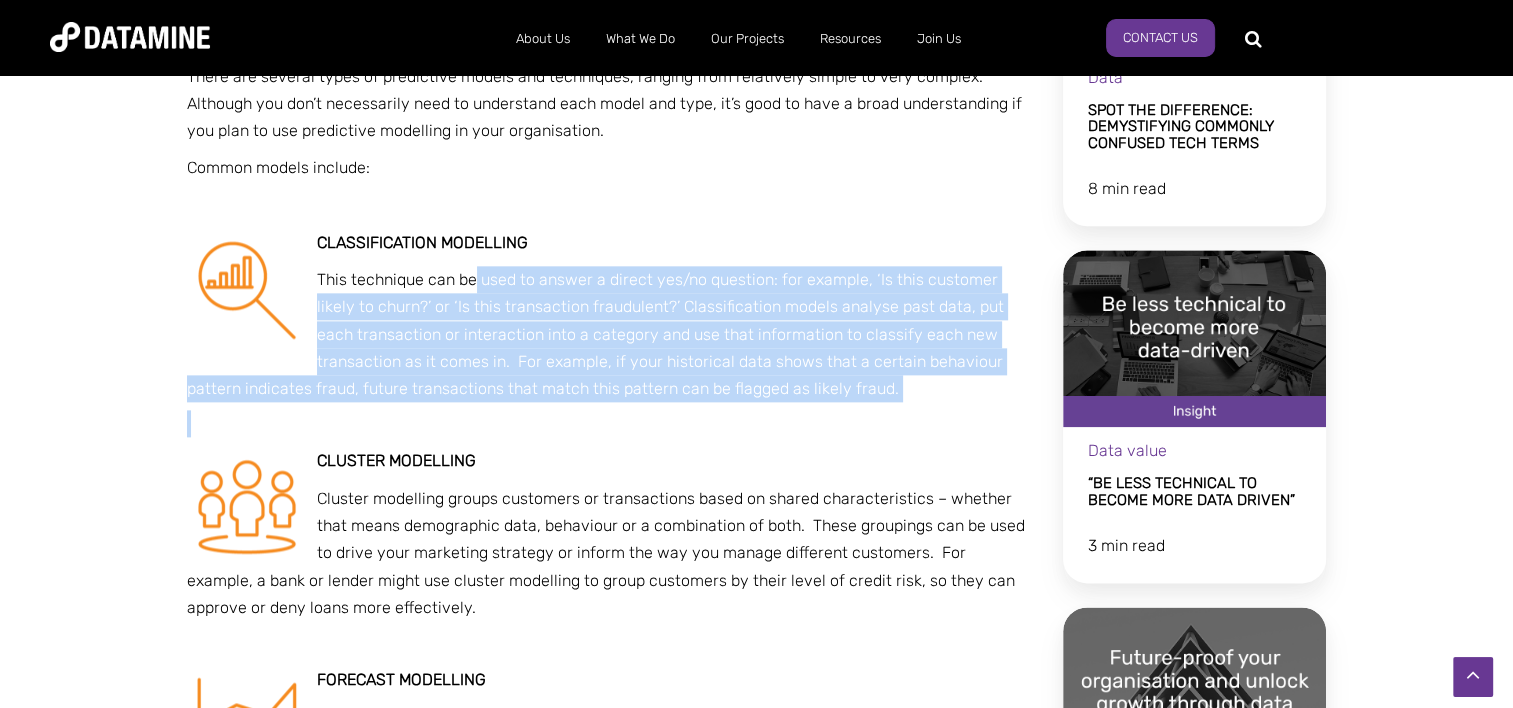 drag, startPoint x: 474, startPoint y: 217, endPoint x: 537, endPoint y: 368, distance: 163.6154 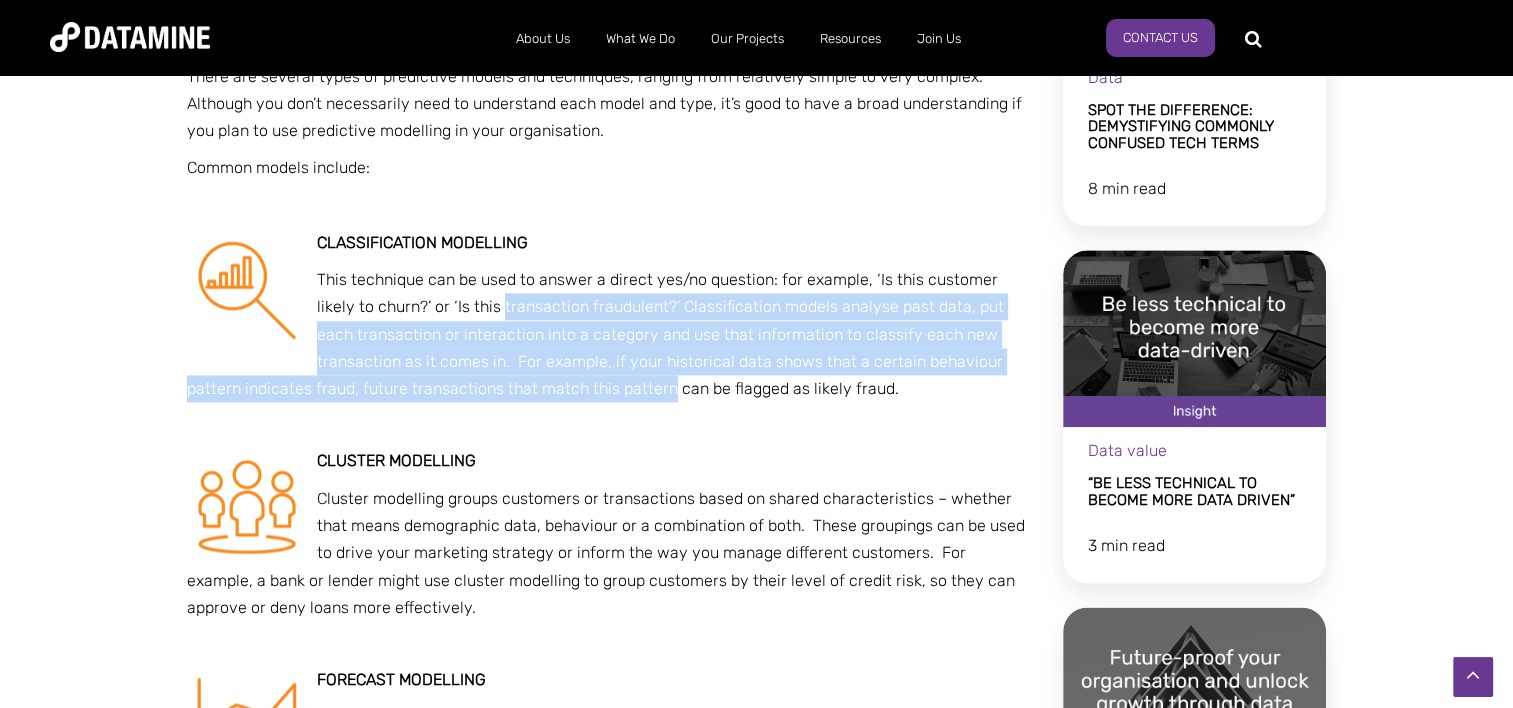 drag, startPoint x: 491, startPoint y: 341, endPoint x: 468, endPoint y: 250, distance: 93.8616 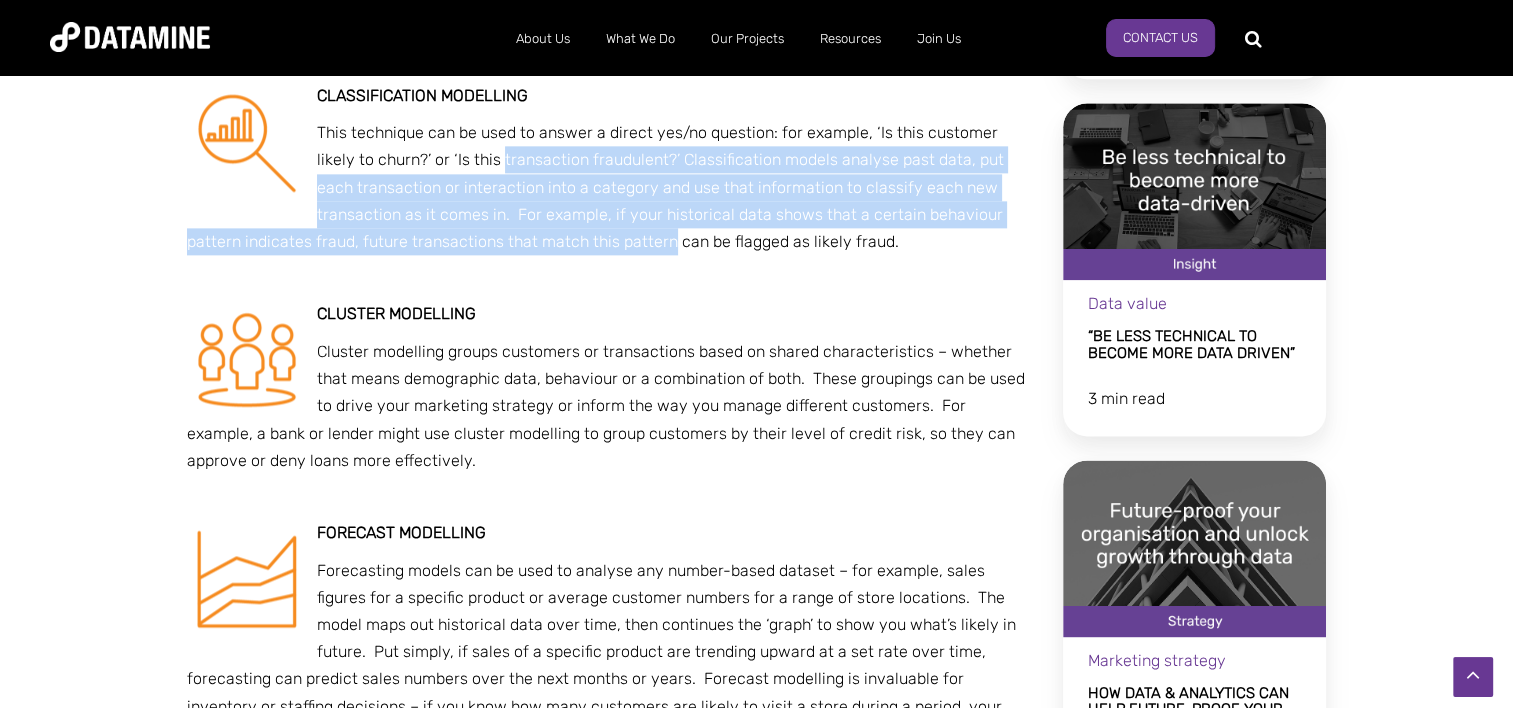 scroll, scrollTop: 2556, scrollLeft: 0, axis: vertical 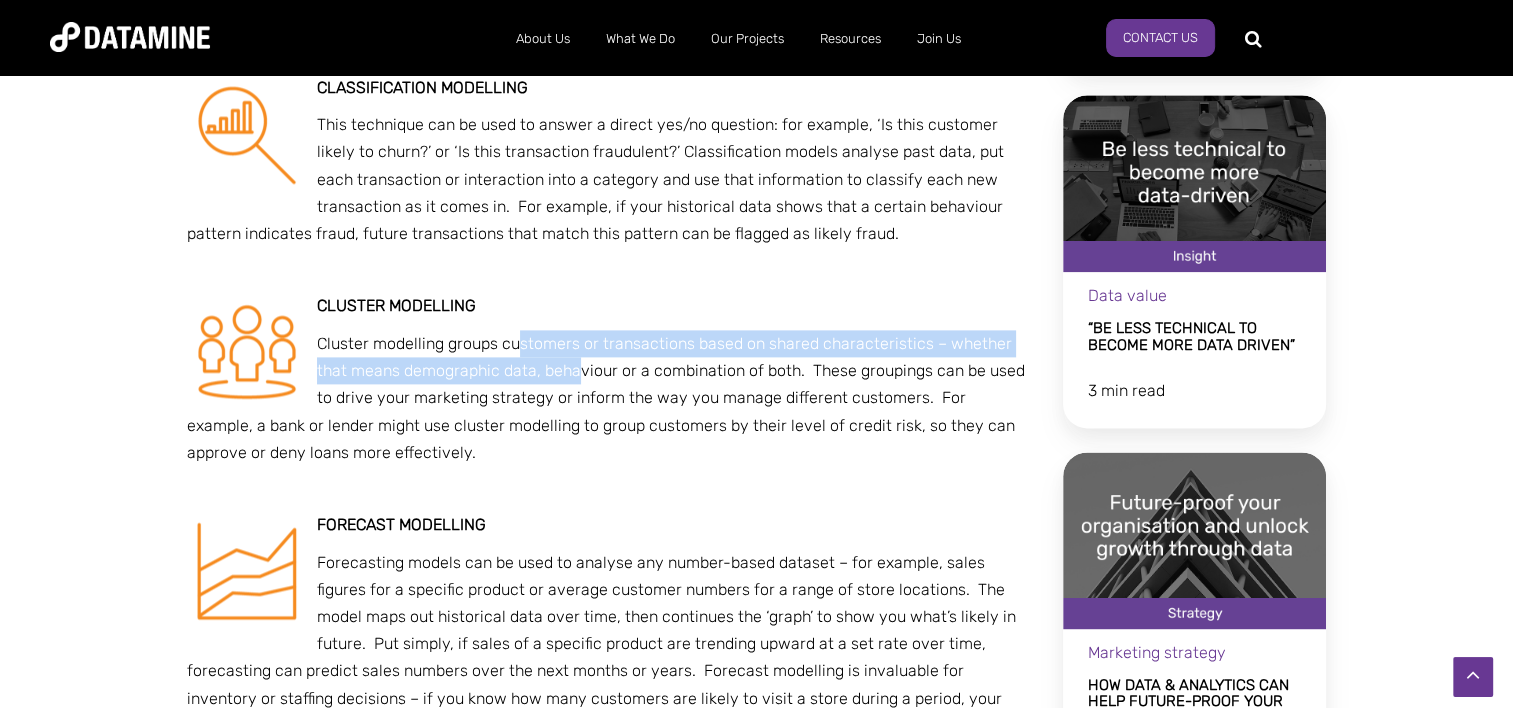drag, startPoint x: 541, startPoint y: 305, endPoint x: 519, endPoint y: 286, distance: 29.068884 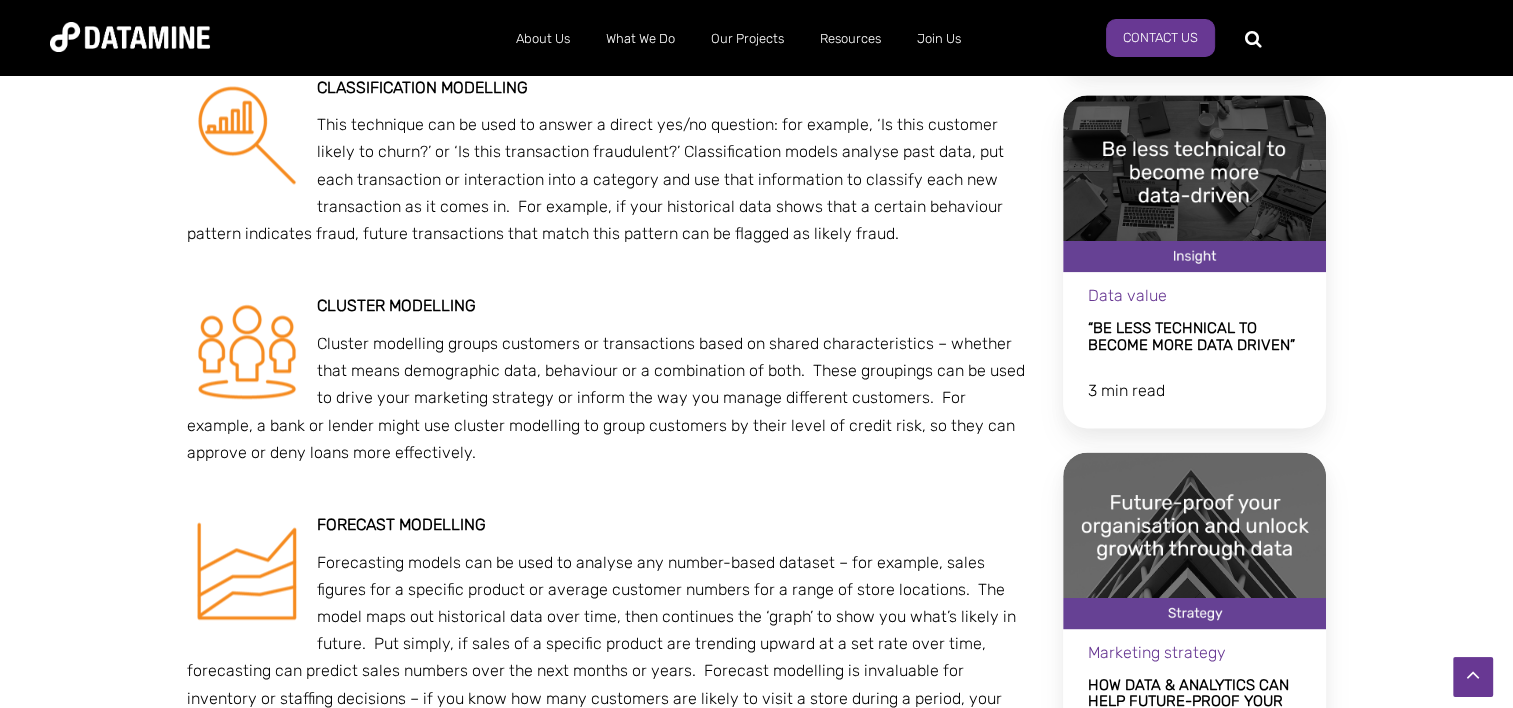 click on "Cluster modelling groups customers or transactions based on shared characteristics – whether that means demographic data, behaviour or a combination of both.  These groupings can be used to drive your marketing strategy or inform the way you manage different customers.  For example, a bank or lender might use cluster modelling to group customers by their level of credit risk, so they can approve or deny loans more effectively." at bounding box center [611, 398] 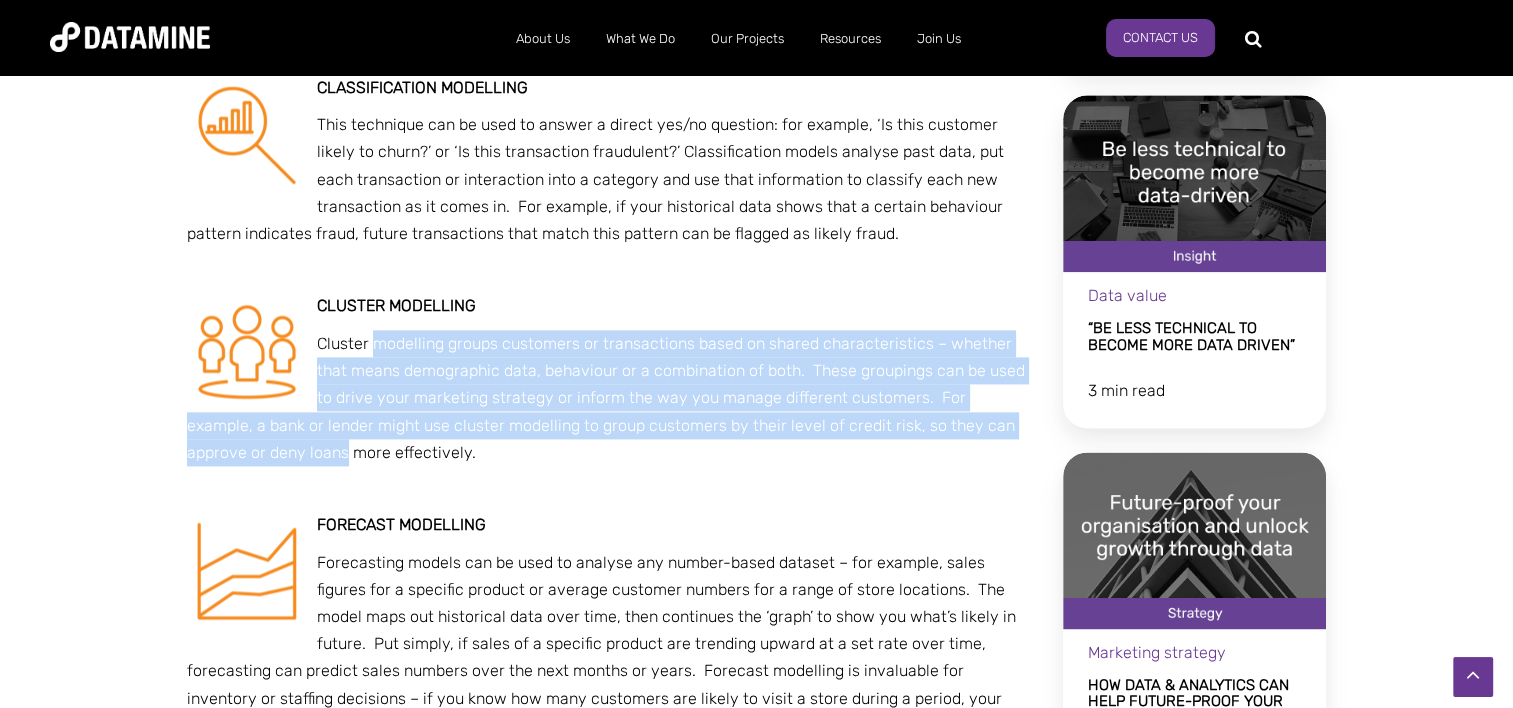 drag, startPoint x: 413, startPoint y: 277, endPoint x: 258, endPoint y: 396, distance: 195.41238 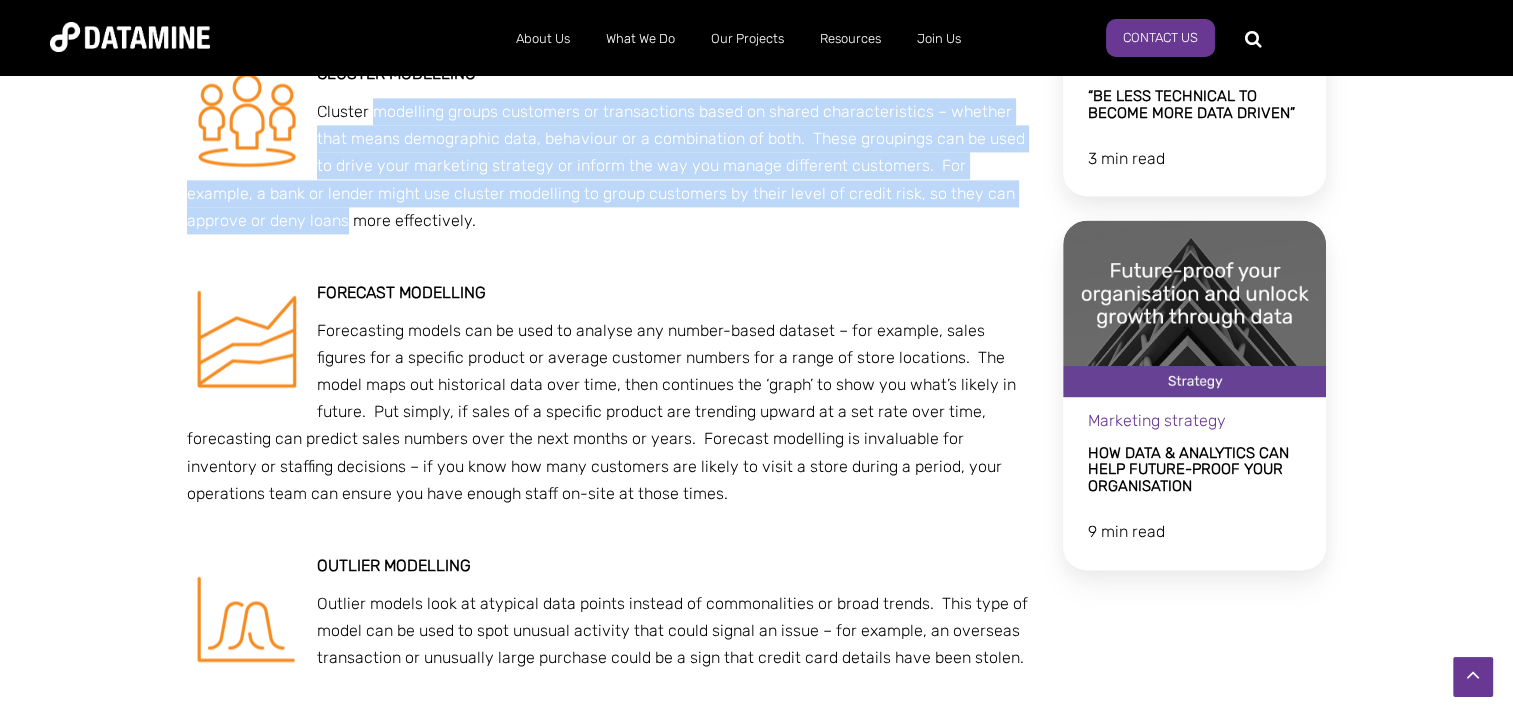 scroll, scrollTop: 2789, scrollLeft: 0, axis: vertical 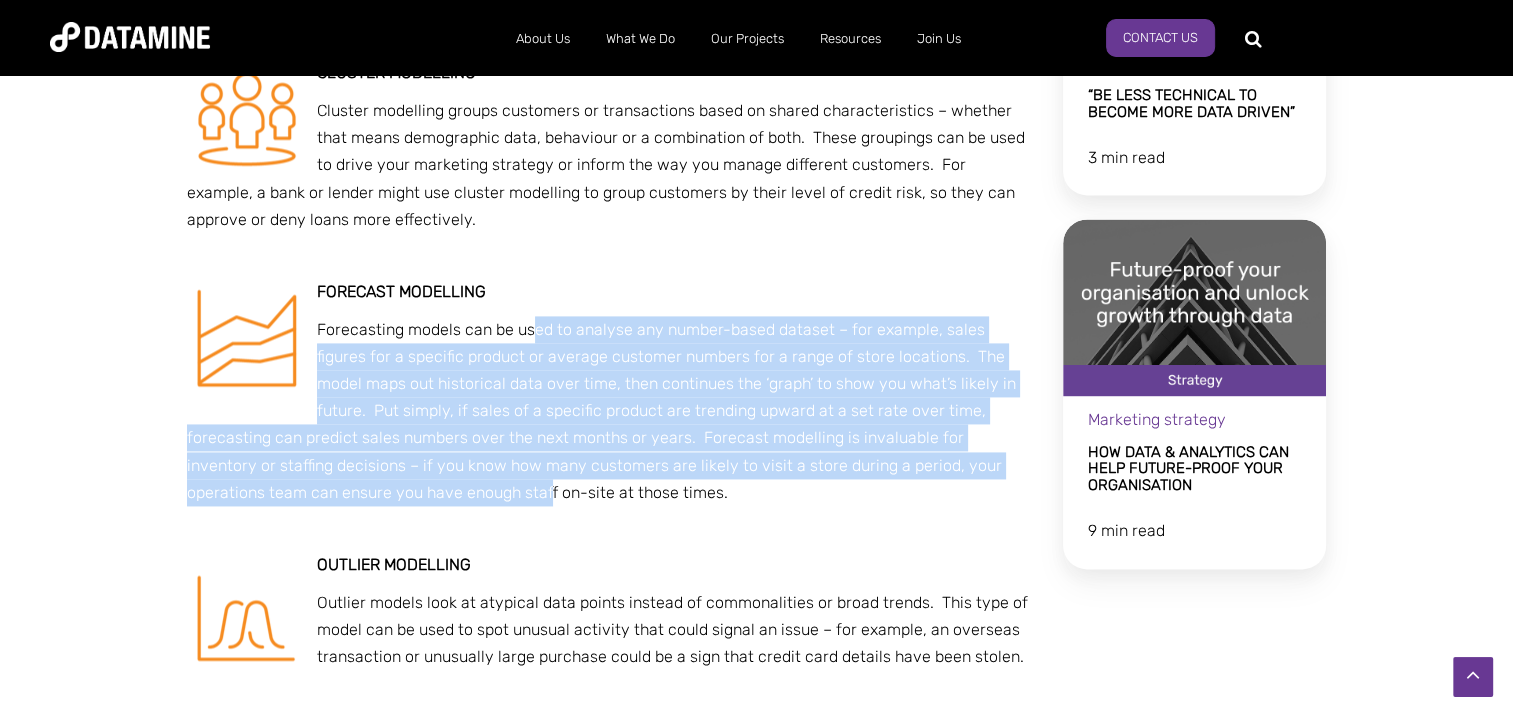 drag, startPoint x: 535, startPoint y: 281, endPoint x: 396, endPoint y: 429, distance: 203.0394 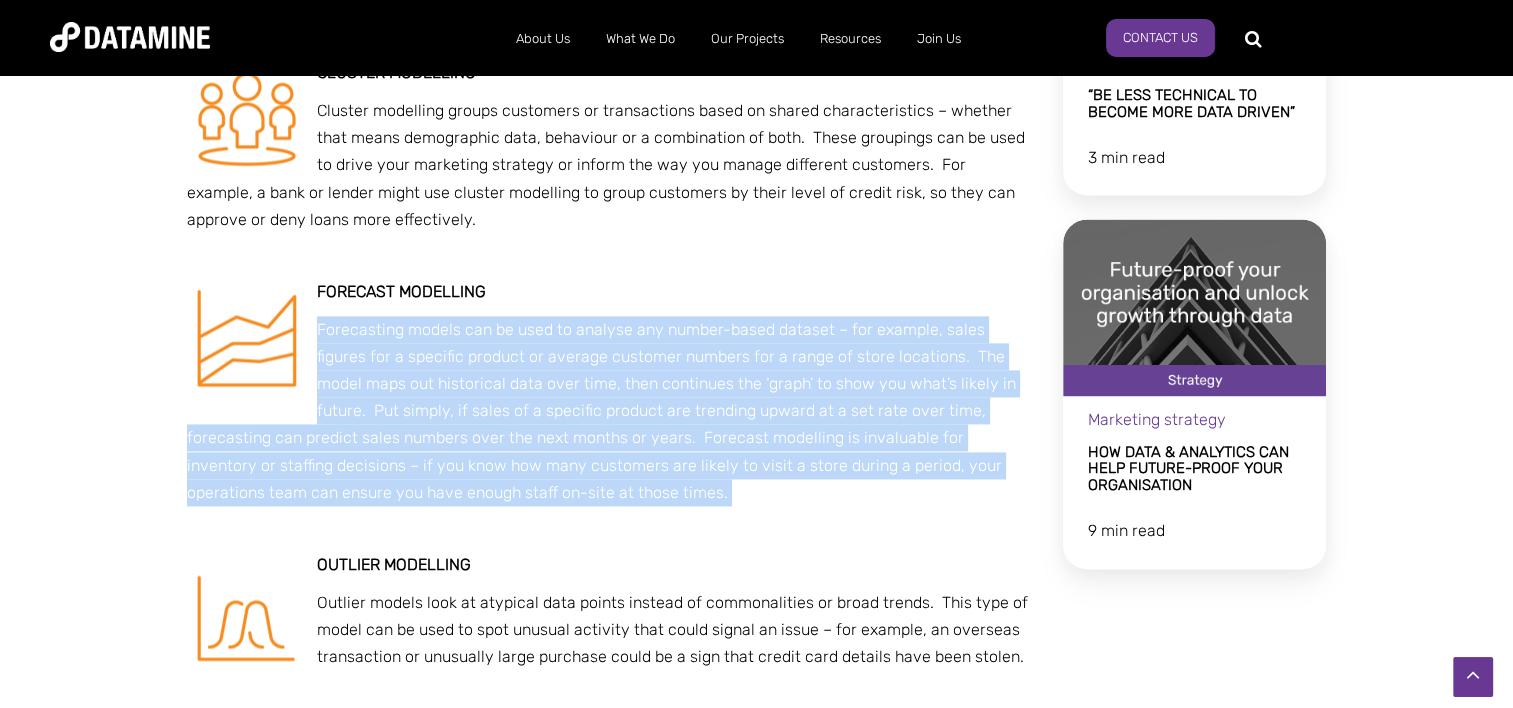 click on "Forecasting models can be used to analyse any number-based dataset – for example, sales figures for a specific product or average customer numbers for a range of store locations.  The model maps out historical data over time, then continues the ‘graph’ to show you what’s likely in future.  Put simply, if sales of a specific product are trending upward at a set rate over time, forecasting can predict sales numbers over the next months or years.  Forecast modelling is invaluable for inventory or staffing decisions – if you know how many customers are likely to visit a store during a period, your operations team can ensure you have enough staff on-site at those times." at bounding box center [611, 411] 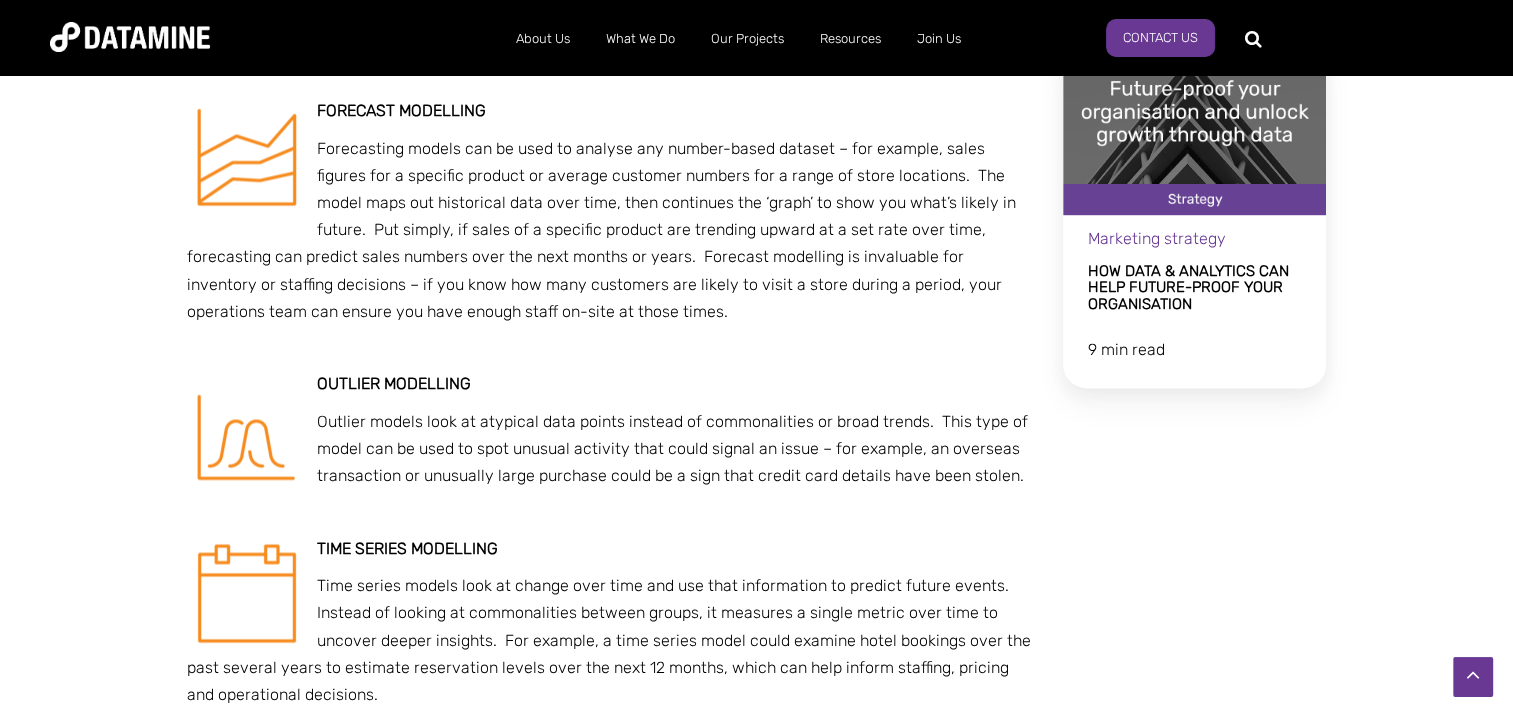 scroll, scrollTop: 2974, scrollLeft: 0, axis: vertical 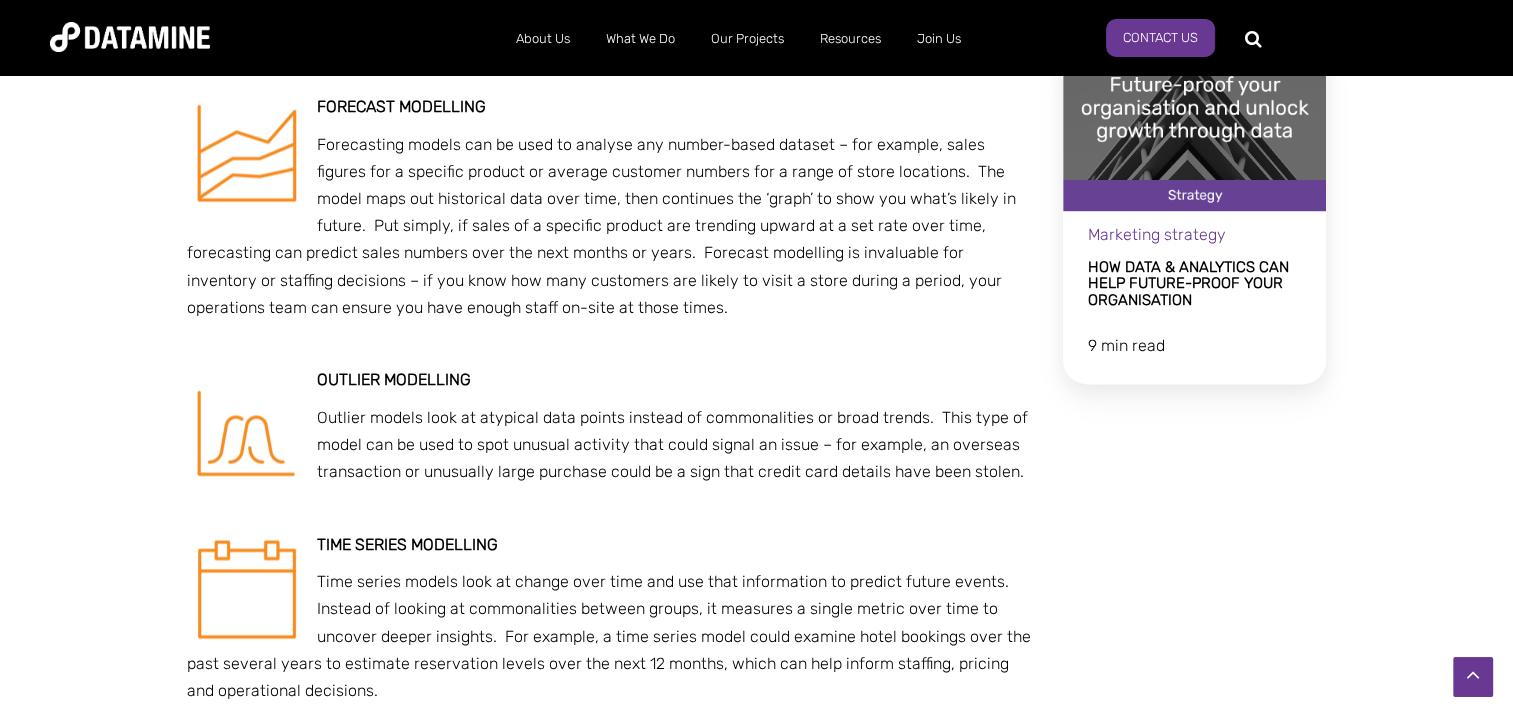 click on "Forecasting models can be used to analyse any number-based dataset – for example, sales figures for a specific product or average customer numbers for a range of store locations.  The model maps out historical data over time, then continues the ‘graph’ to show you what’s likely in future.  Put simply, if sales of a specific product are trending upward at a set rate over time, forecasting can predict sales numbers over the next months or years.  Forecast modelling is invaluable for inventory or staffing decisions – if you know how many customers are likely to visit a store during a period, your operations team can ensure you have enough staff on-site at those times." at bounding box center (601, 226) 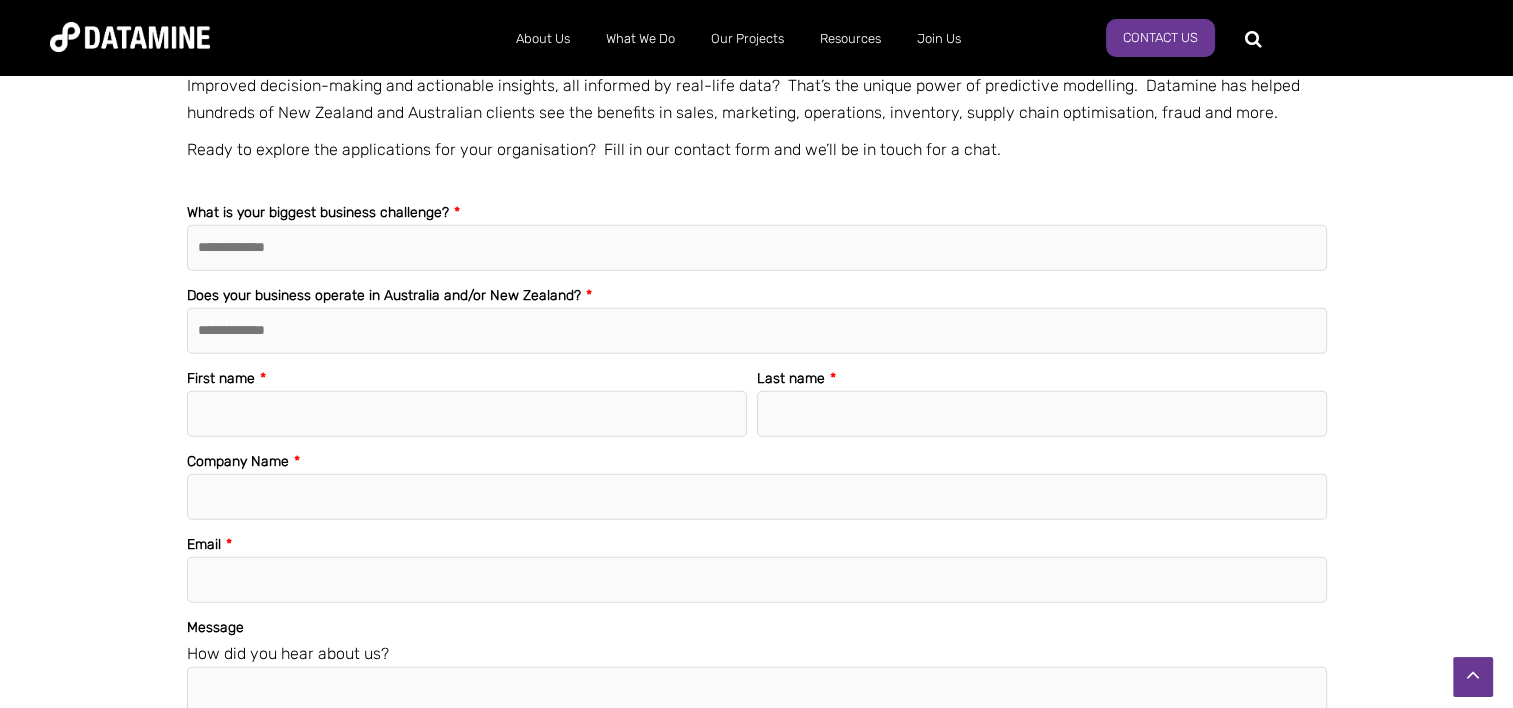 scroll, scrollTop: 5449, scrollLeft: 0, axis: vertical 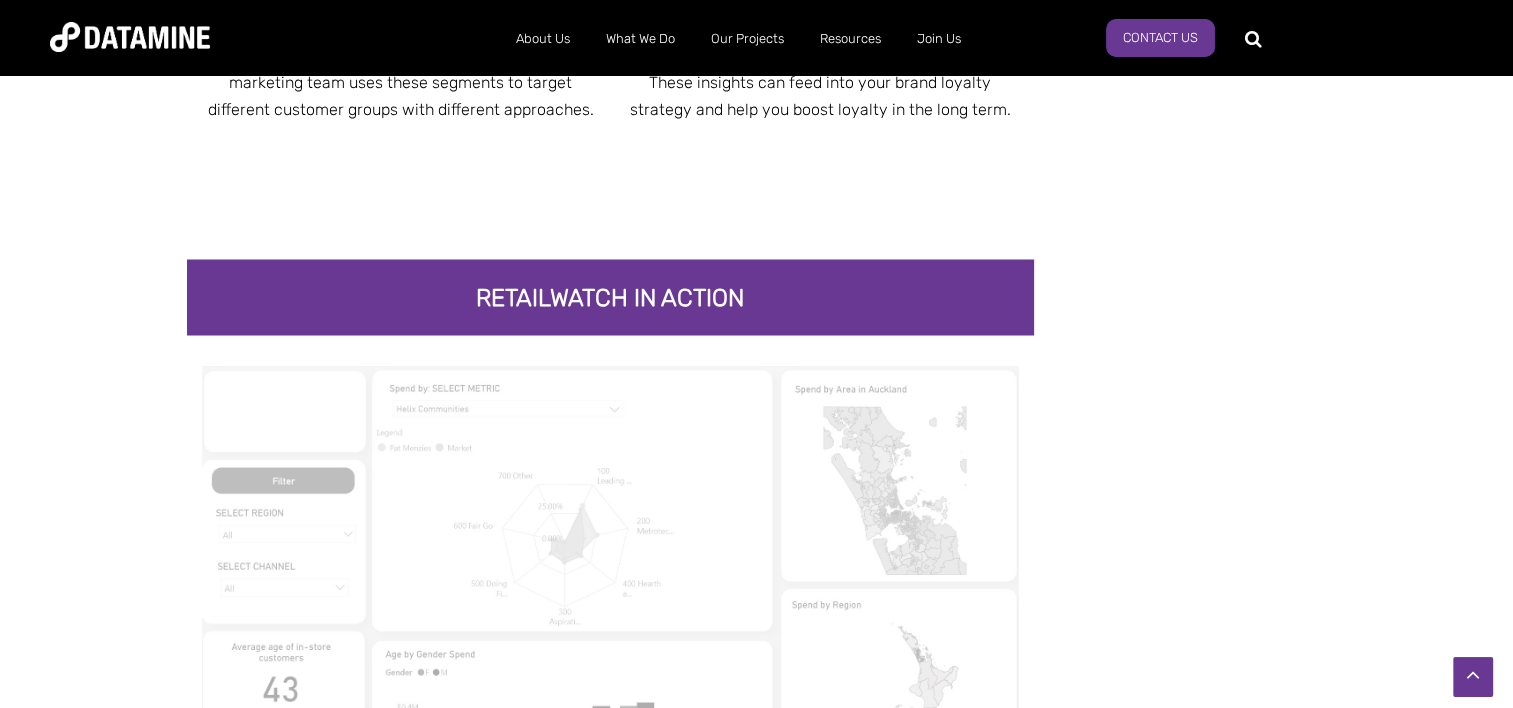 click on "Retailwatch in action" at bounding box center (611, 297) 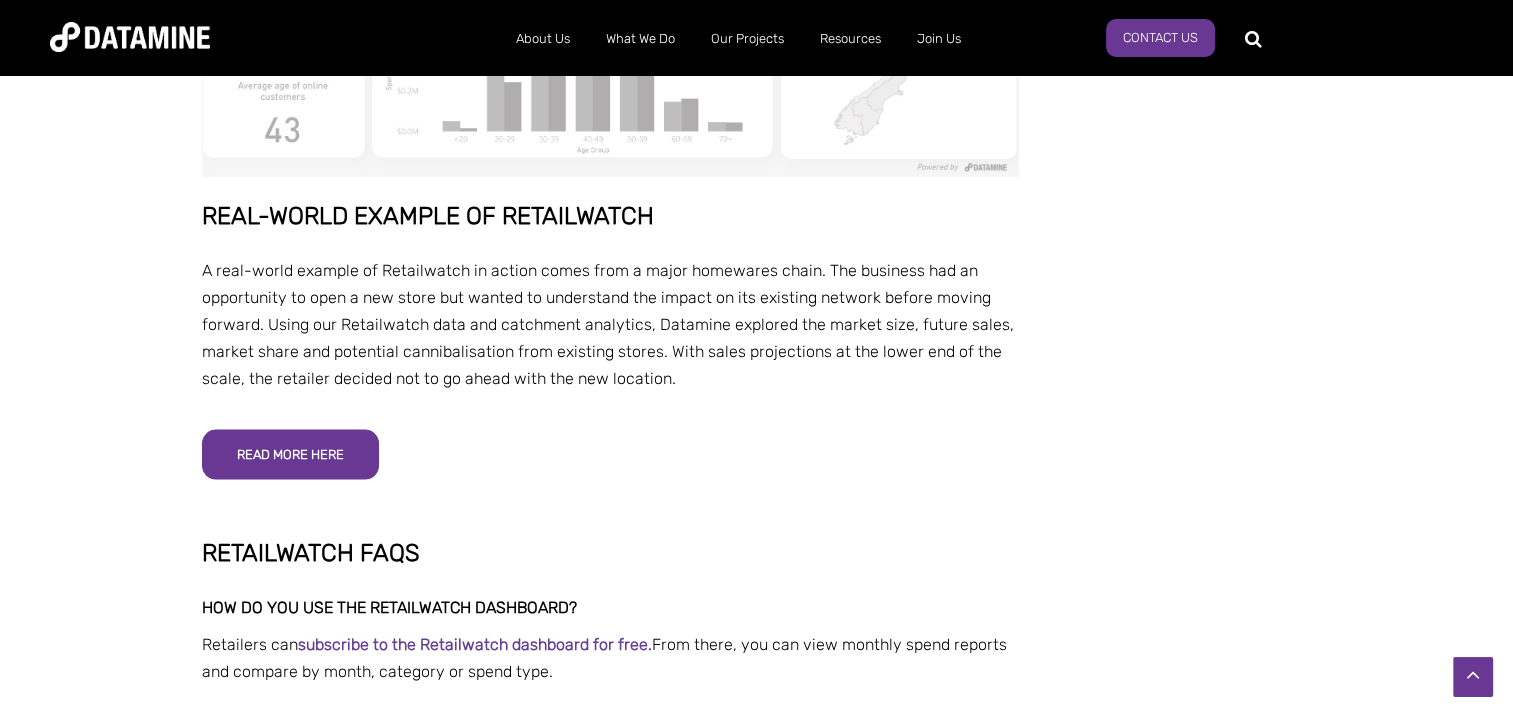 scroll, scrollTop: 4144, scrollLeft: 0, axis: vertical 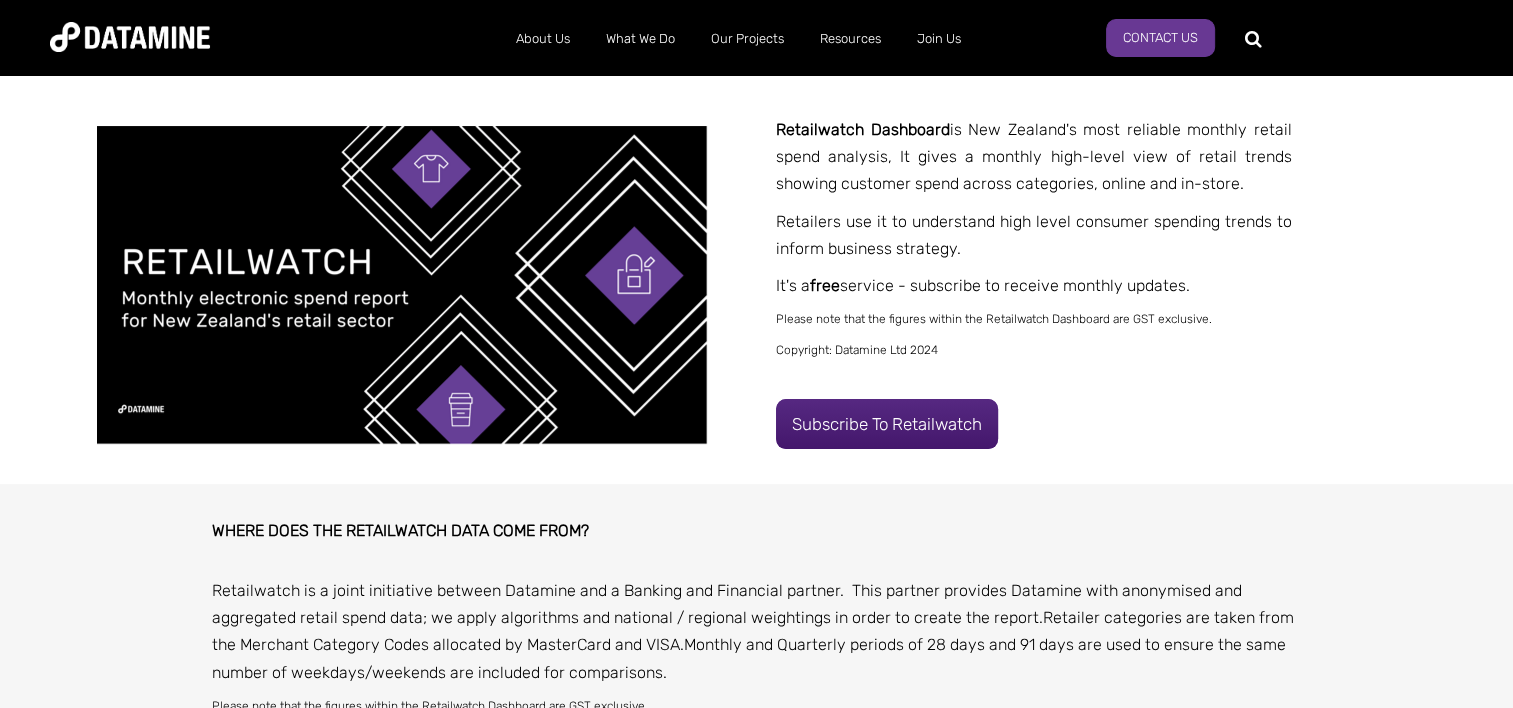 click at bounding box center [402, 285] 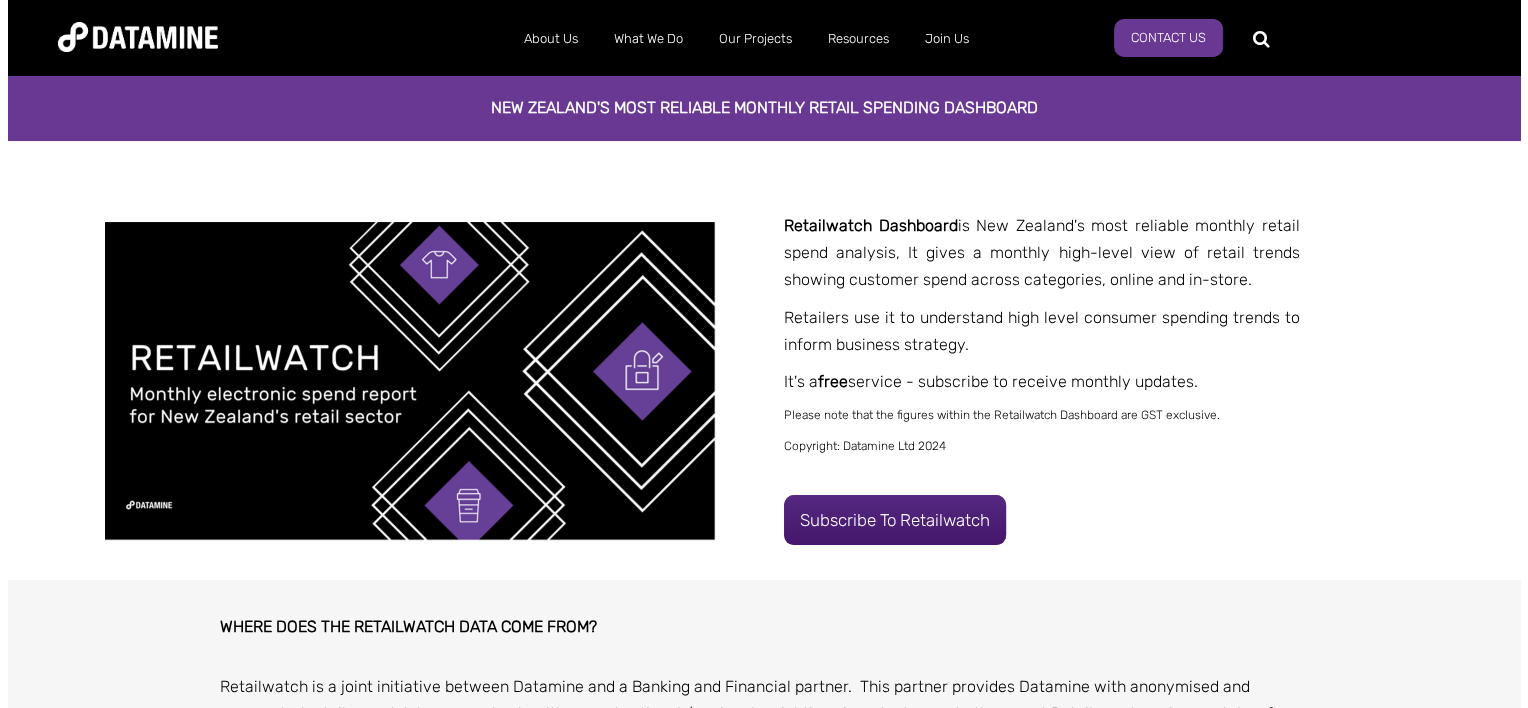 scroll, scrollTop: 342, scrollLeft: 0, axis: vertical 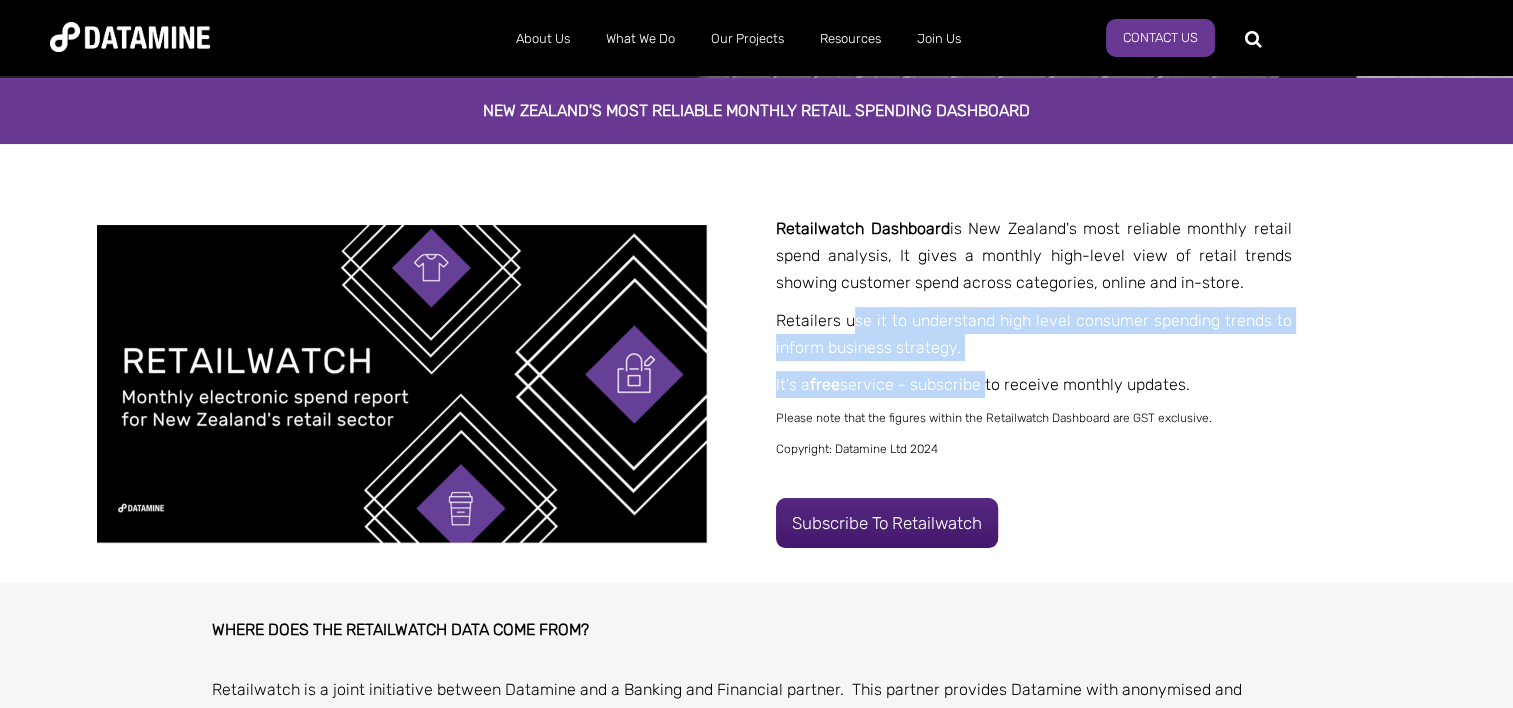 drag, startPoint x: 854, startPoint y: 368, endPoint x: 989, endPoint y: 396, distance: 137.87312 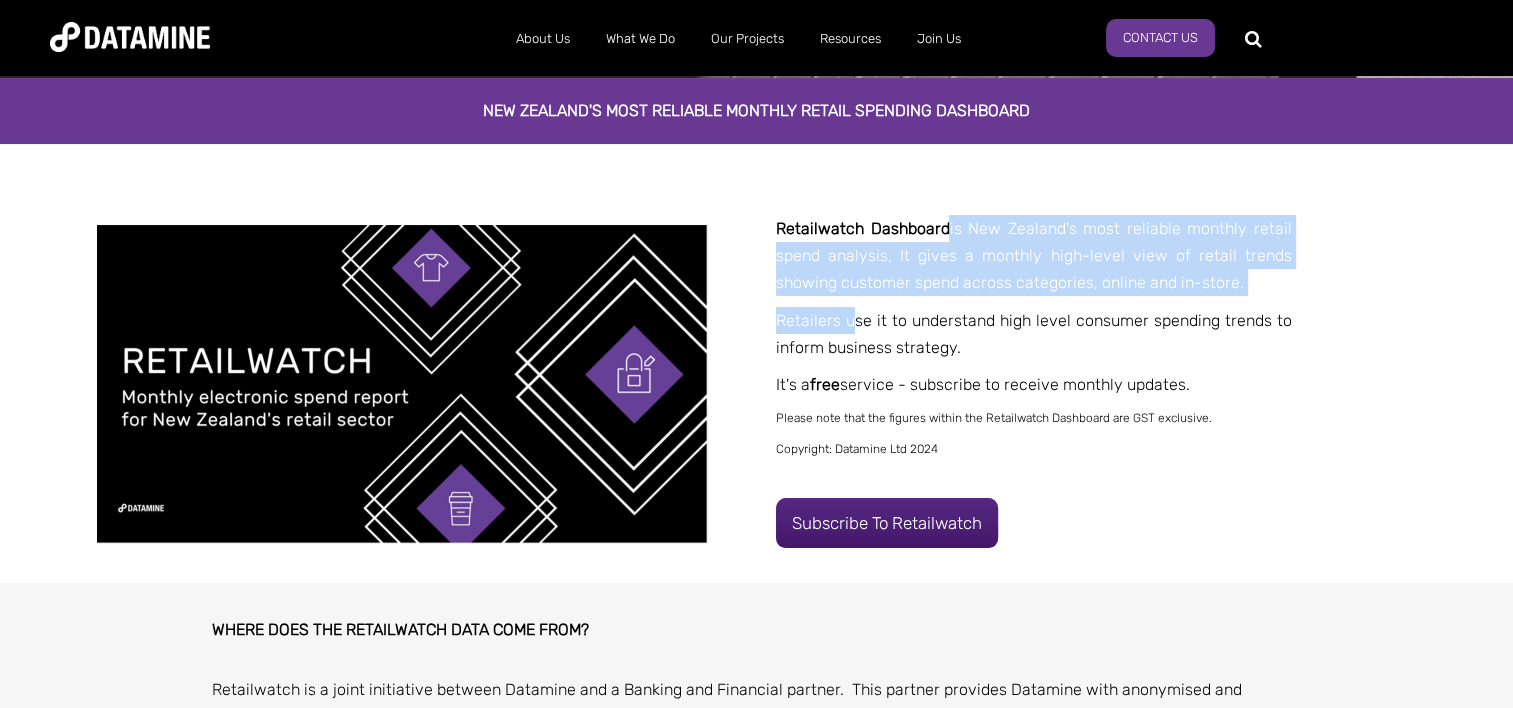 drag, startPoint x: 989, startPoint y: 396, endPoint x: 945, endPoint y: 238, distance: 164.01219 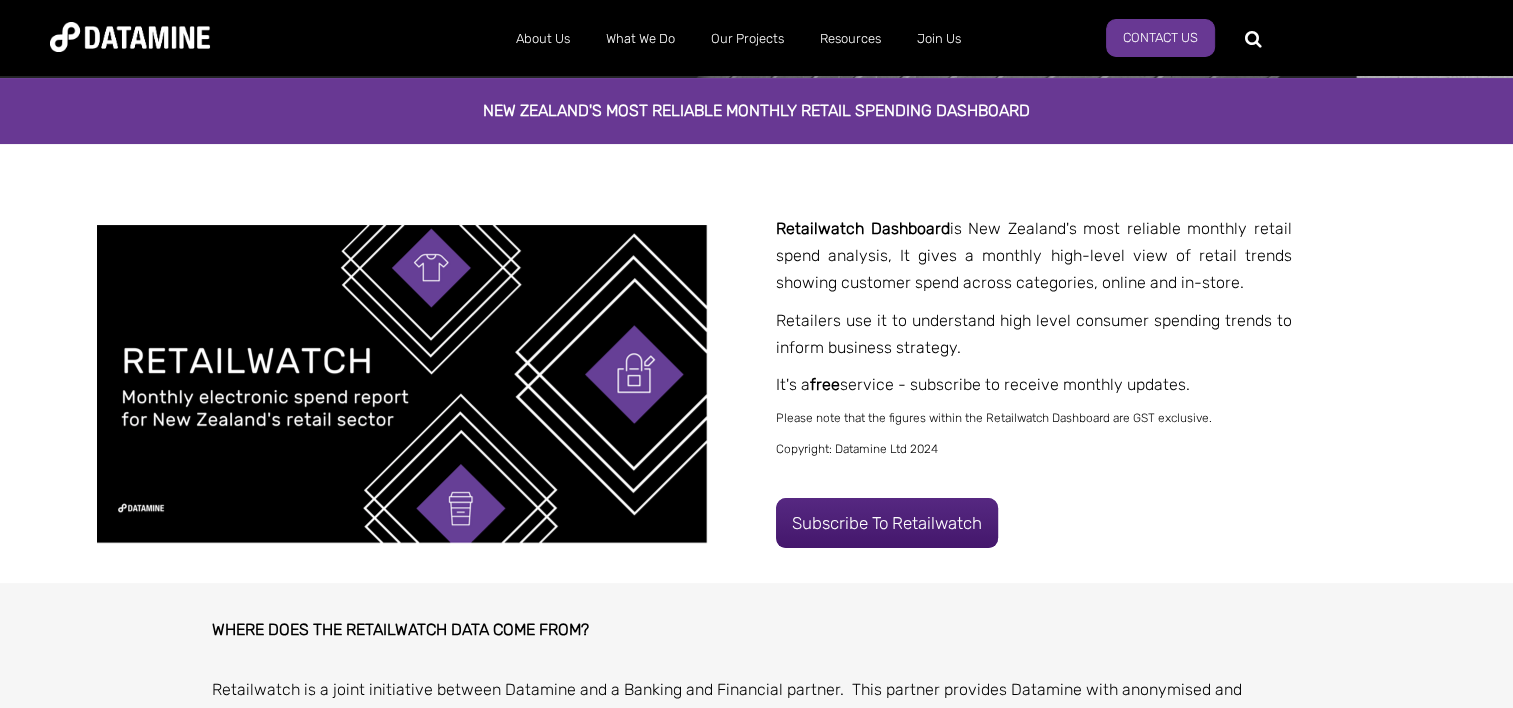 click on "Retailwatch Dashboard" at bounding box center [863, 228] 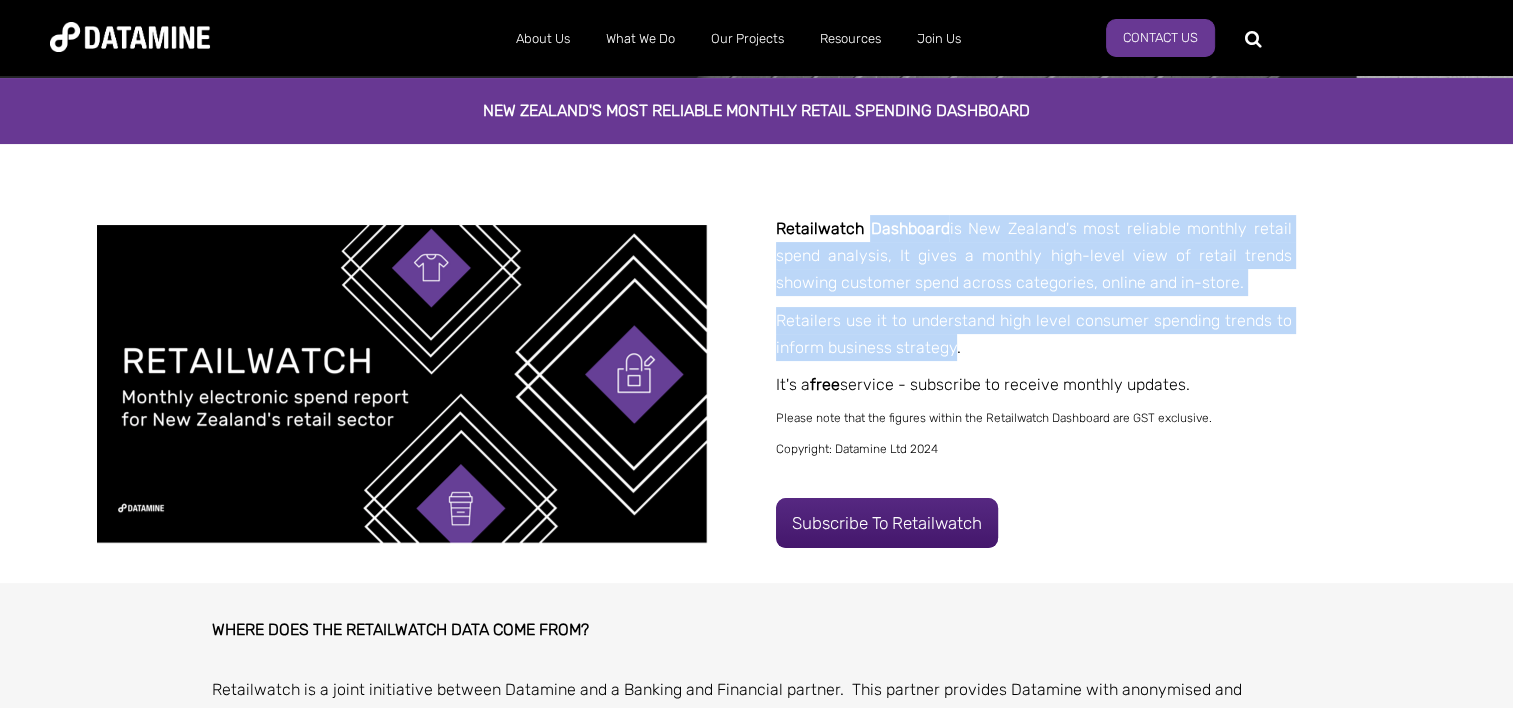 drag, startPoint x: 887, startPoint y: 228, endPoint x: 911, endPoint y: 334, distance: 108.68302 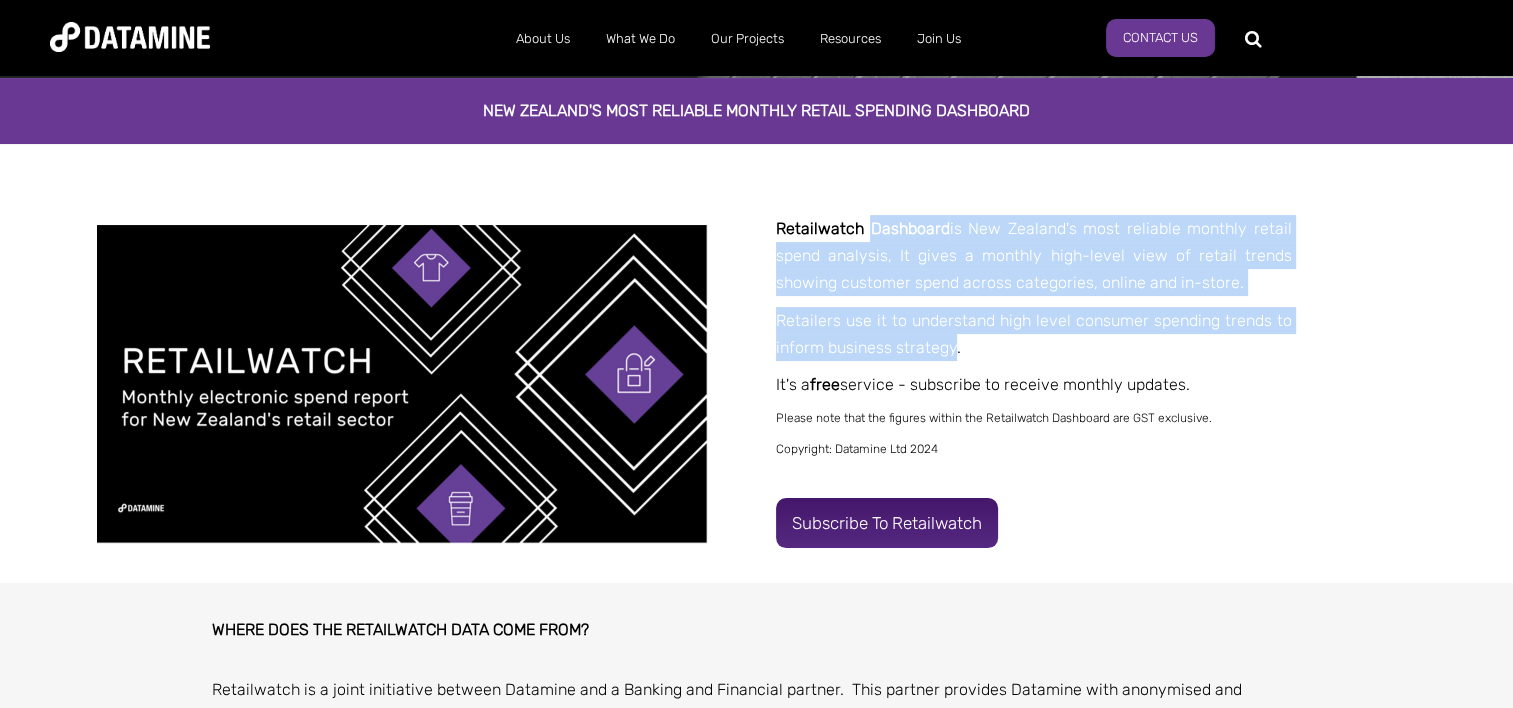 click on "Subscribe to Retailwatch" at bounding box center [887, 523] 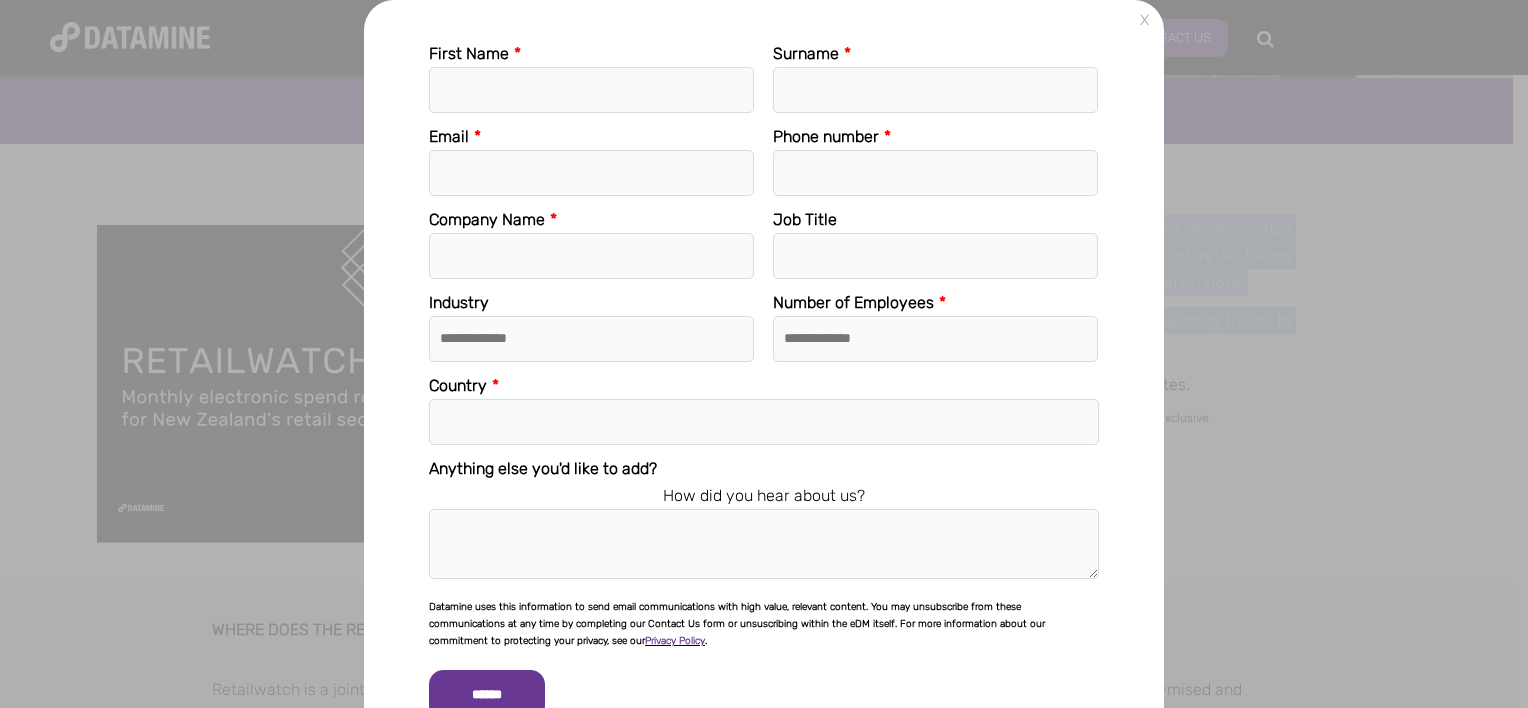 scroll, scrollTop: 39, scrollLeft: 0, axis: vertical 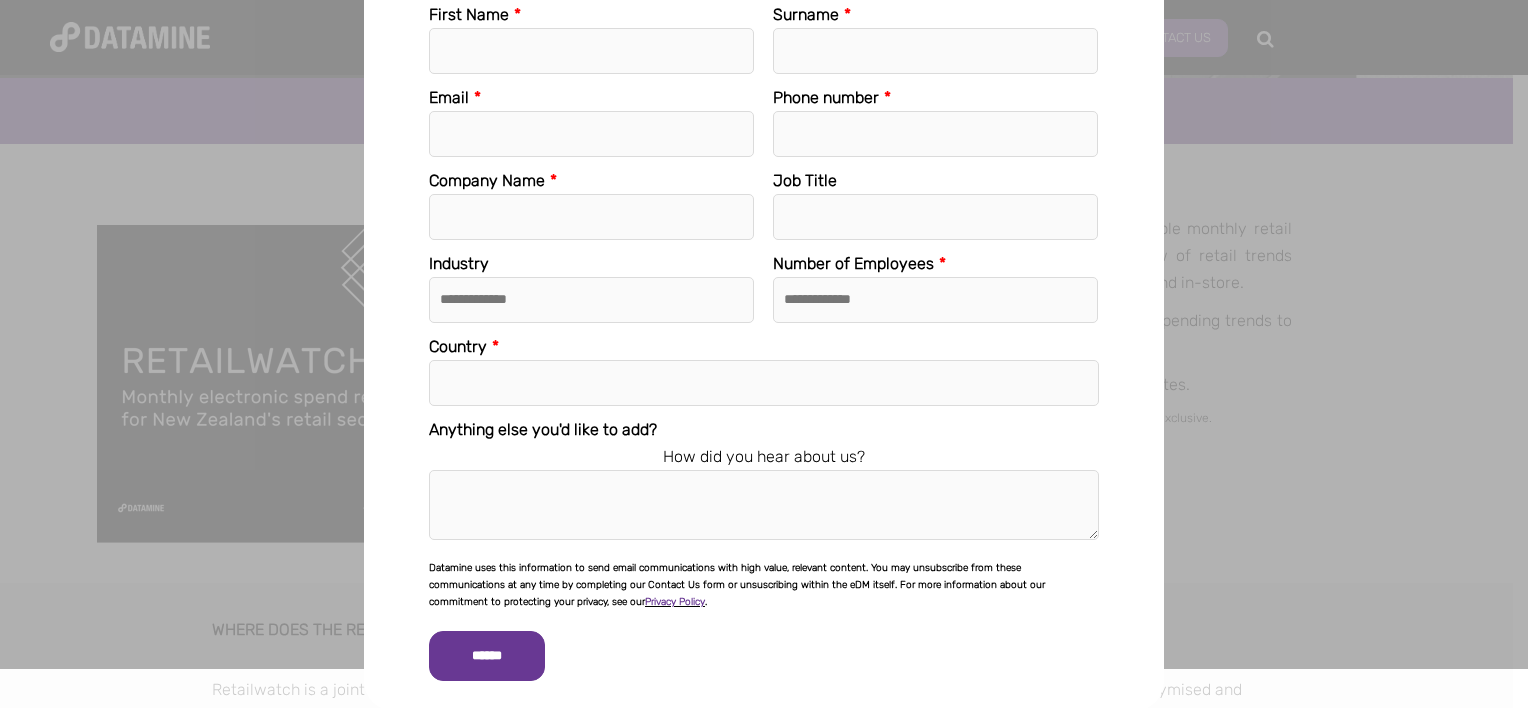 click on "**********" at bounding box center [764, 315] 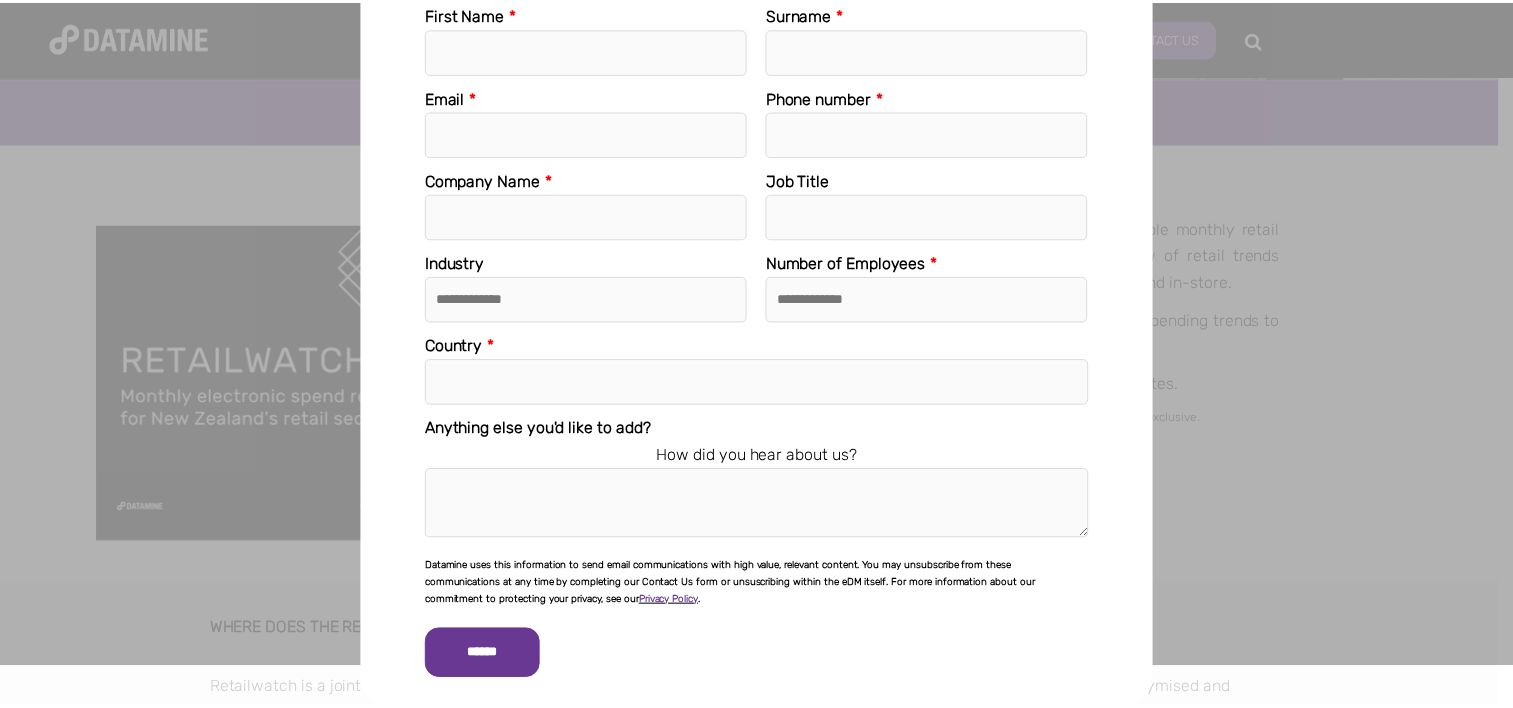 scroll, scrollTop: 0, scrollLeft: 0, axis: both 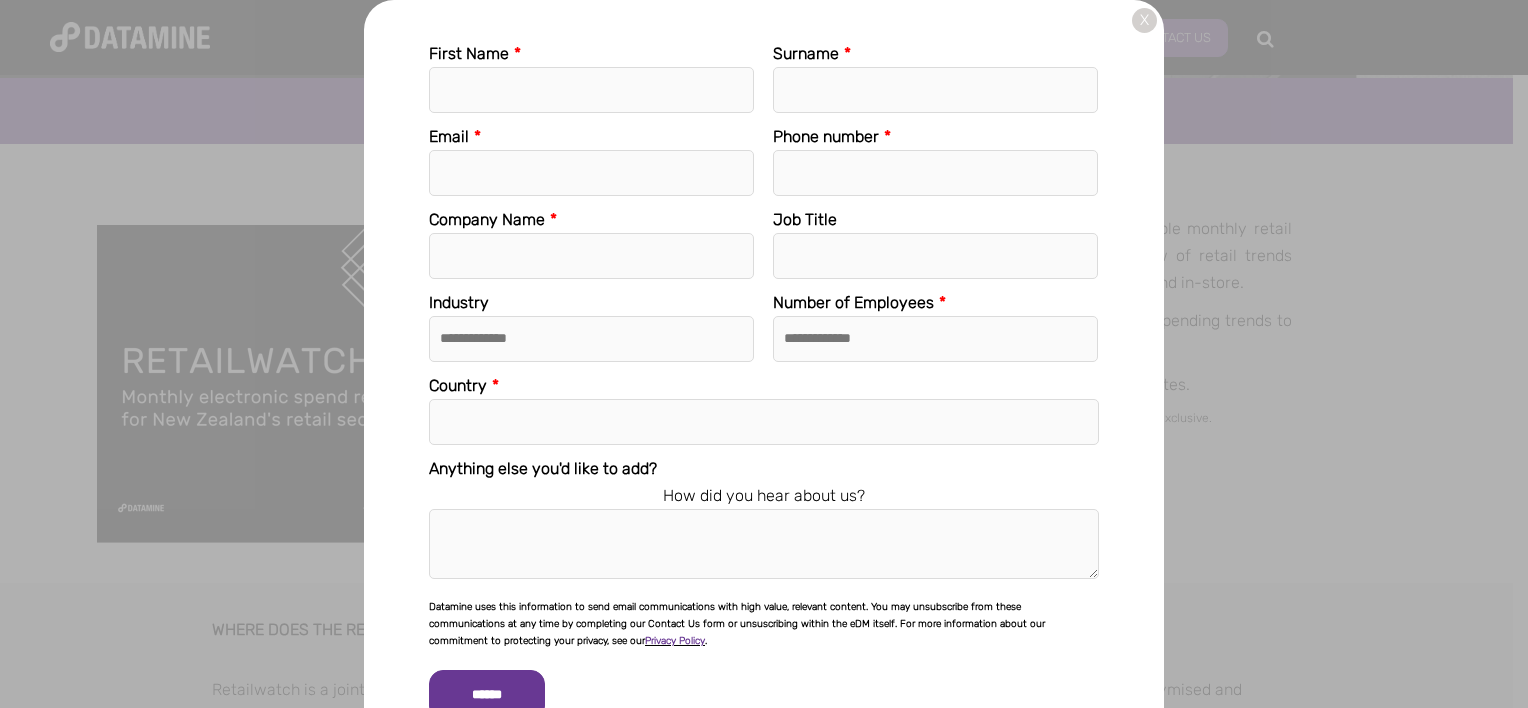 click on "X" at bounding box center (1144, 20) 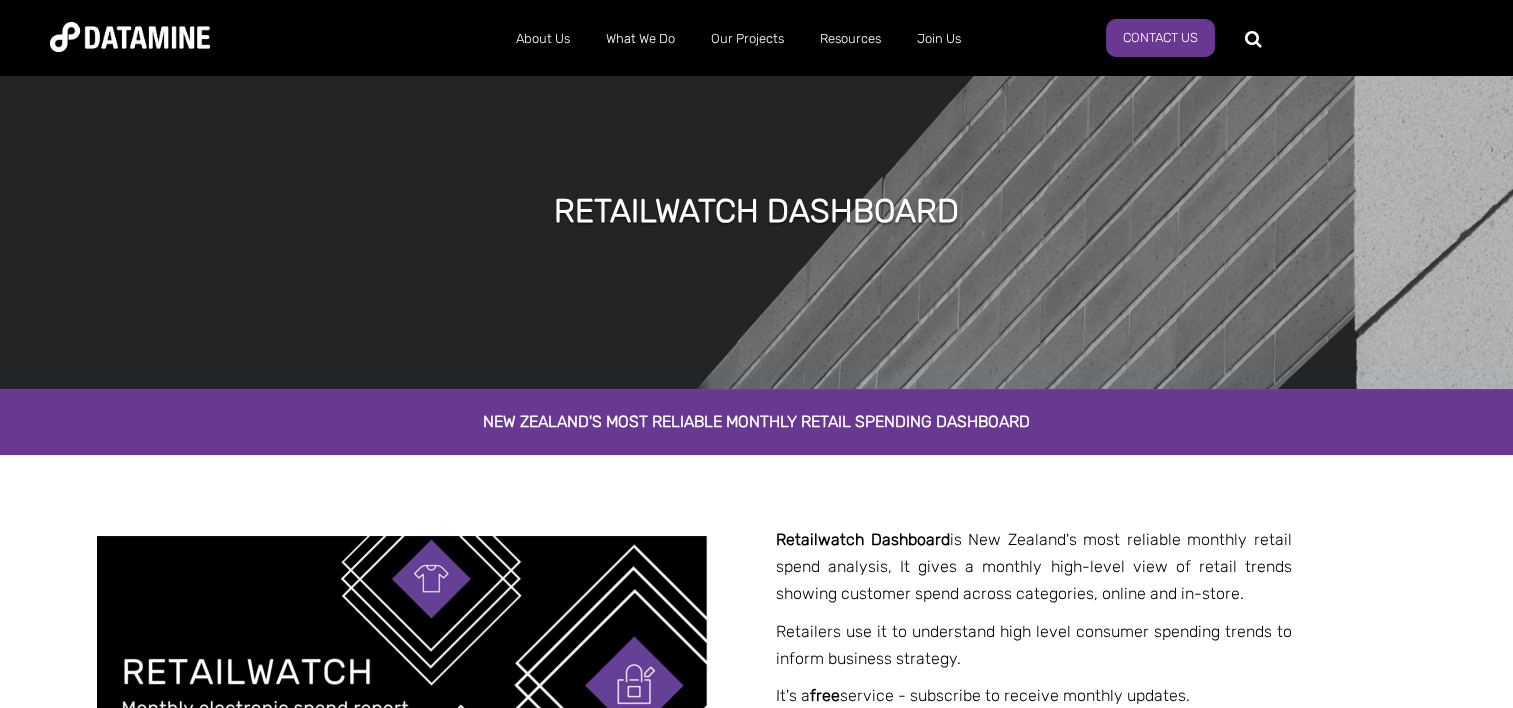 scroll, scrollTop: 0, scrollLeft: 0, axis: both 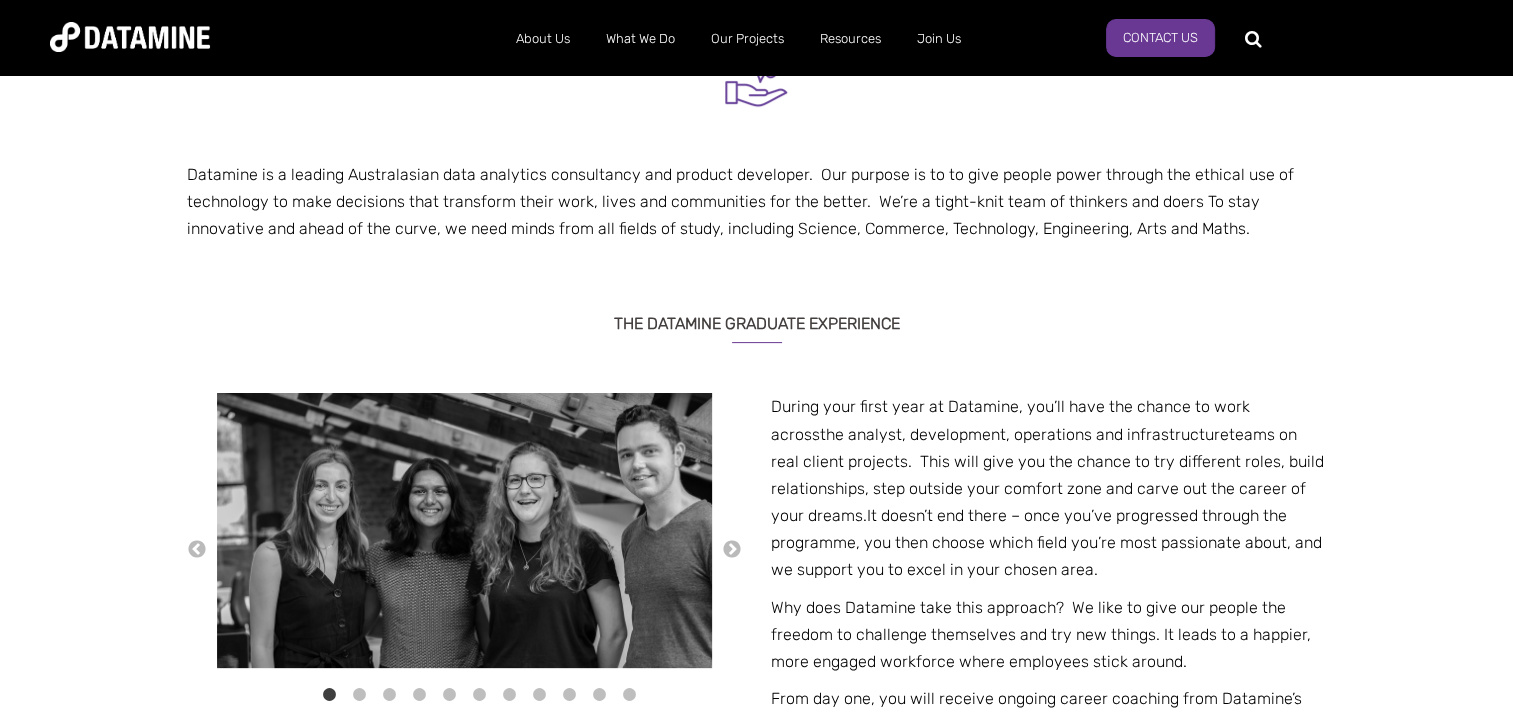 click on "Datamine is a leading Australasian data analytics consultancy and product developer.  Our purpose is to to give people power through the ethical use of technology to make decisions that transform their work, lives and communities for the better.  We’re a tight-knit team of thinkers and doers To stay innovative and ahead of the curve, we need minds from all fields of study, including Science, Commerce, Technology, Engineering, Arts and Maths." at bounding box center (757, 140) 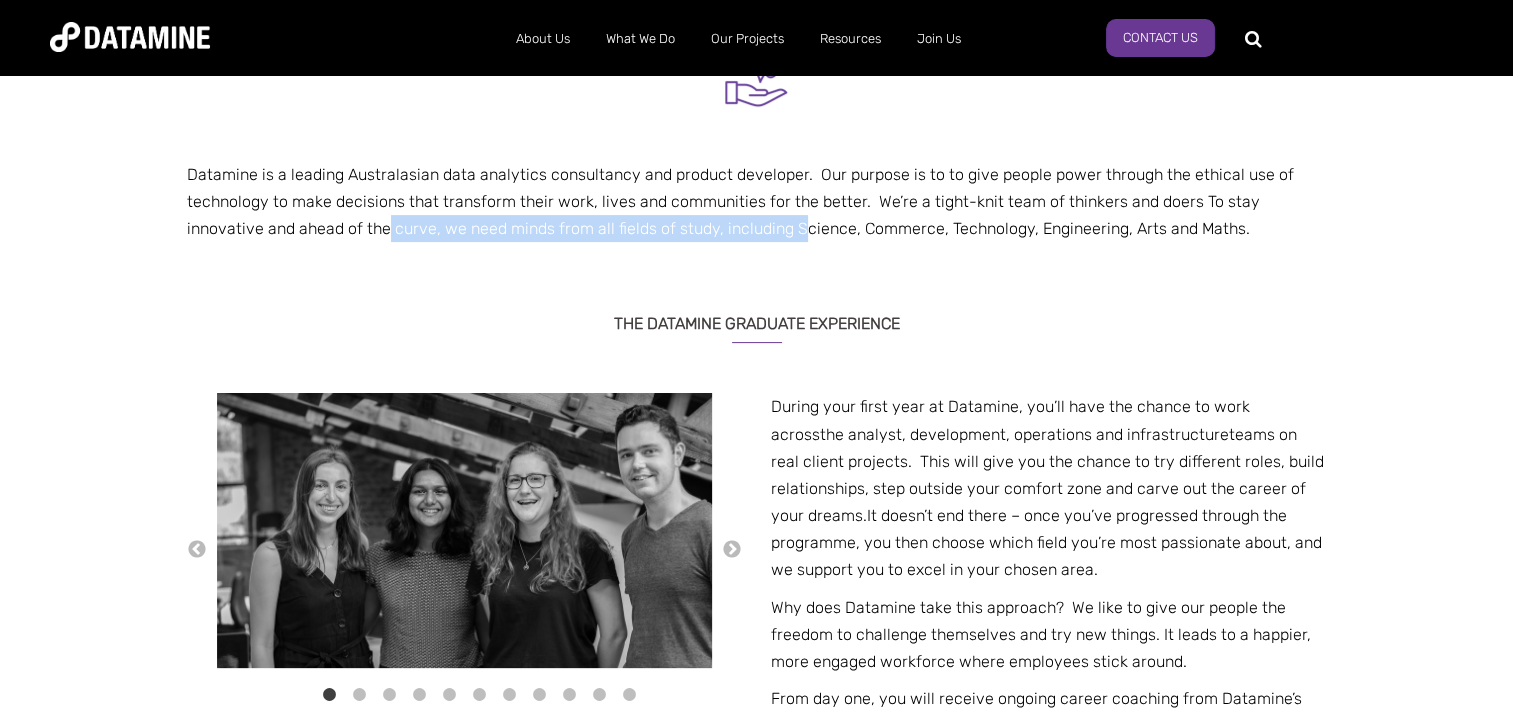 drag, startPoint x: 308, startPoint y: 235, endPoint x: 719, endPoint y: 228, distance: 411.0596 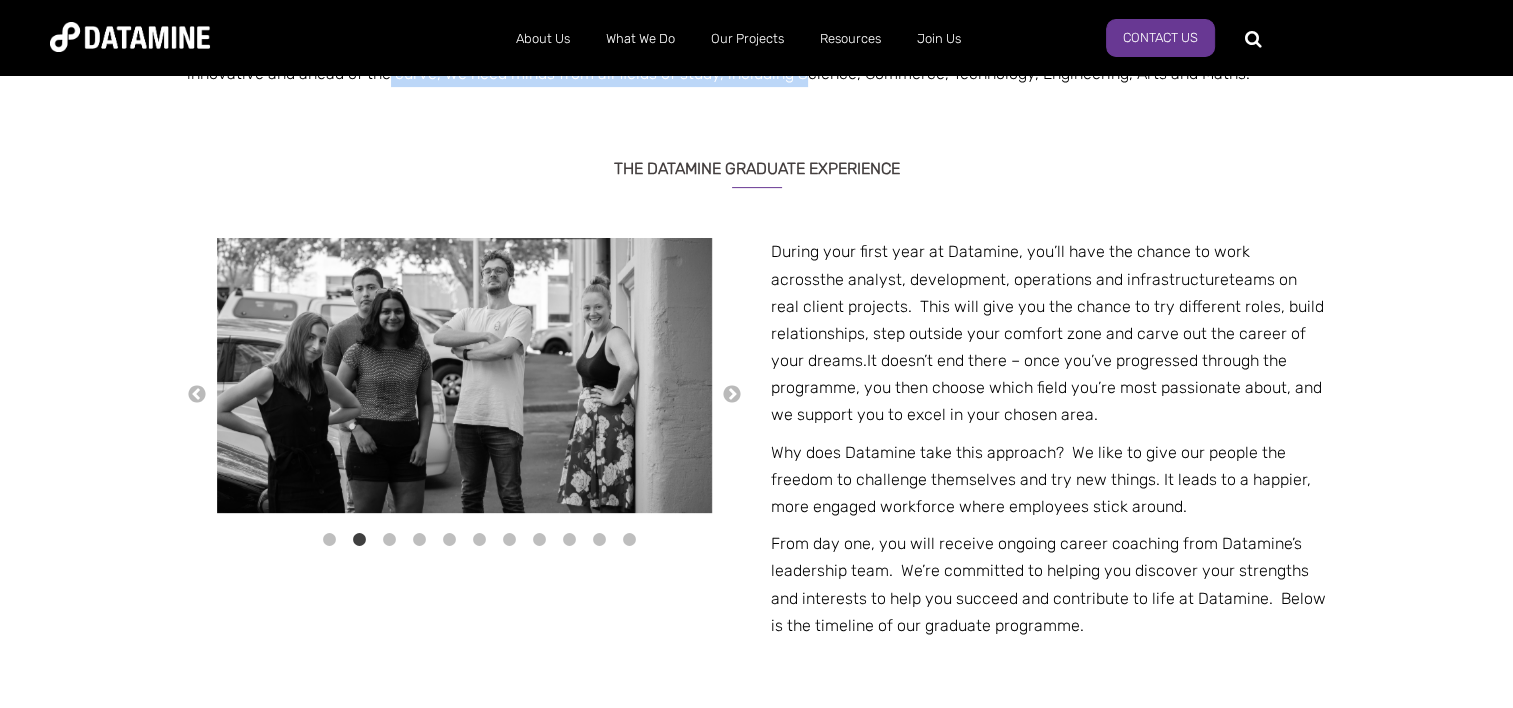 scroll, scrollTop: 704, scrollLeft: 0, axis: vertical 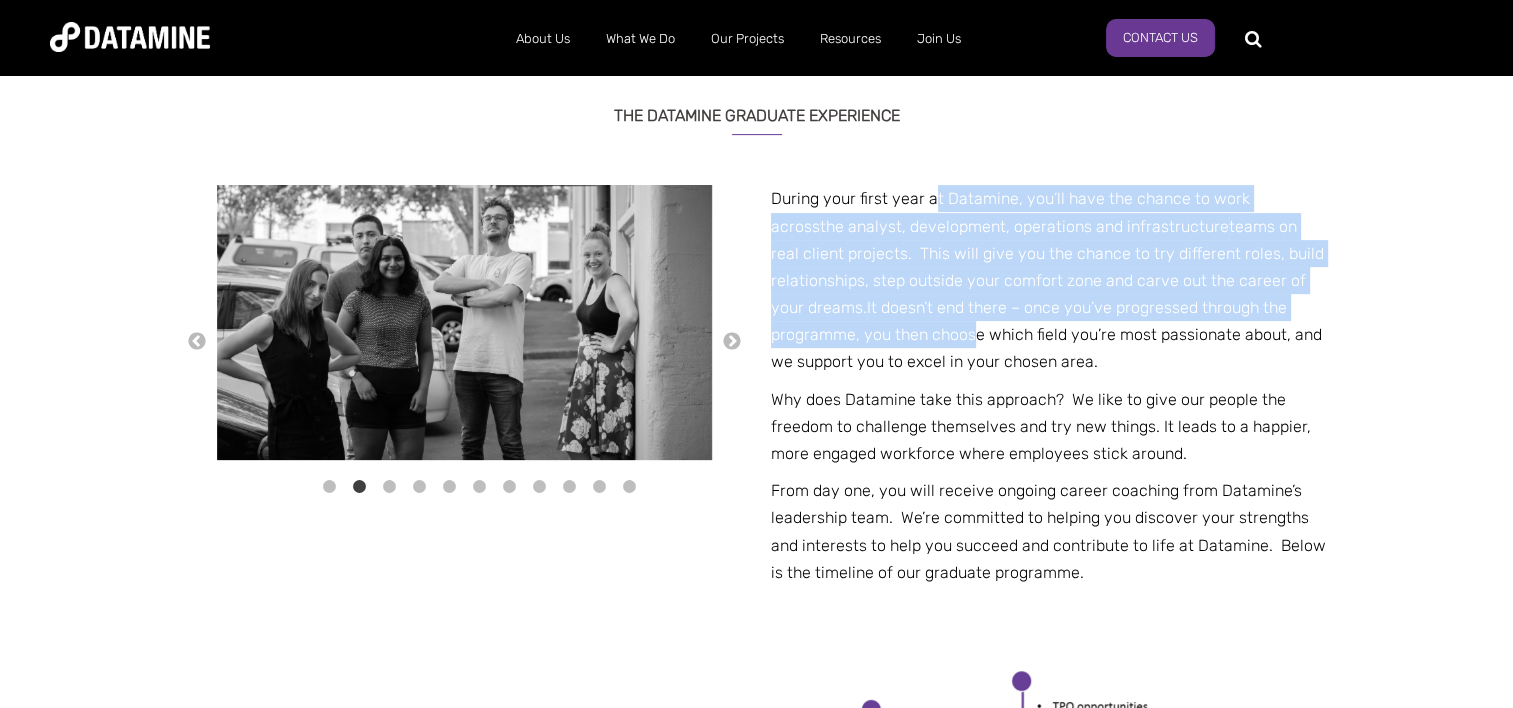 drag, startPoint x: 928, startPoint y: 203, endPoint x: 972, endPoint y: 344, distance: 147.7058 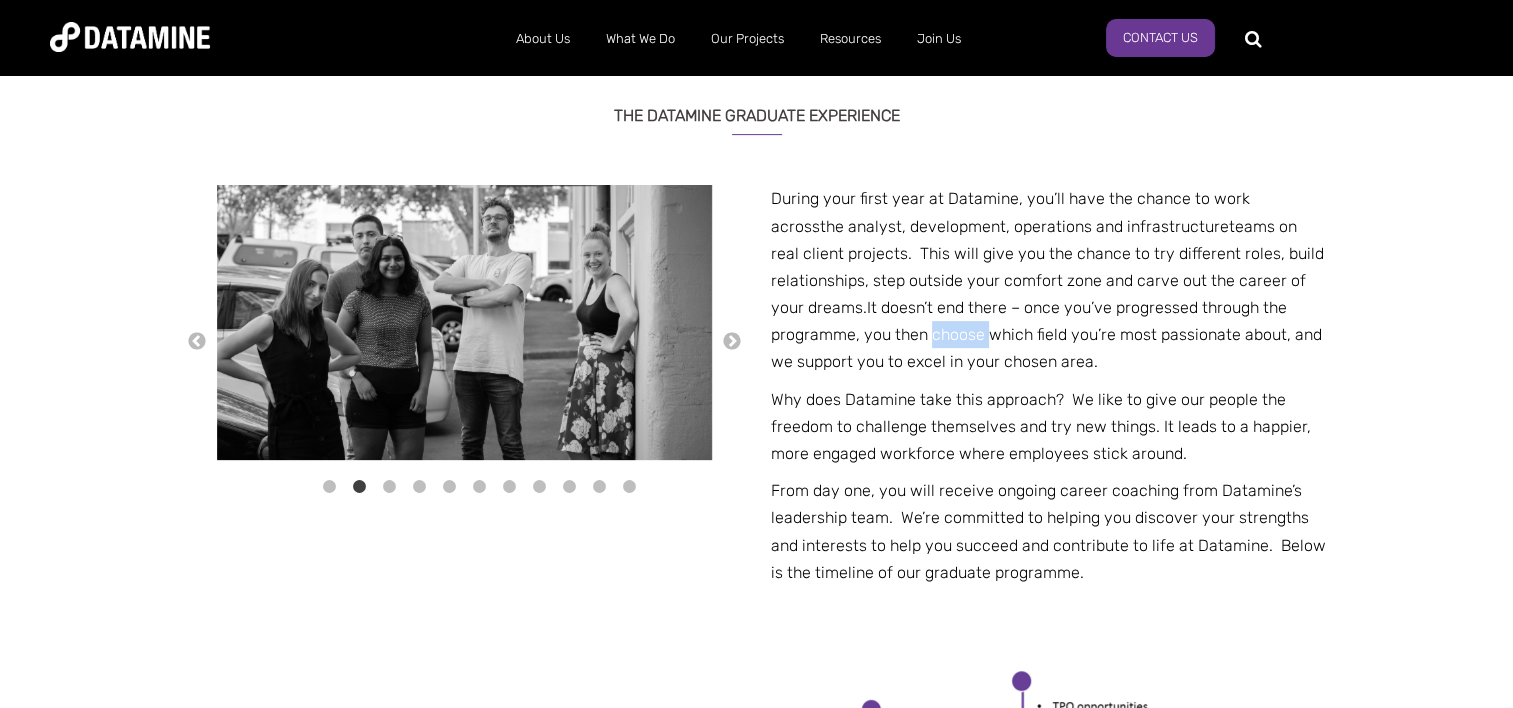 click on "During your first year at Datamine, you’ll have the chance to work across  the analyst, development, operations and infrastructure  teams on real client projects.  This will give you the chance to try different roles, build relationships, step outside your comfort zone and carve out the career of your dreams.   It doesn’t end there – once you’ve progressed through the programme, you then choose which field you’re most passionate about, and we support you to excel in your chosen area." at bounding box center [1048, 280] 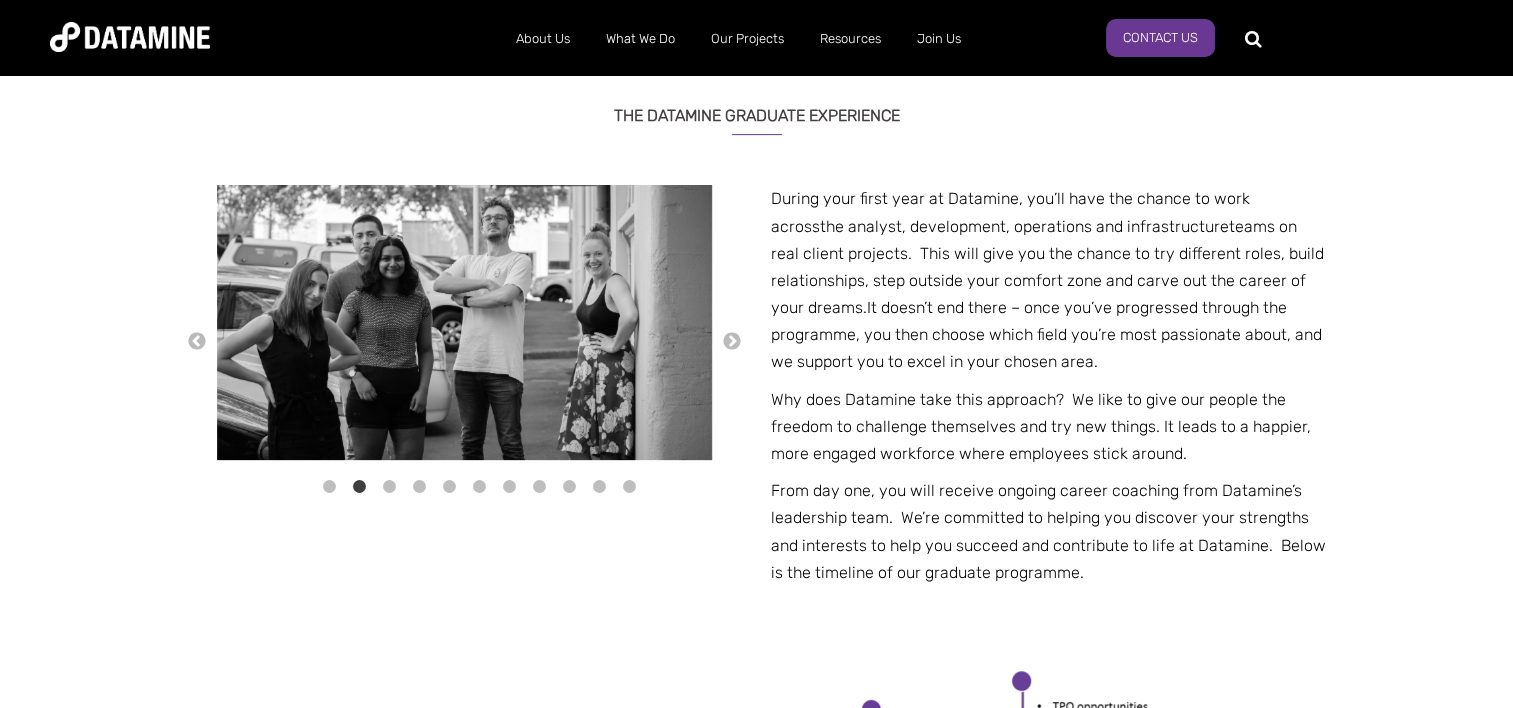 drag, startPoint x: 972, startPoint y: 344, endPoint x: 890, endPoint y: 332, distance: 82.8734 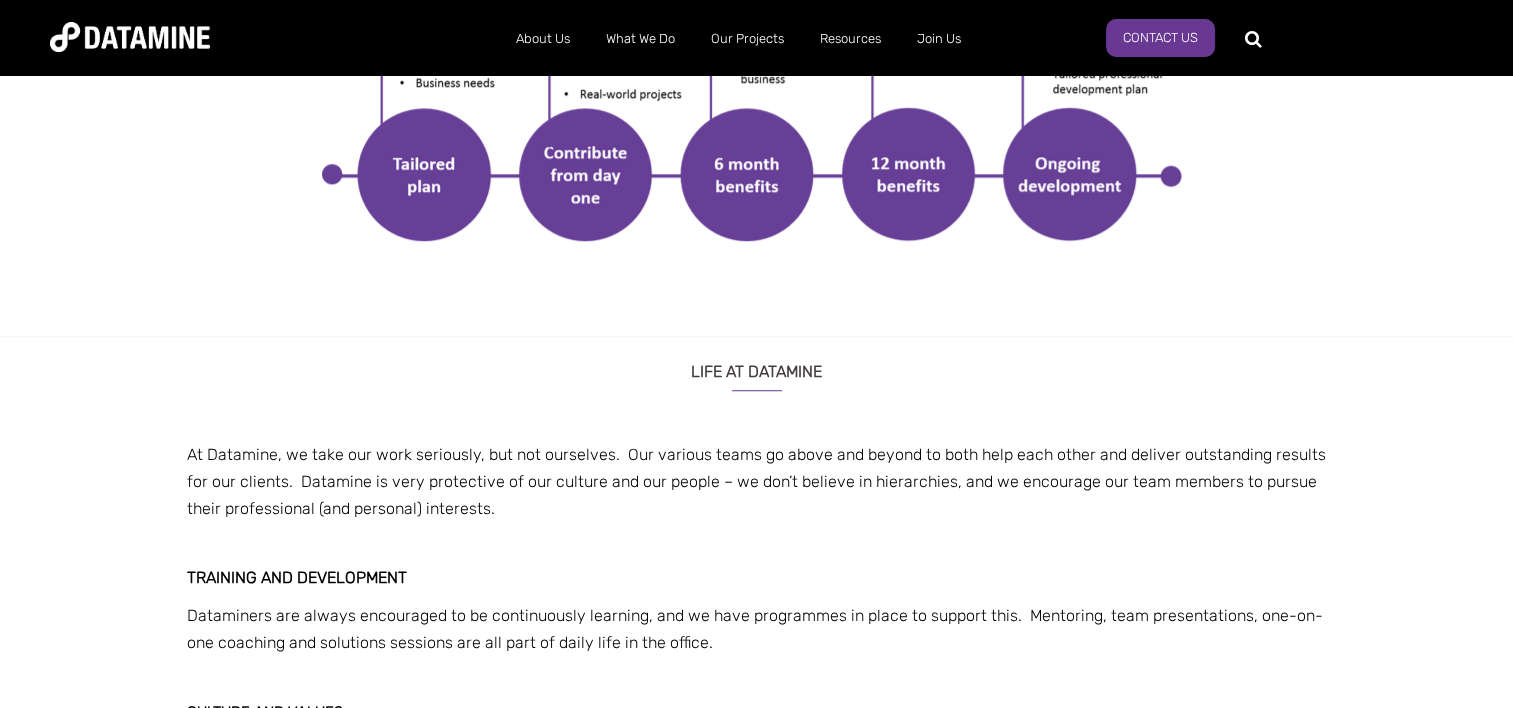 scroll, scrollTop: 1592, scrollLeft: 0, axis: vertical 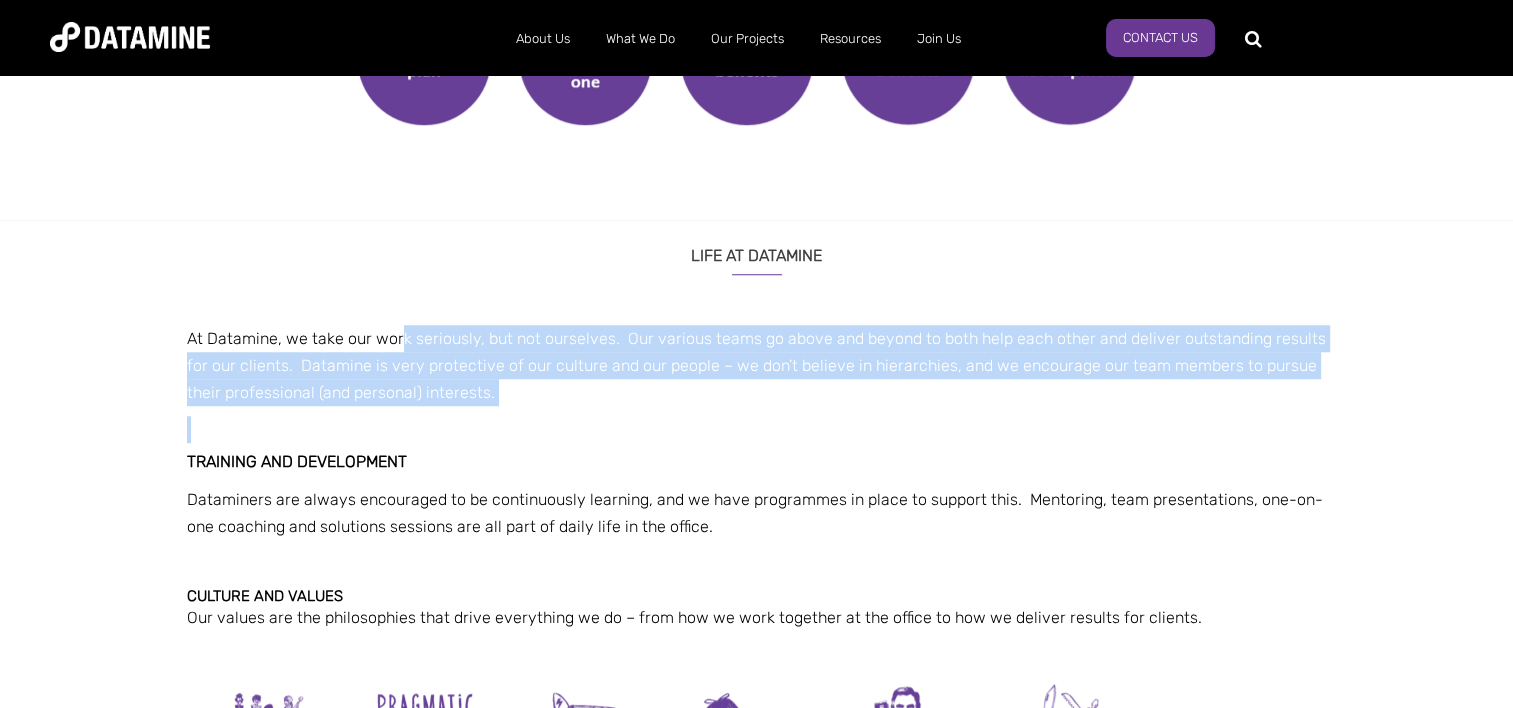 drag, startPoint x: 395, startPoint y: 343, endPoint x: 334, endPoint y: 424, distance: 101.4002 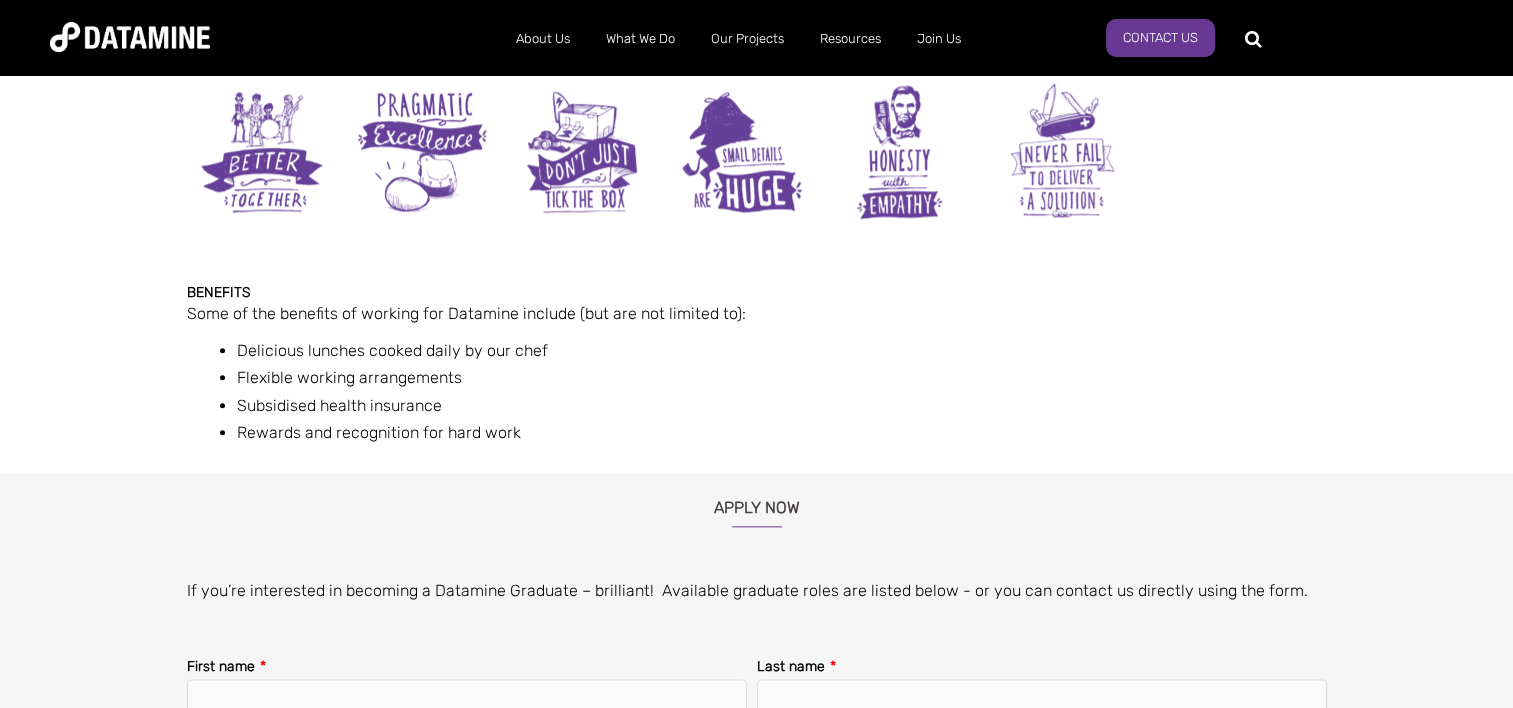 scroll, scrollTop: 2246, scrollLeft: 0, axis: vertical 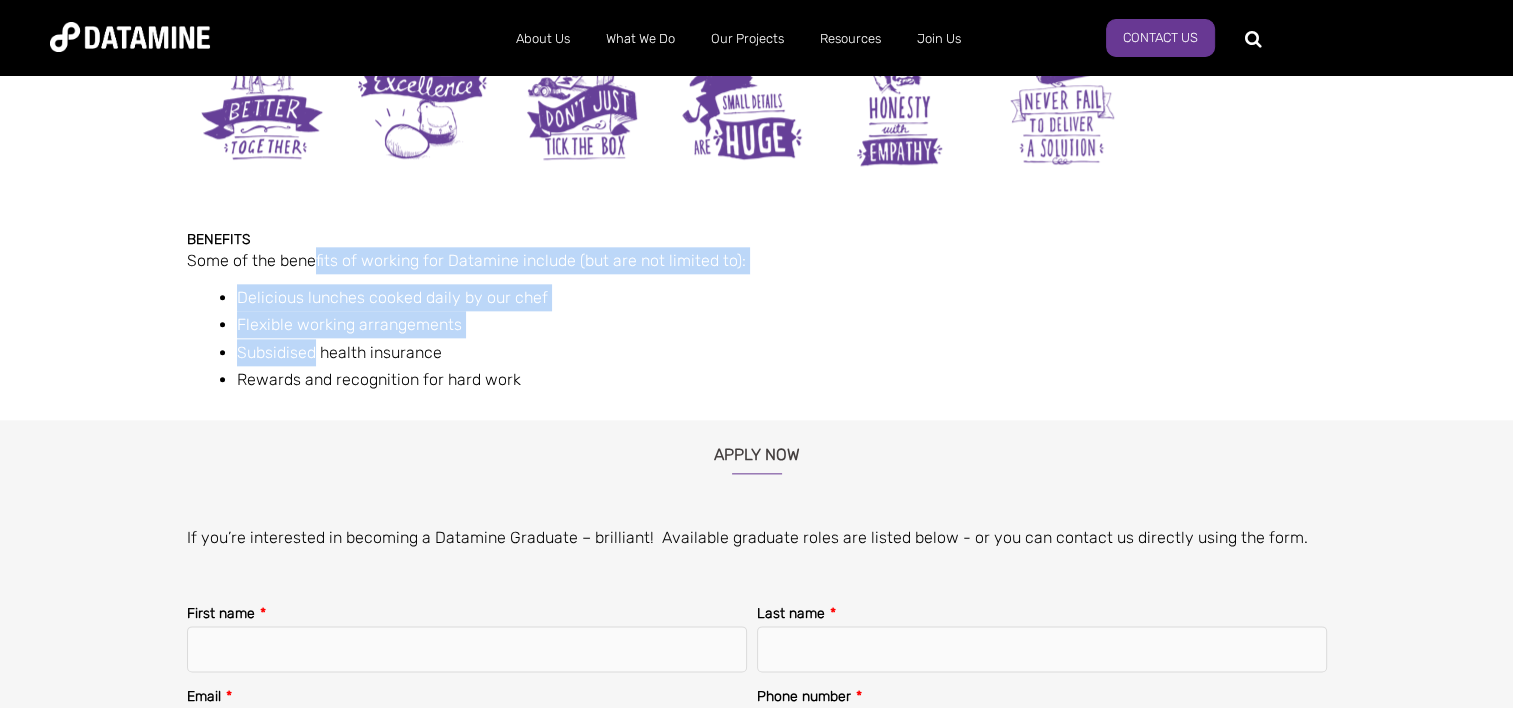 drag, startPoint x: 311, startPoint y: 260, endPoint x: 313, endPoint y: 353, distance: 93.0215 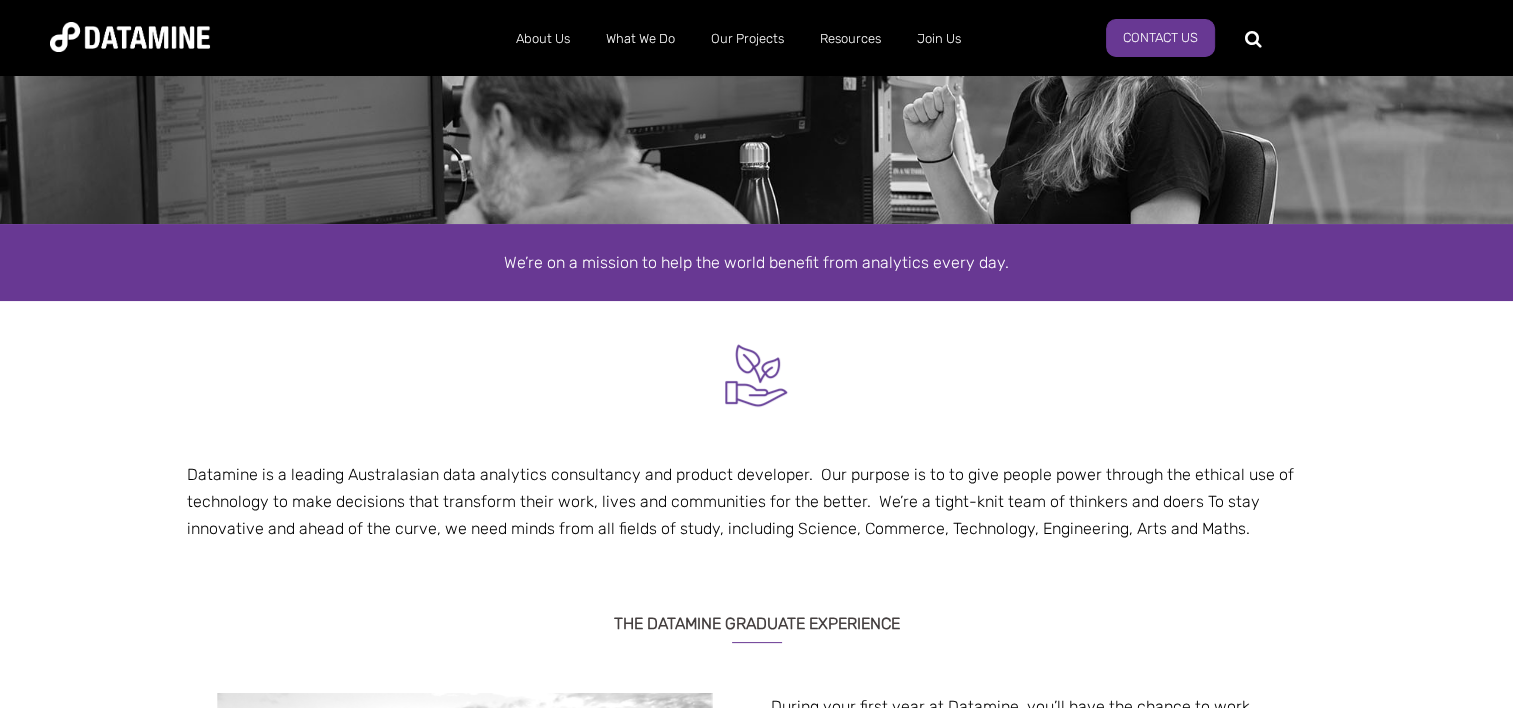 scroll, scrollTop: 0, scrollLeft: 0, axis: both 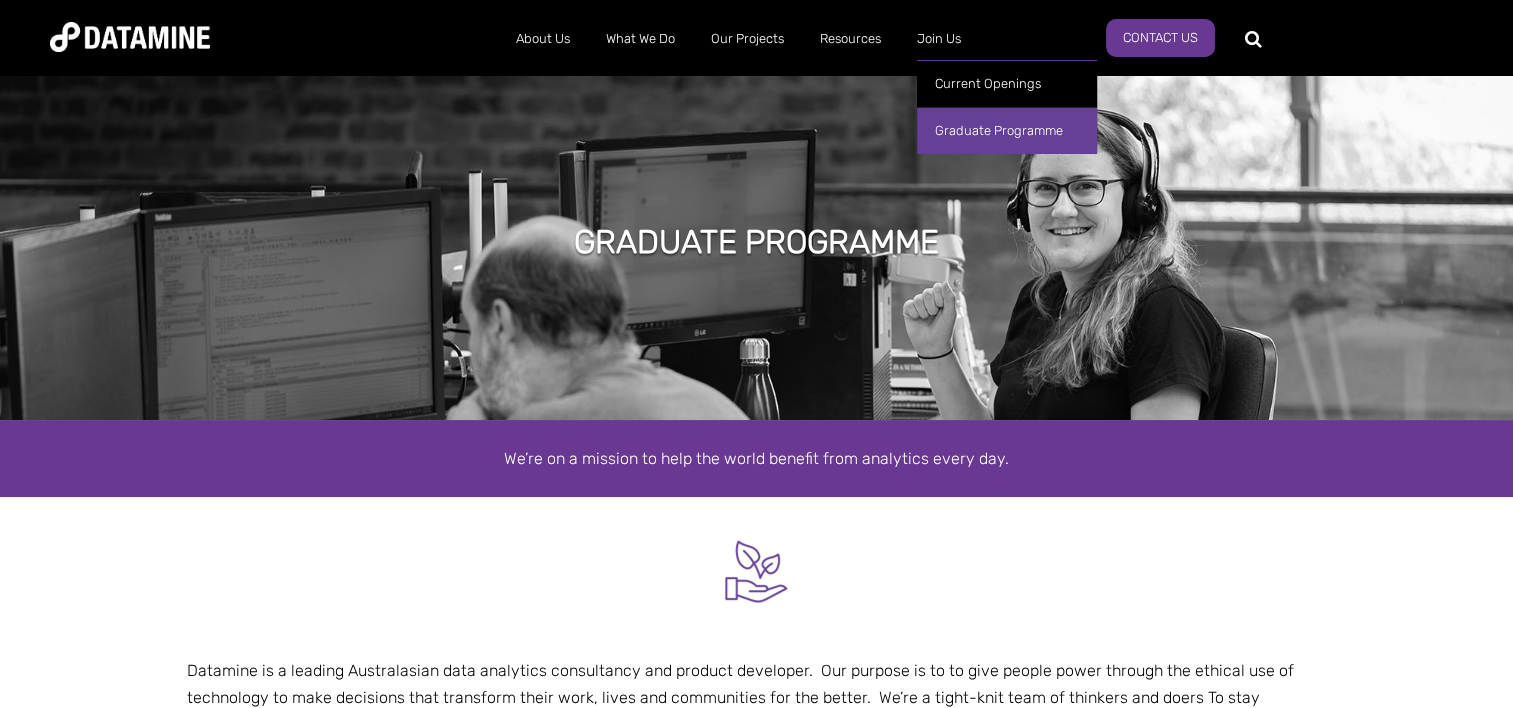 click on "Graduate Programme" at bounding box center [1007, 130] 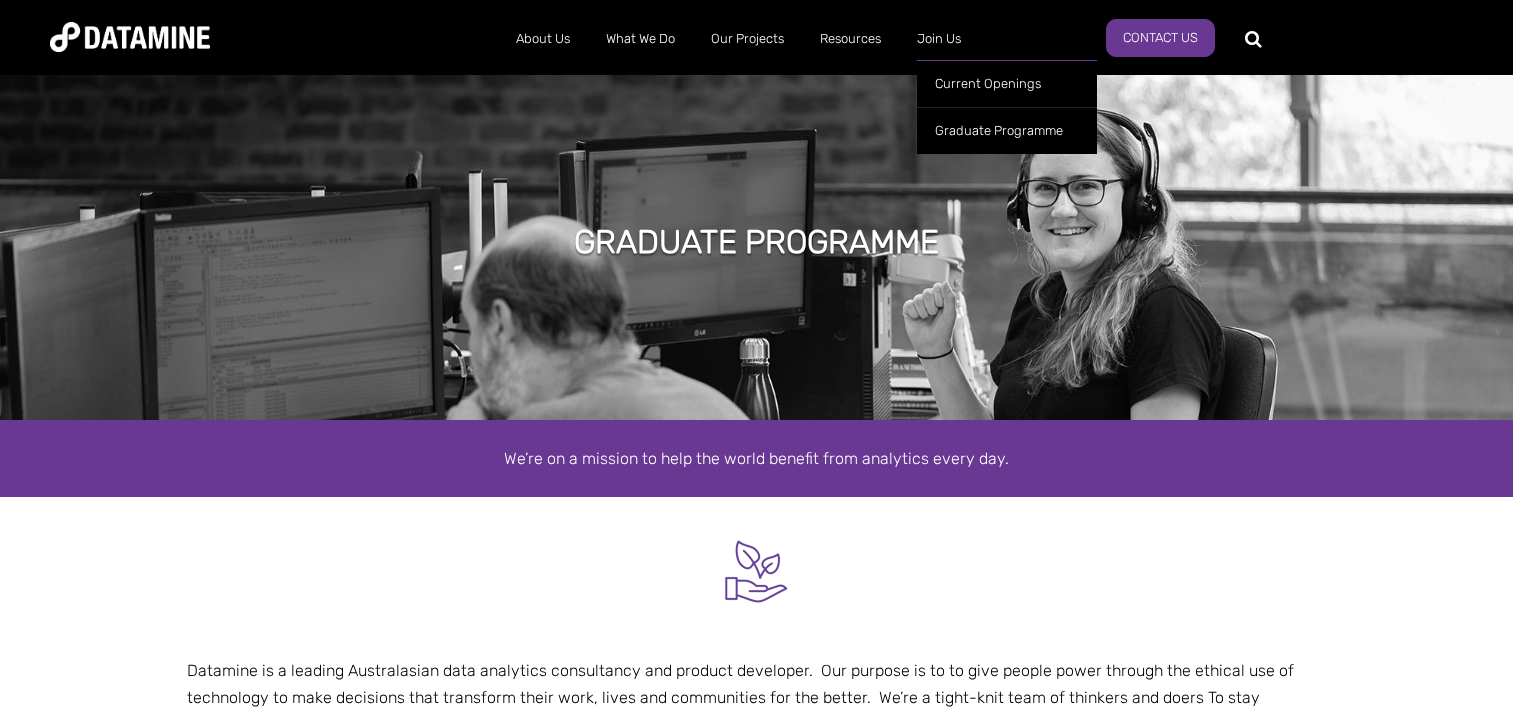 scroll, scrollTop: 0, scrollLeft: 0, axis: both 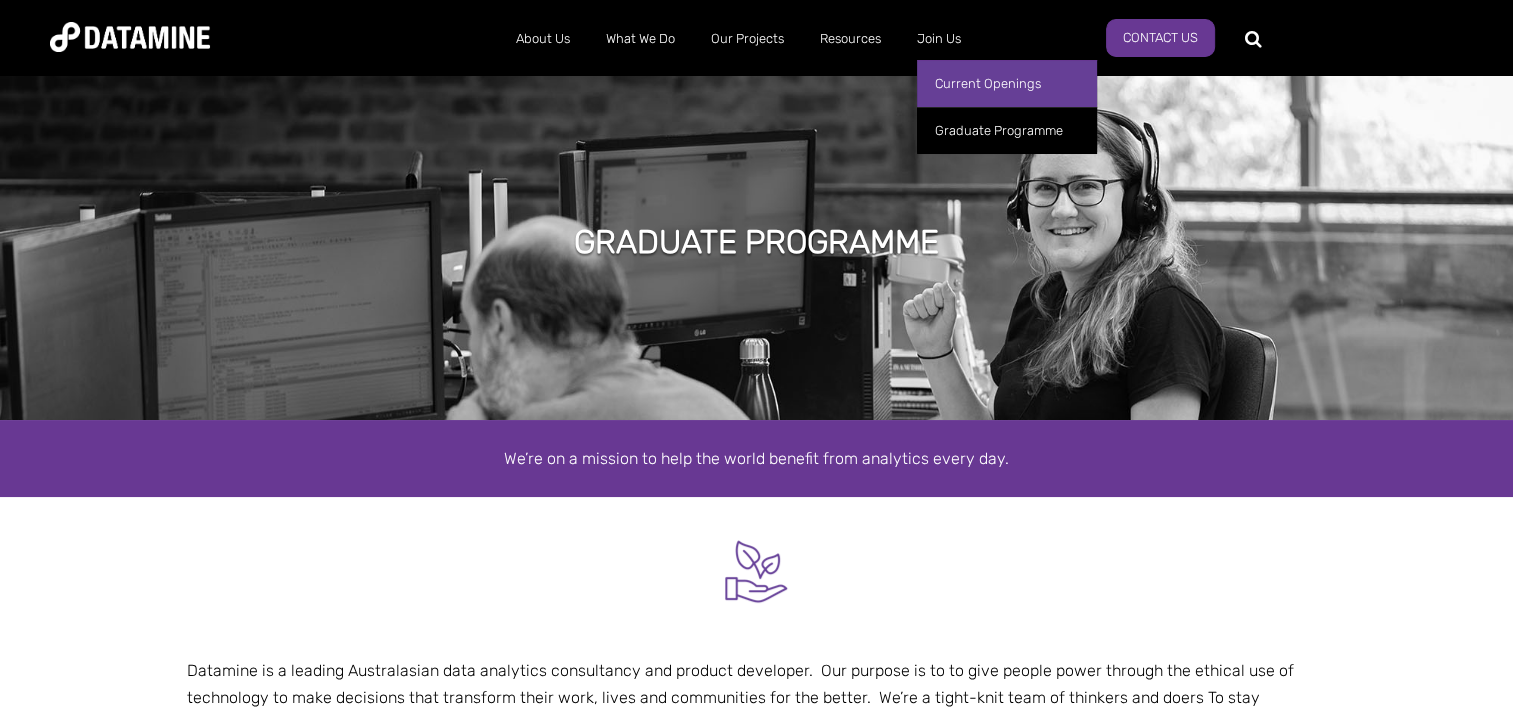 click on "Current Openings" at bounding box center [1007, 83] 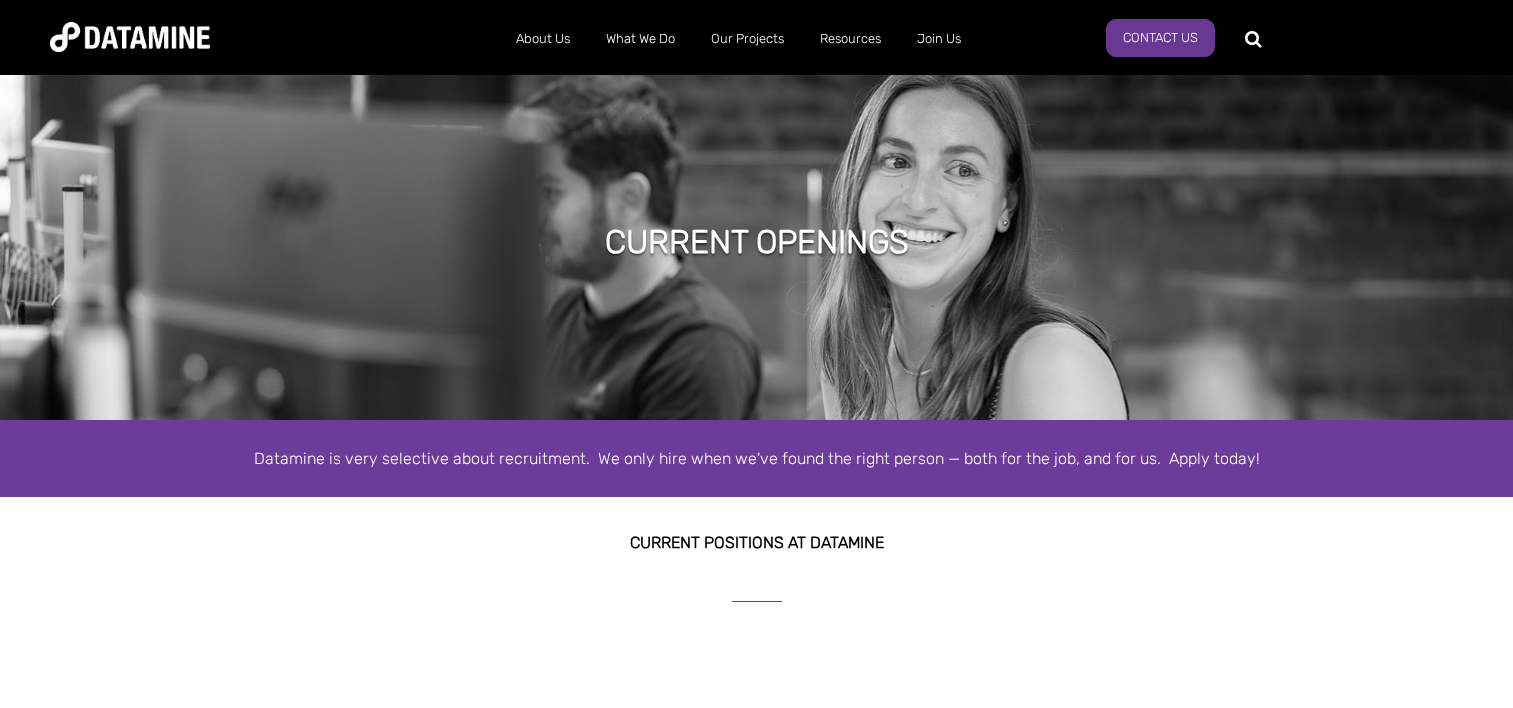 scroll, scrollTop: 0, scrollLeft: 0, axis: both 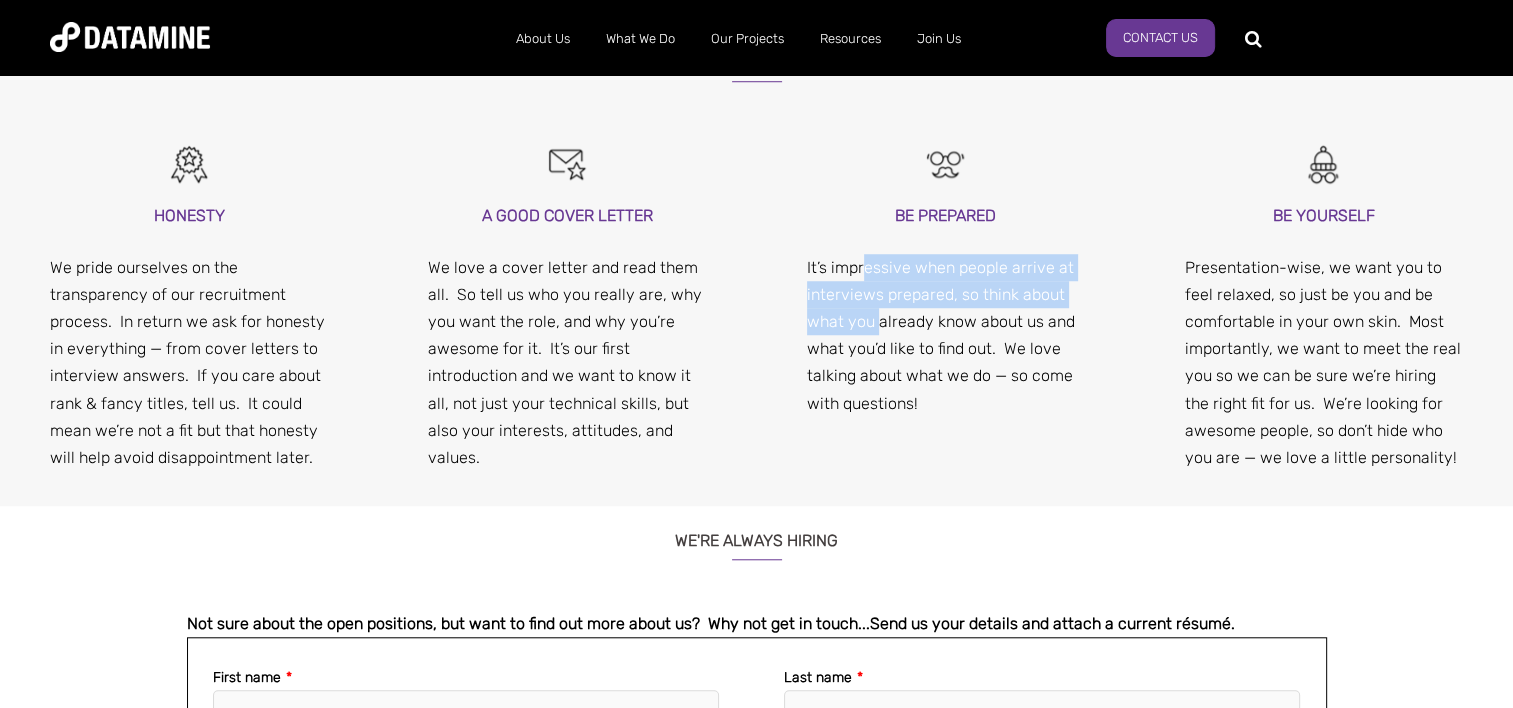 drag, startPoint x: 864, startPoint y: 230, endPoint x: 875, endPoint y: 305, distance: 75.802376 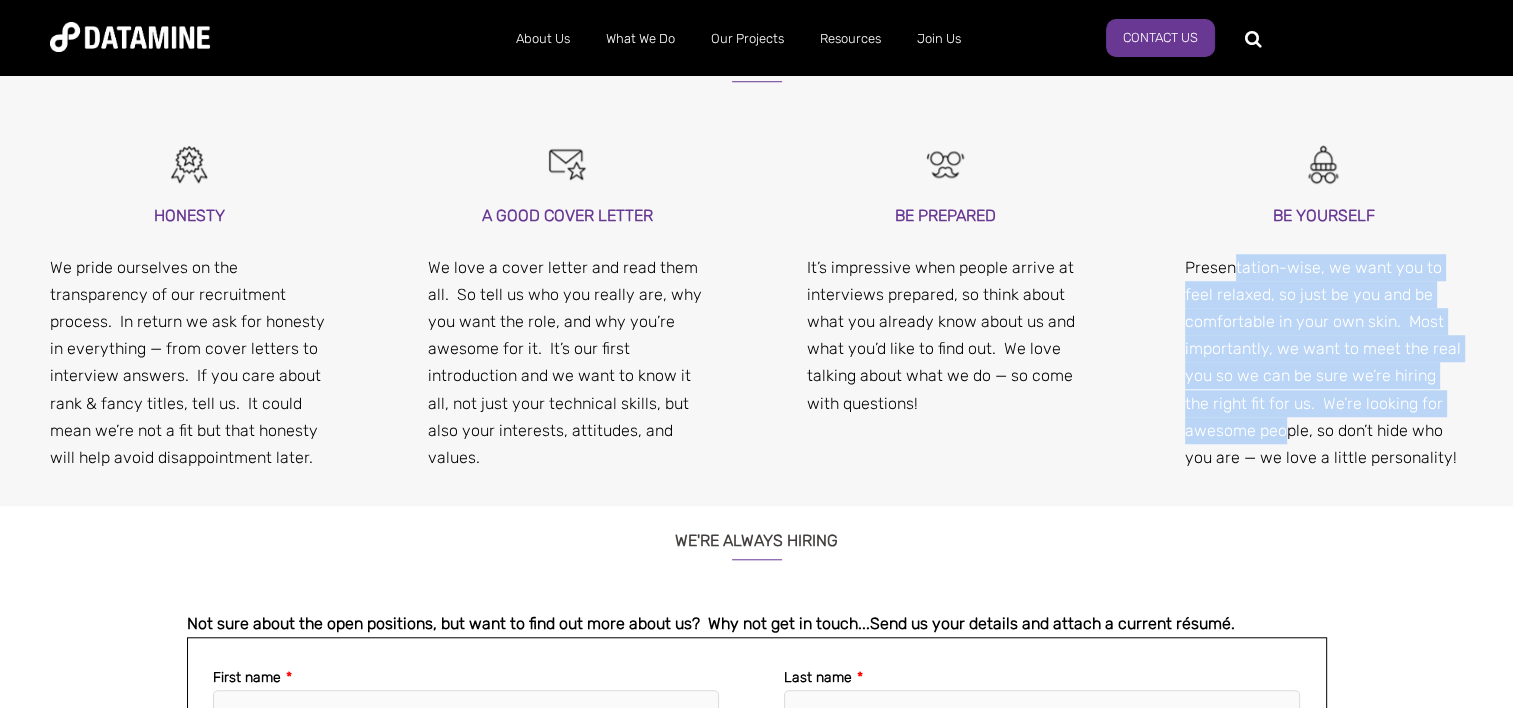drag, startPoint x: 1232, startPoint y: 252, endPoint x: 1287, endPoint y: 406, distance: 163.52675 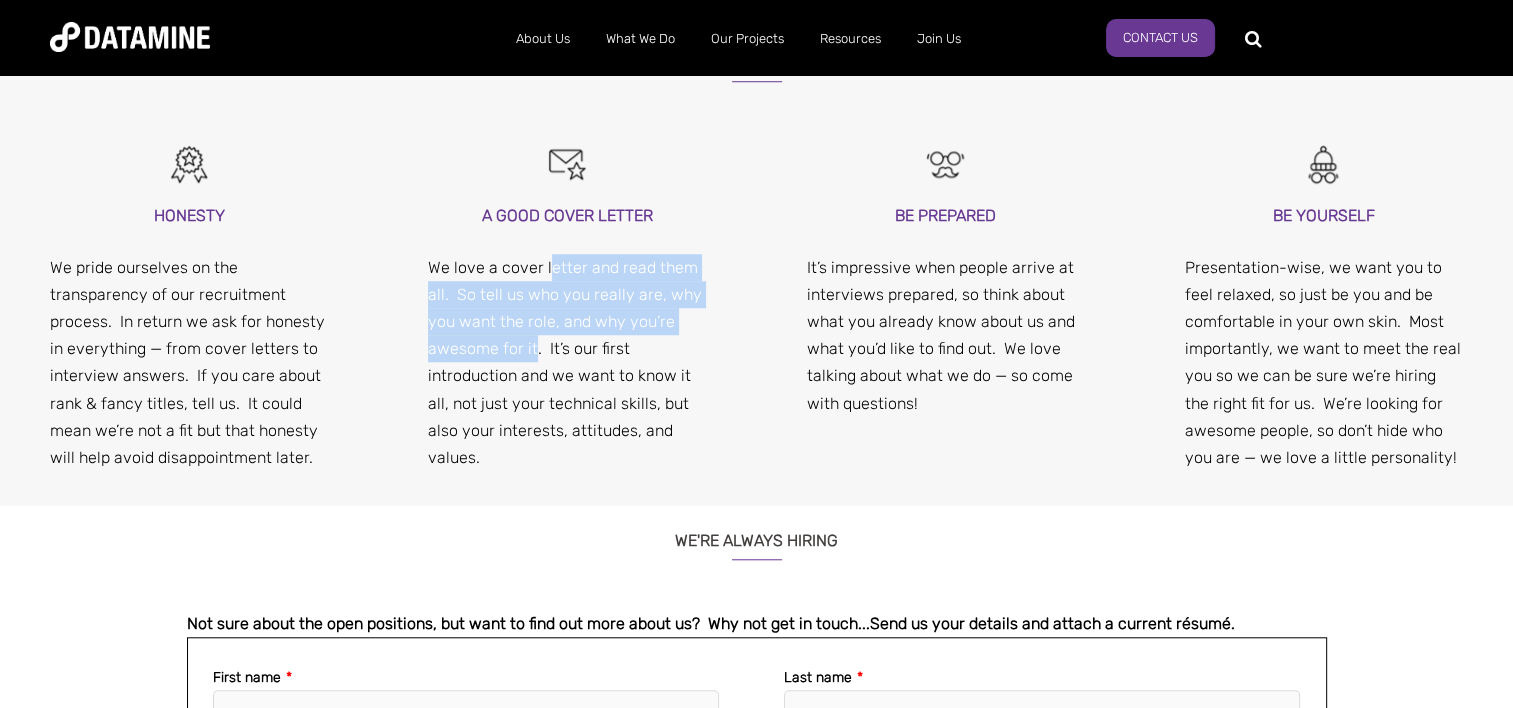 drag, startPoint x: 545, startPoint y: 237, endPoint x: 536, endPoint y: 333, distance: 96.42095 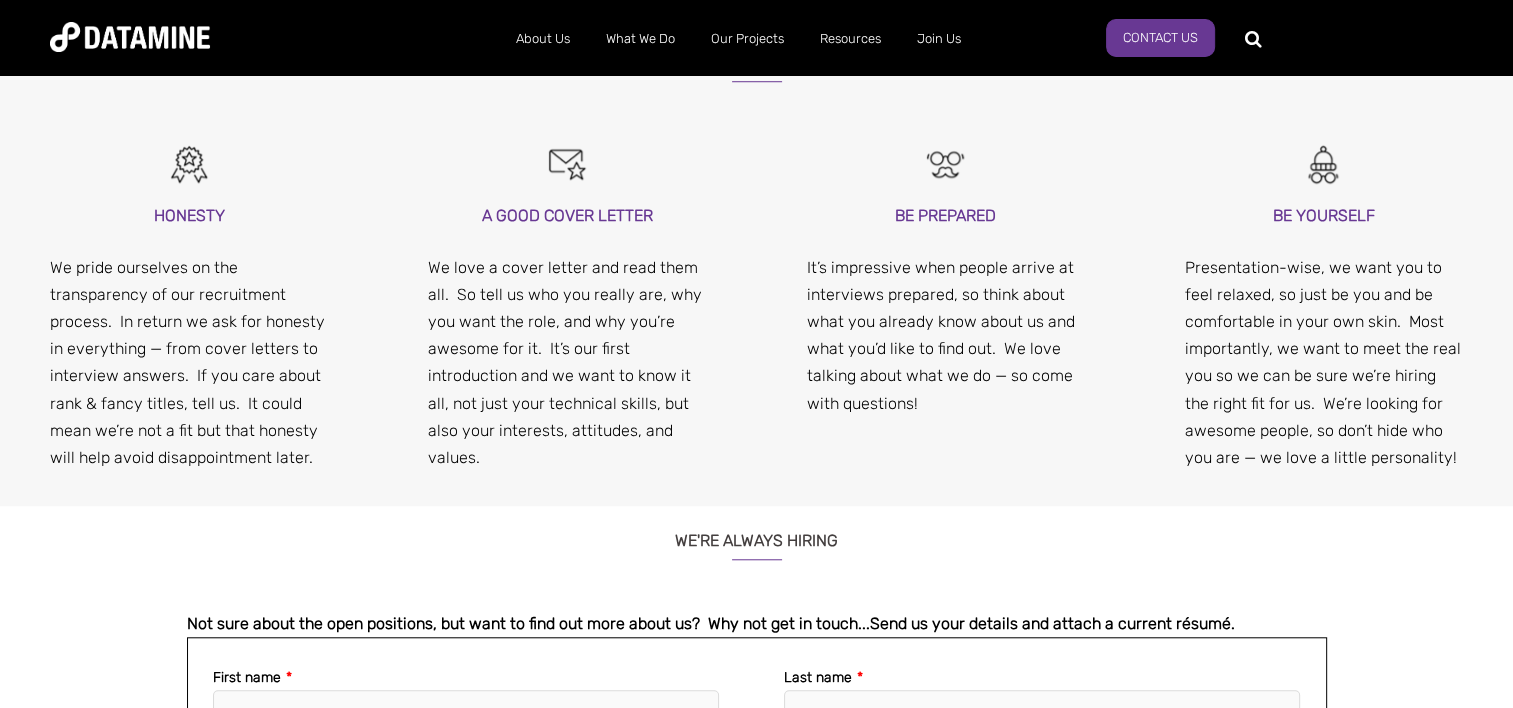 click on "A GOOD COVER LETTER
We love a cover letter and read them all.  So tell us who you really are, why you want the role, and why you’re awesome for it.  It’s our first introduction and we want to know it all, not just your technical skills, but also your interests, attitudes, and values." at bounding box center (567, 336) 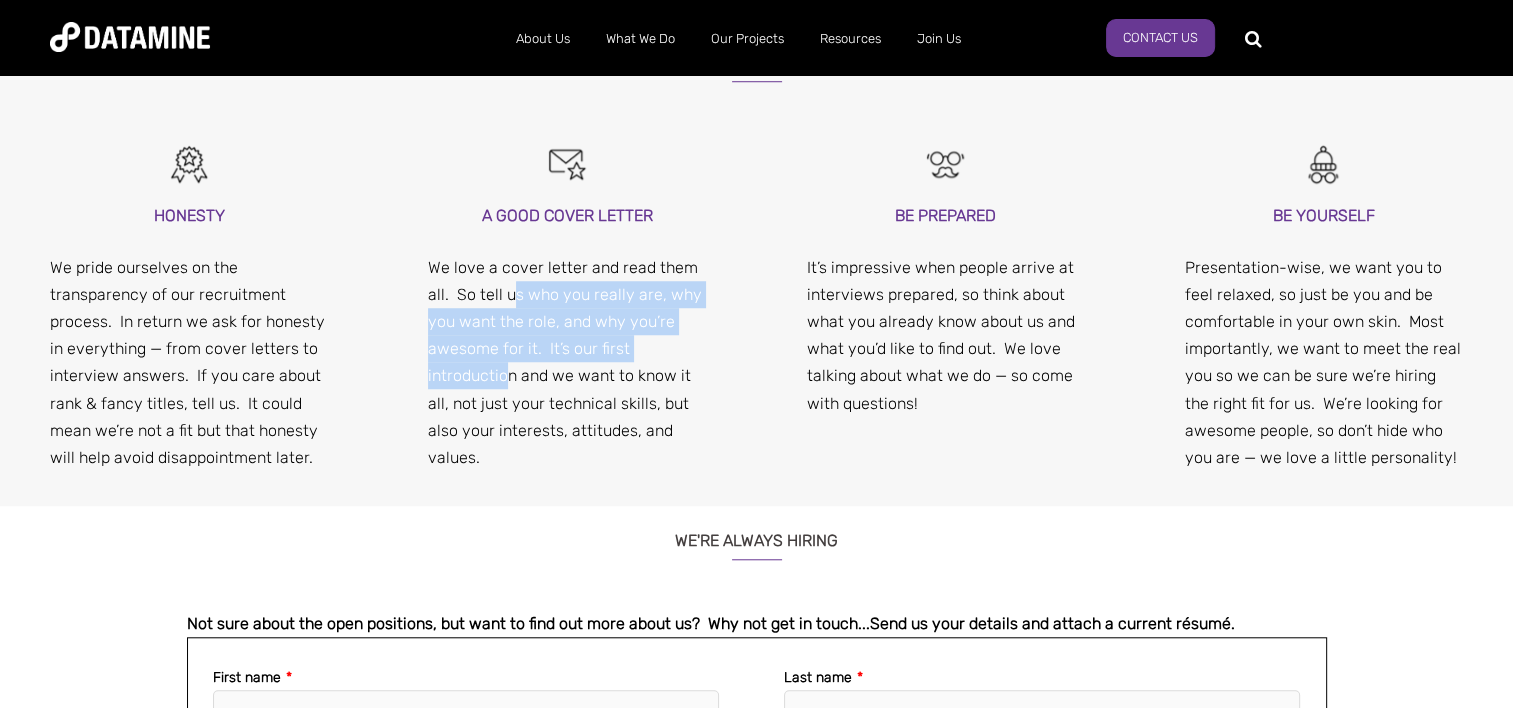 drag, startPoint x: 509, startPoint y: 260, endPoint x: 507, endPoint y: 344, distance: 84.0238 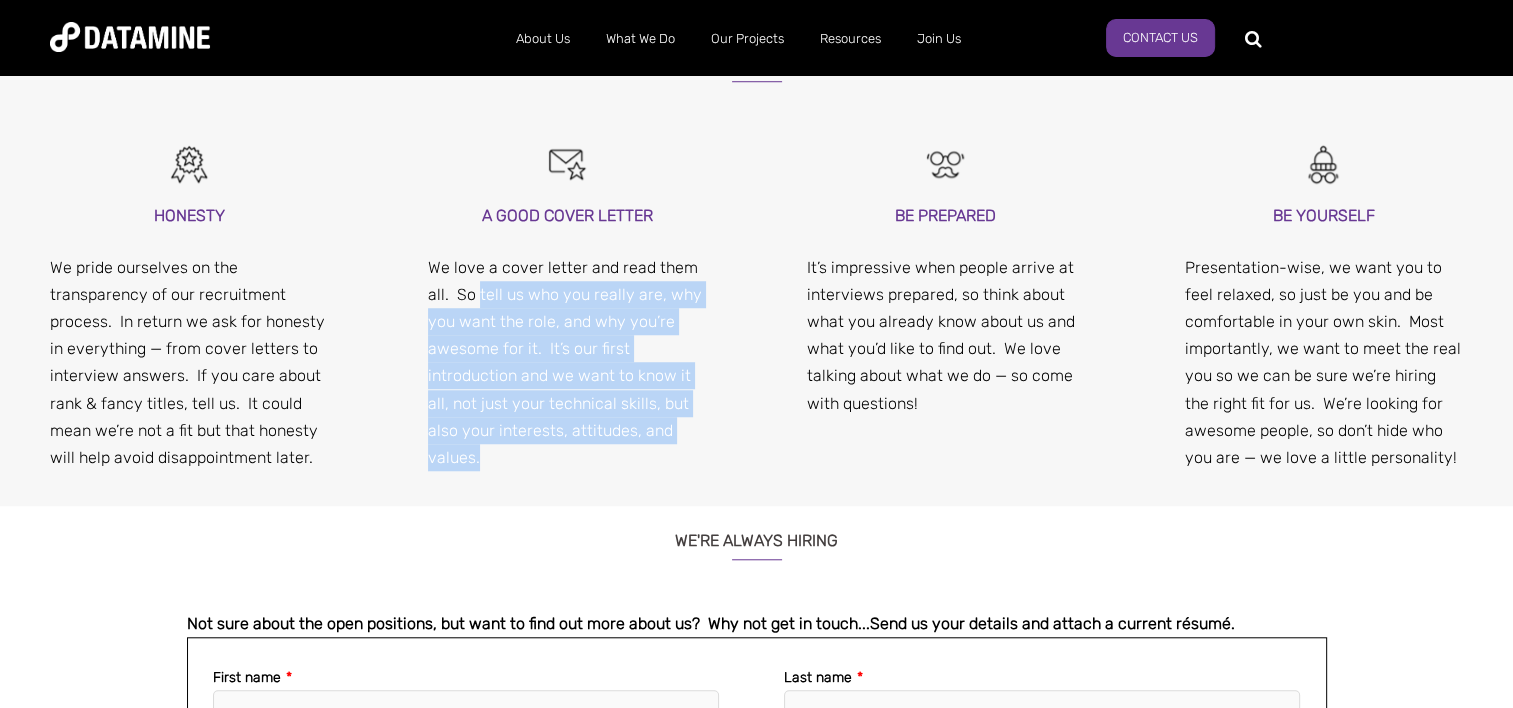 drag, startPoint x: 478, startPoint y: 267, endPoint x: 510, endPoint y: 432, distance: 168.07439 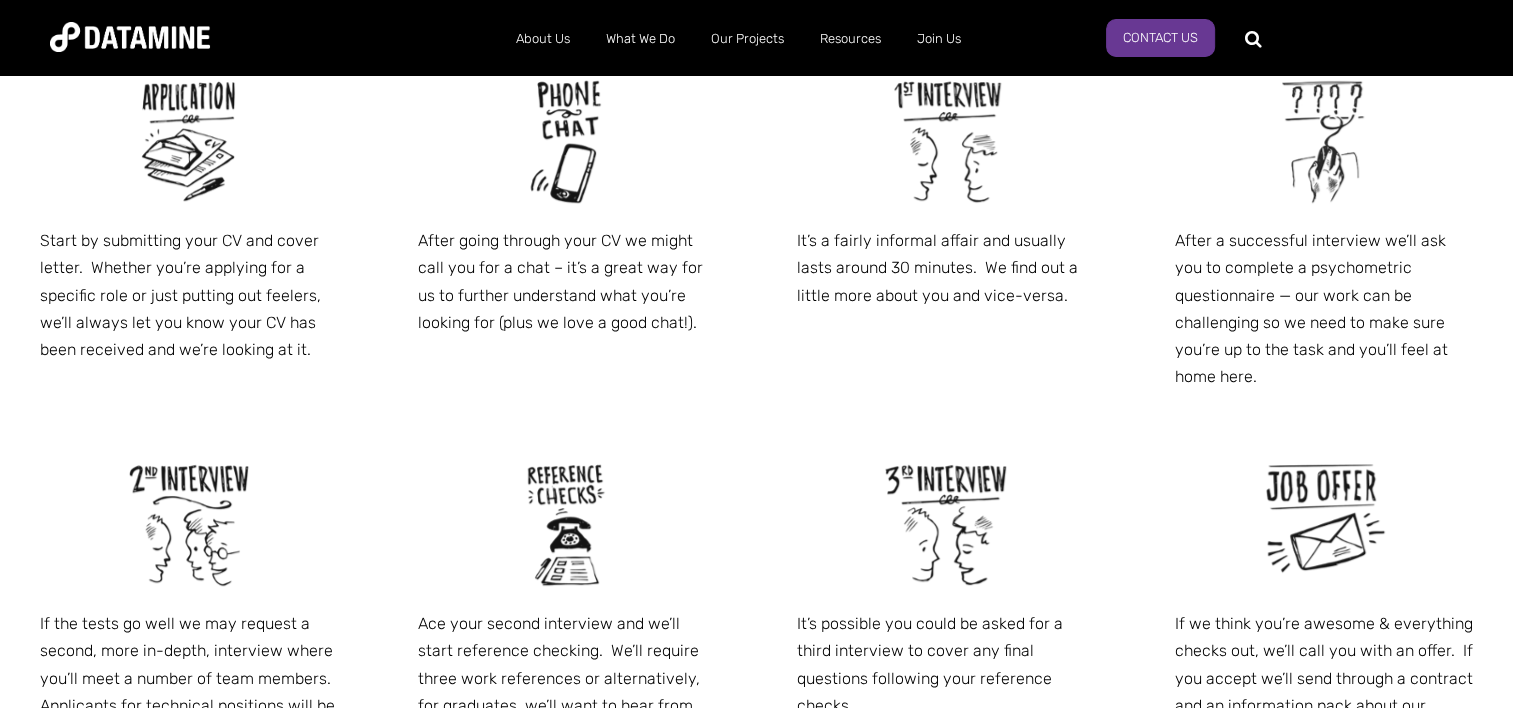 scroll, scrollTop: 777, scrollLeft: 0, axis: vertical 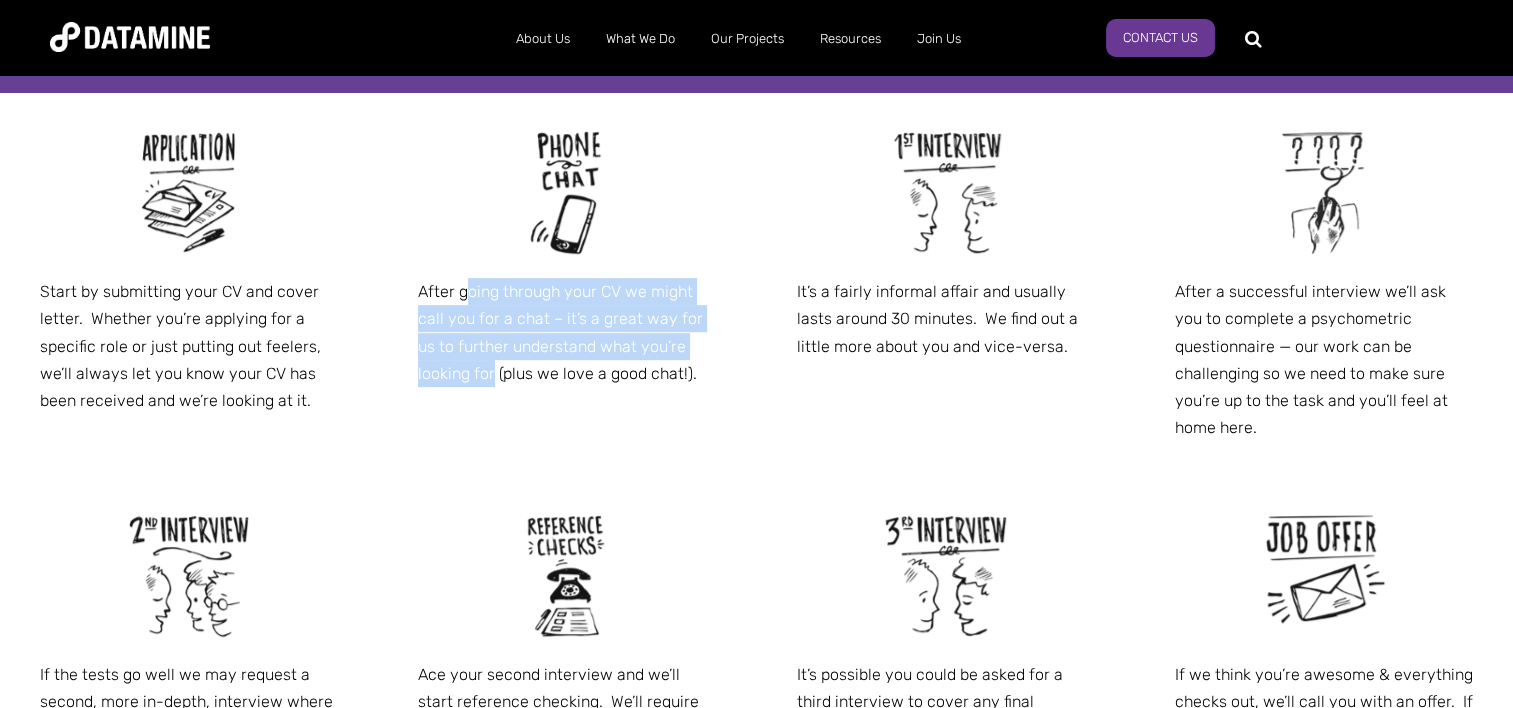 drag, startPoint x: 464, startPoint y: 284, endPoint x: 493, endPoint y: 370, distance: 90.75792 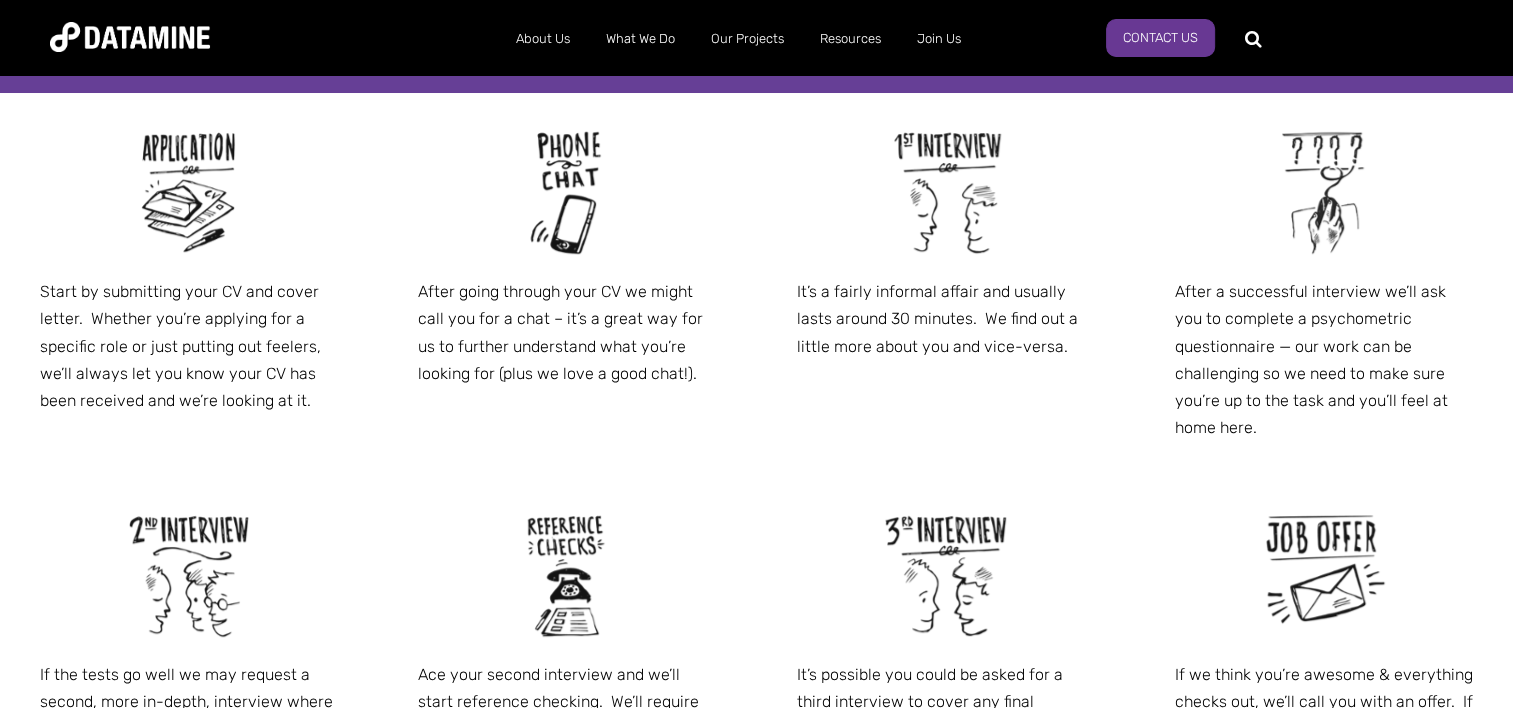 click on "After going through your CV we might call you for a chat – it’s a great way for us to further understand what you’re looking for (plus we love a good chat!)." at bounding box center [567, 332] 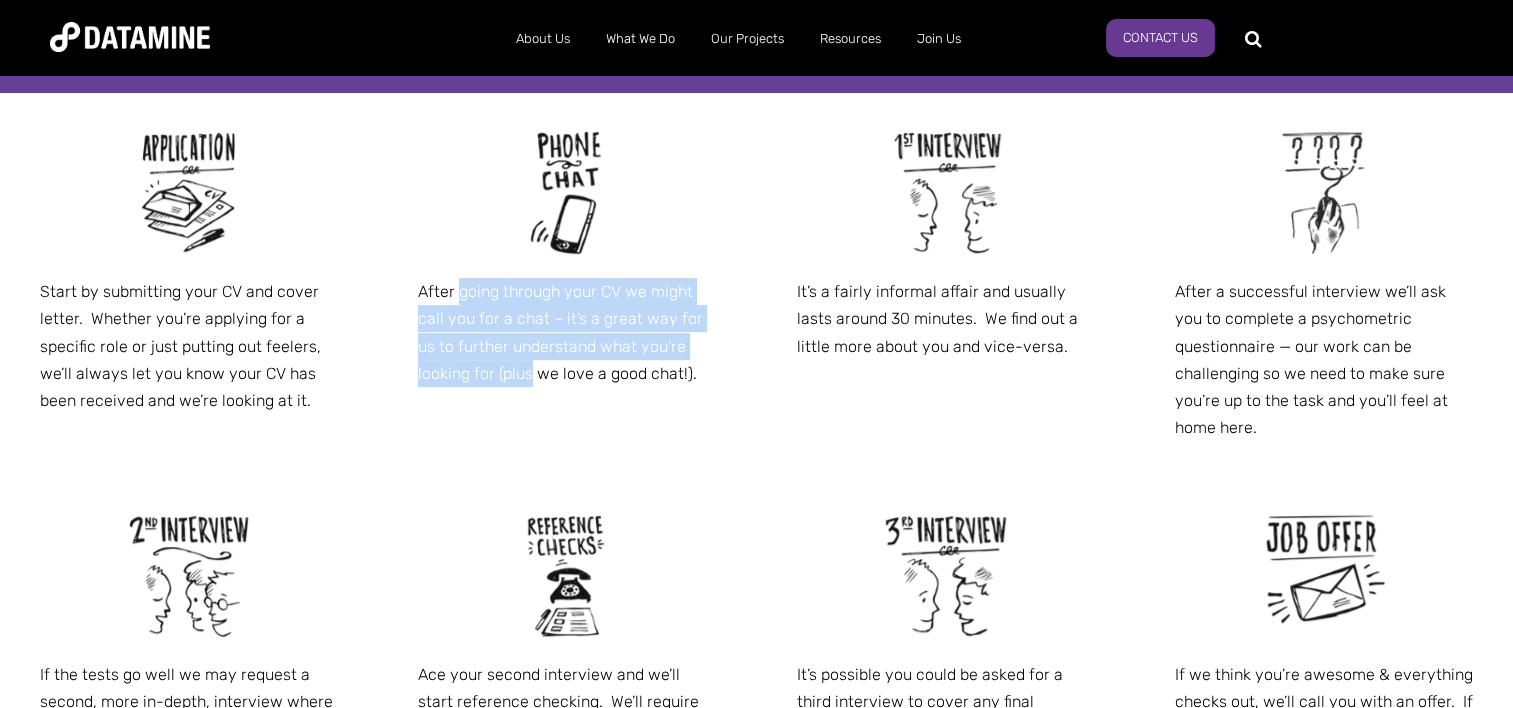 drag, startPoint x: 504, startPoint y: 373, endPoint x: 472, endPoint y: 294, distance: 85.23497 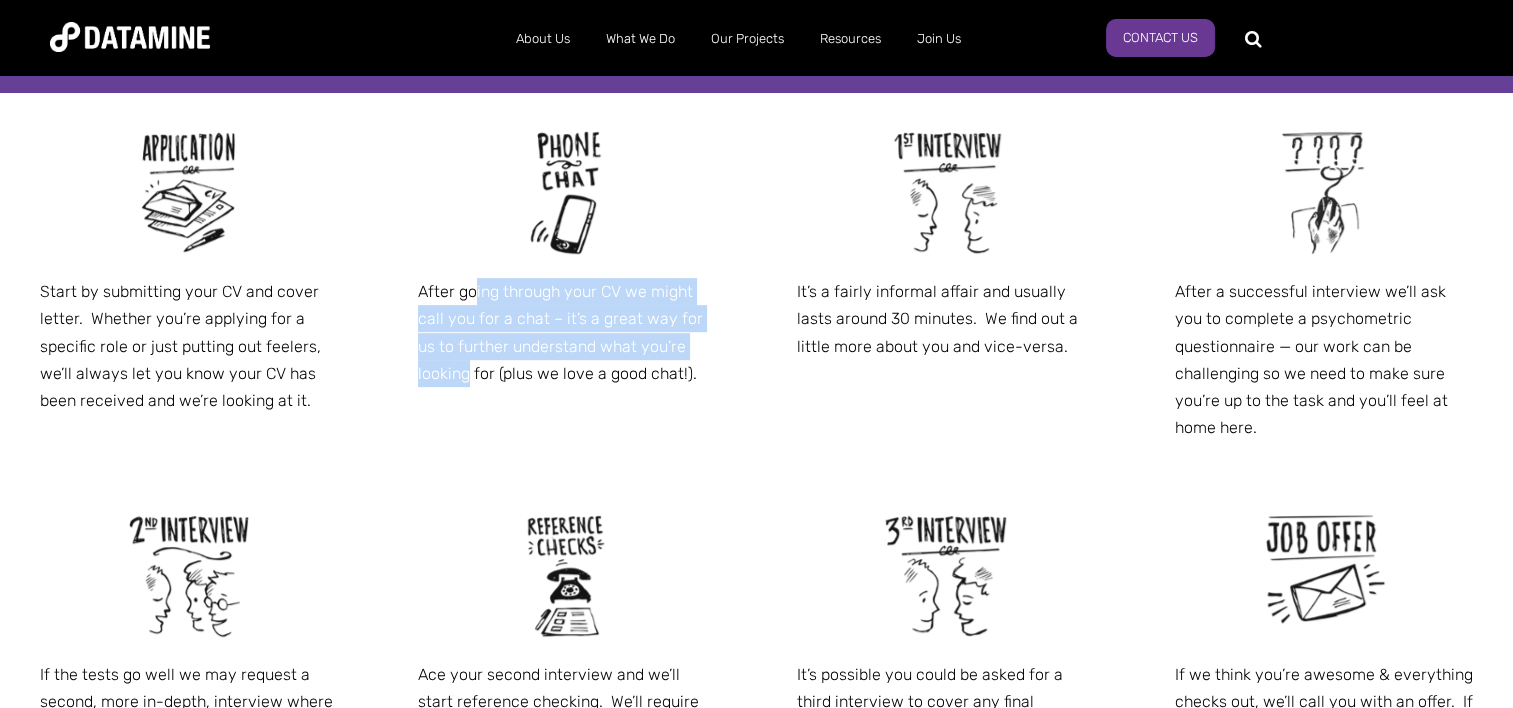 drag, startPoint x: 472, startPoint y: 294, endPoint x: 465, endPoint y: 362, distance: 68.359344 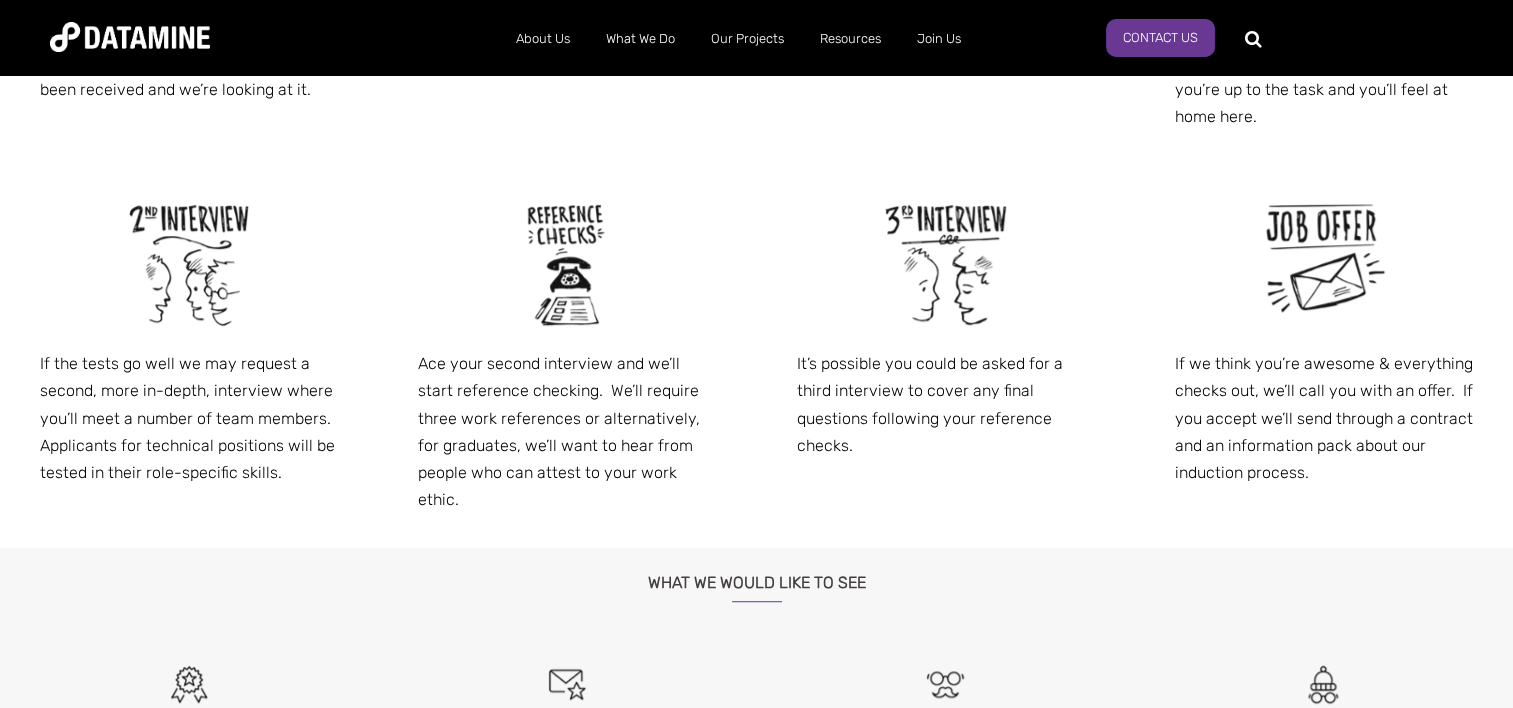 scroll, scrollTop: 1092, scrollLeft: 0, axis: vertical 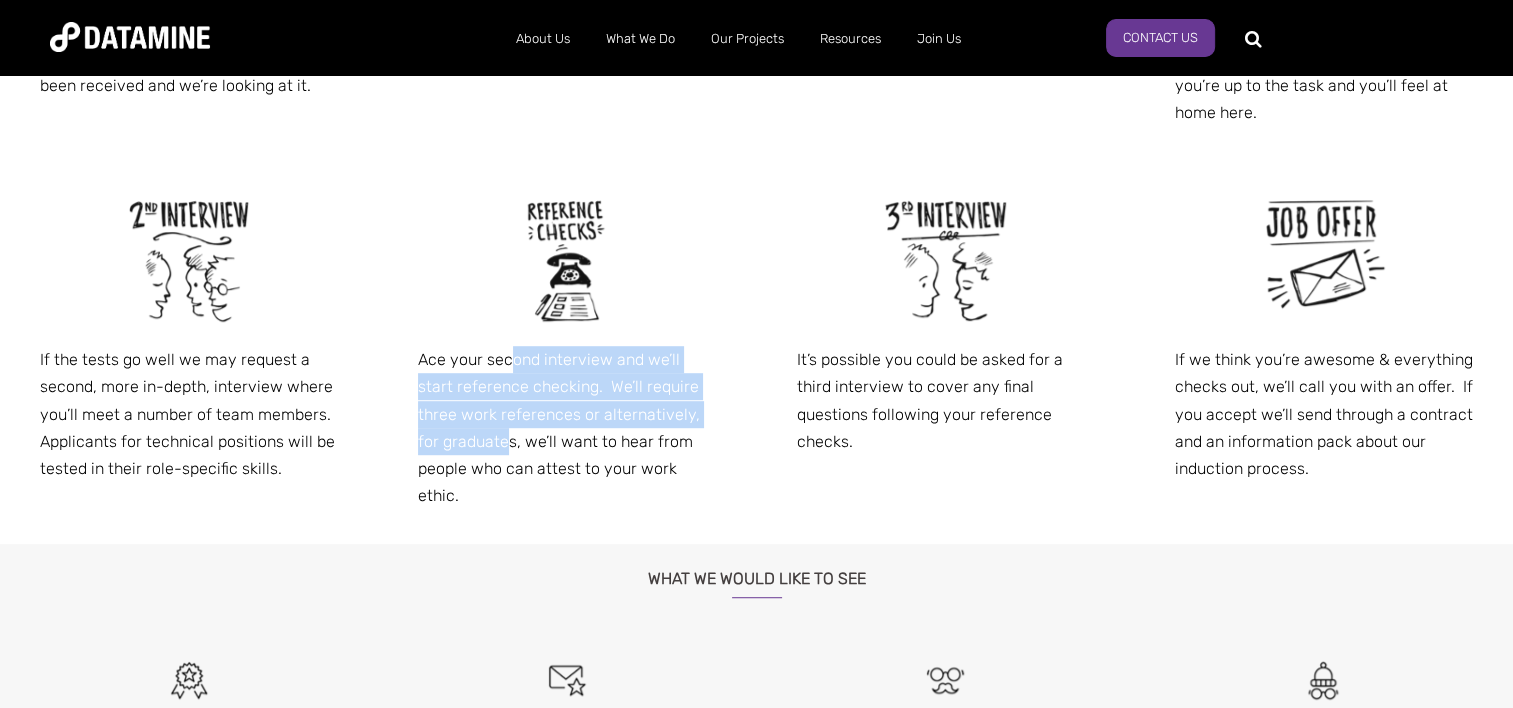 drag, startPoint x: 507, startPoint y: 355, endPoint x: 481, endPoint y: 450, distance: 98.49365 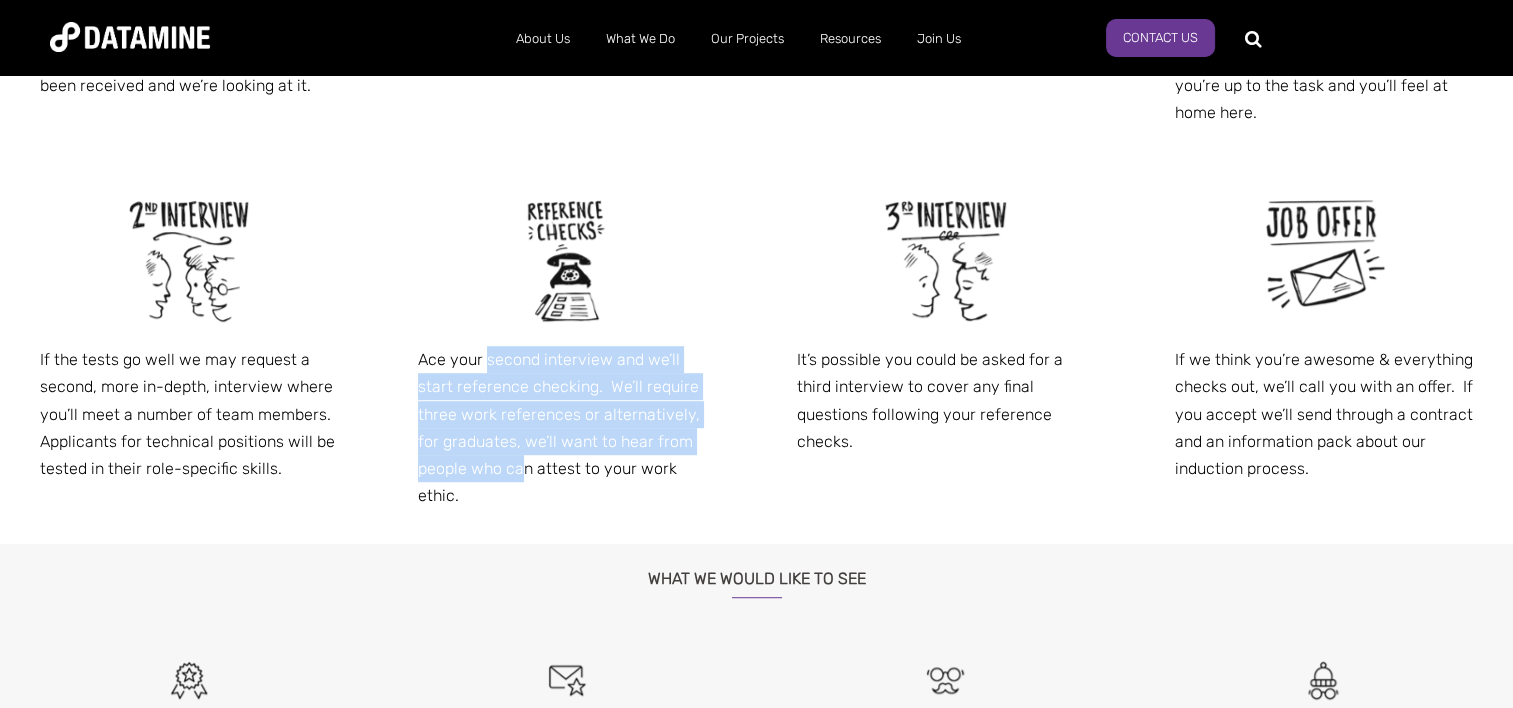 drag, startPoint x: 472, startPoint y: 477, endPoint x: 485, endPoint y: 366, distance: 111.75867 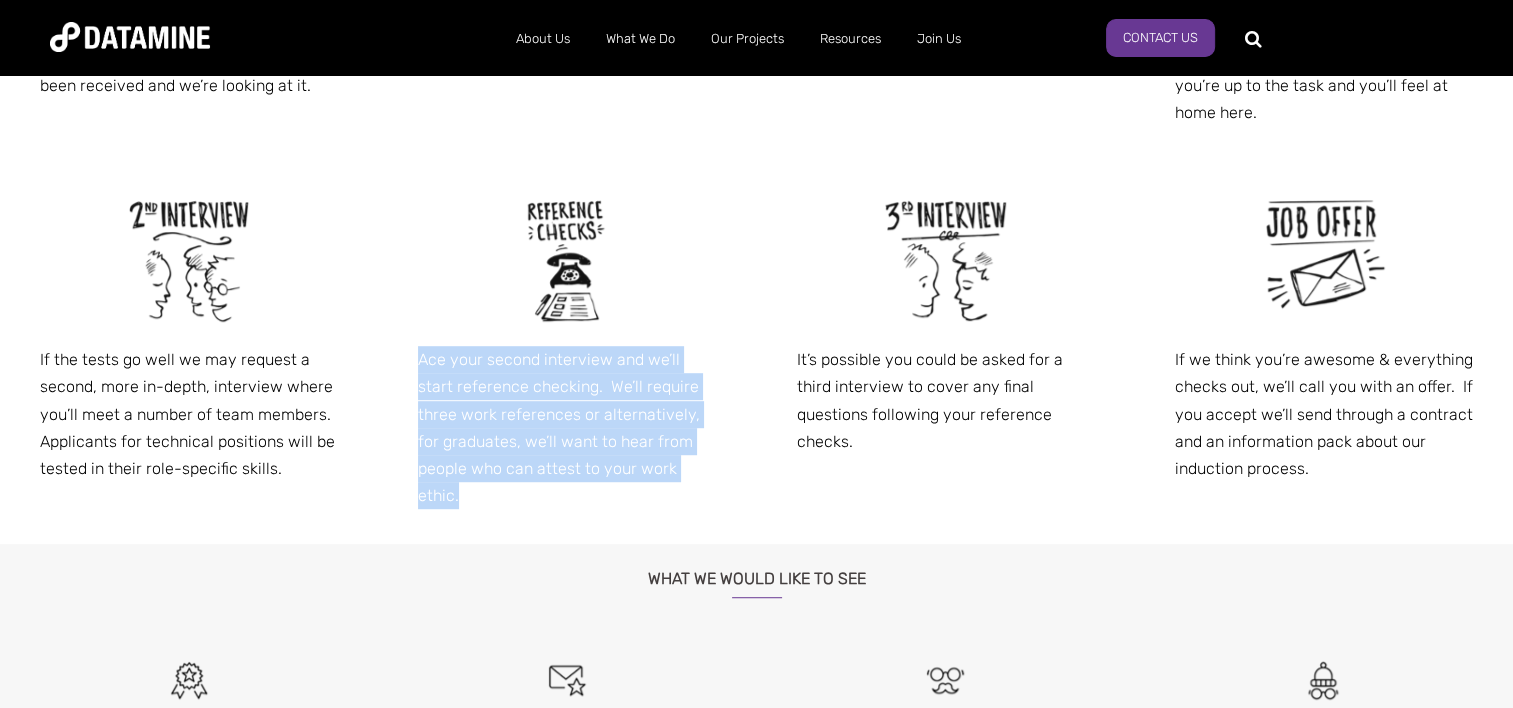 click on "Ace your second interview and we’ll start reference checking.  We’ll require three work references or alternatively, for graduates, we’ll want to hear from people who can attest to your work ethic." at bounding box center (567, 427) 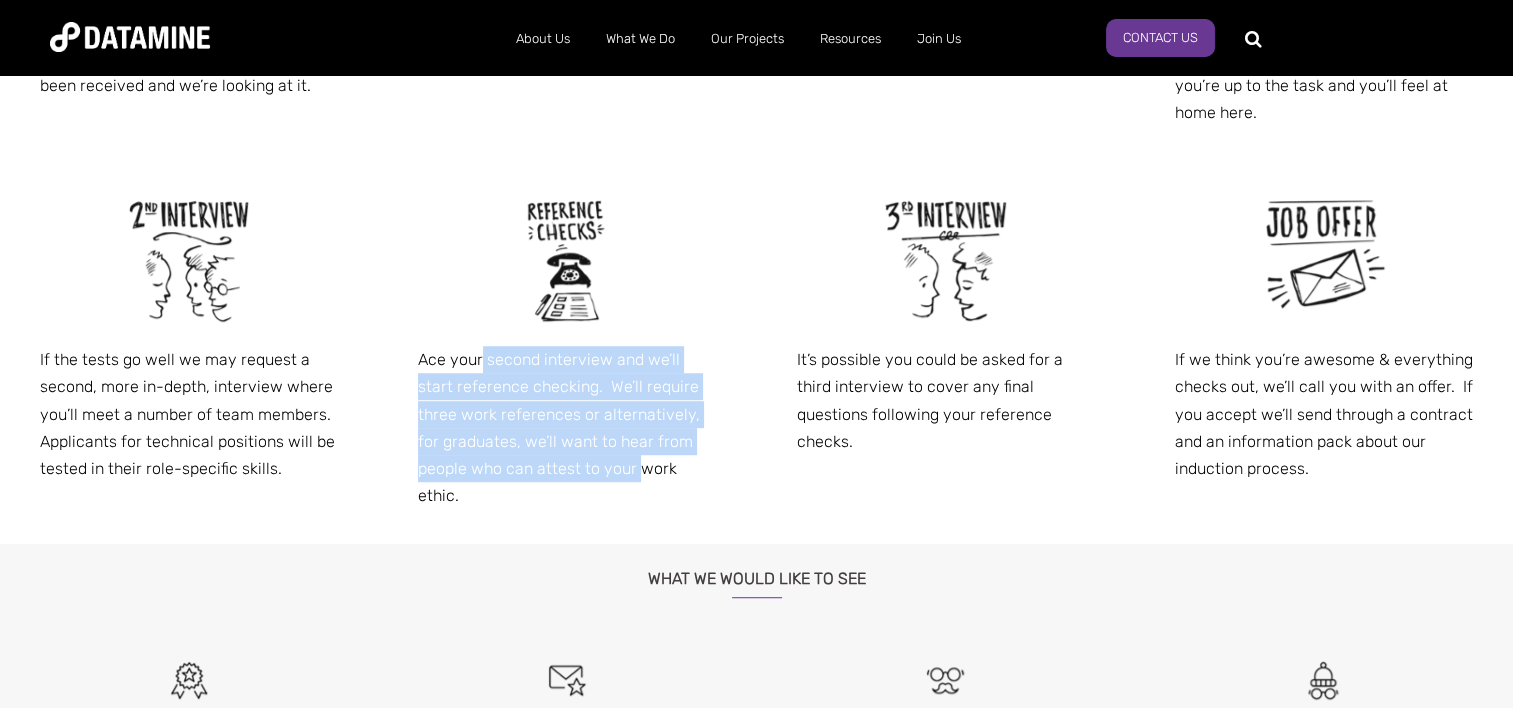 drag, startPoint x: 483, startPoint y: 364, endPoint x: 584, endPoint y: 466, distance: 143.54442 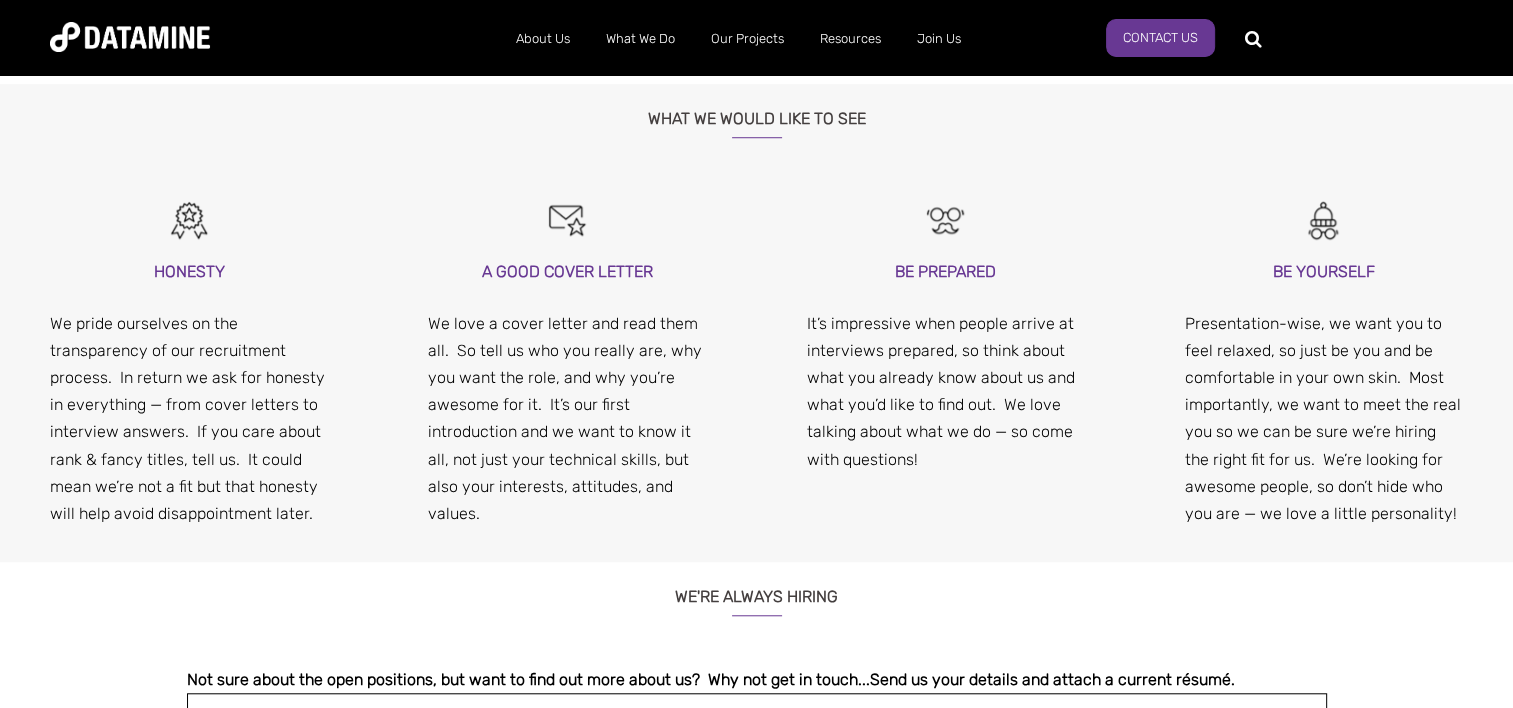scroll, scrollTop: 1555, scrollLeft: 0, axis: vertical 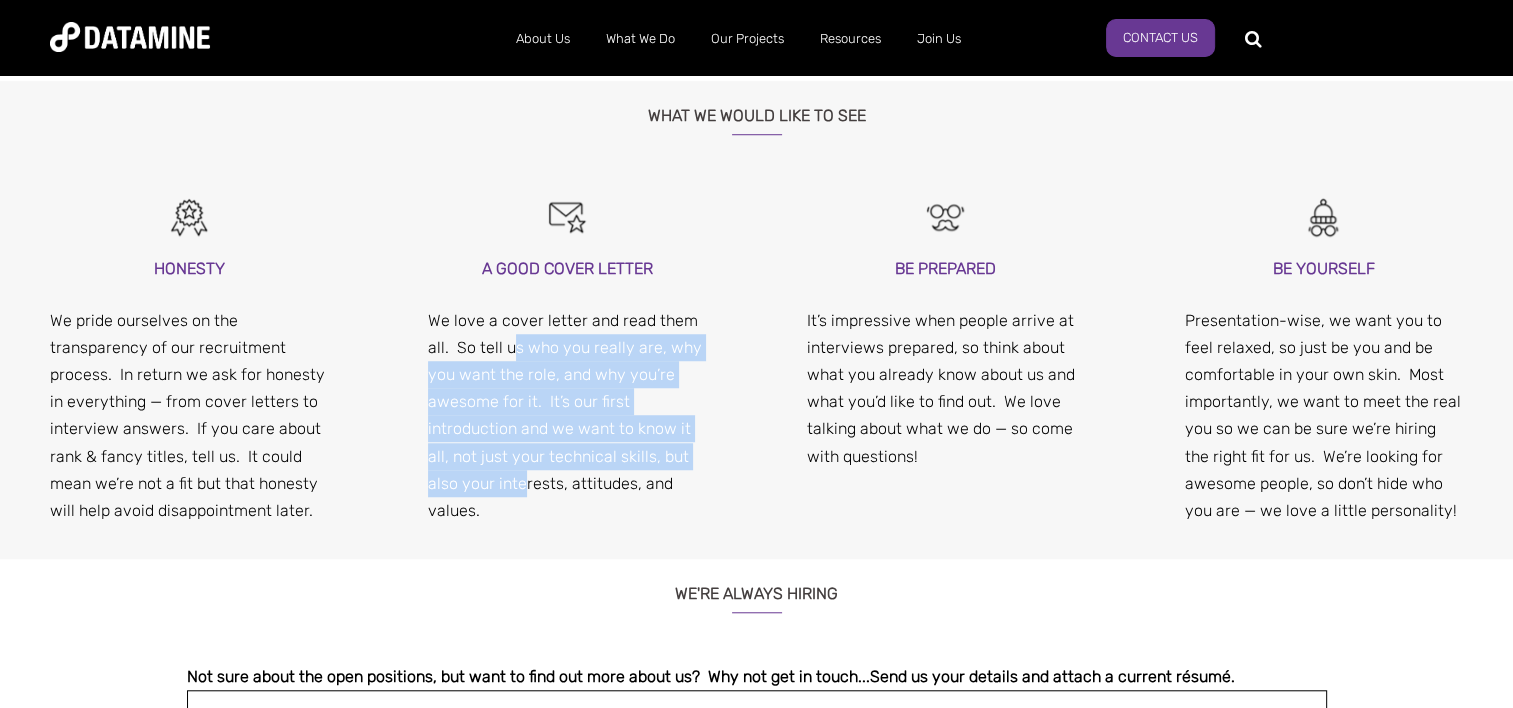 drag, startPoint x: 512, startPoint y: 314, endPoint x: 525, endPoint y: 443, distance: 129.65338 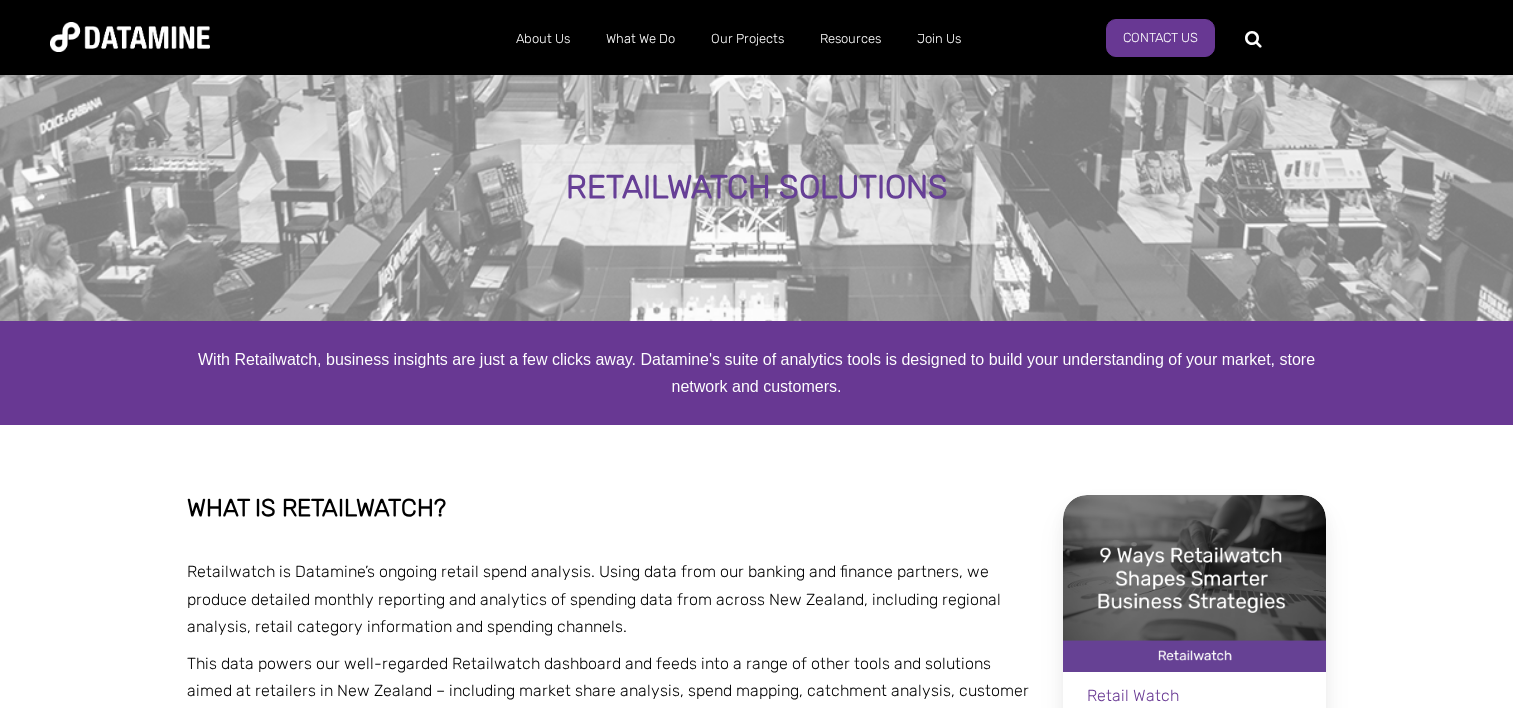 scroll, scrollTop: 0, scrollLeft: 0, axis: both 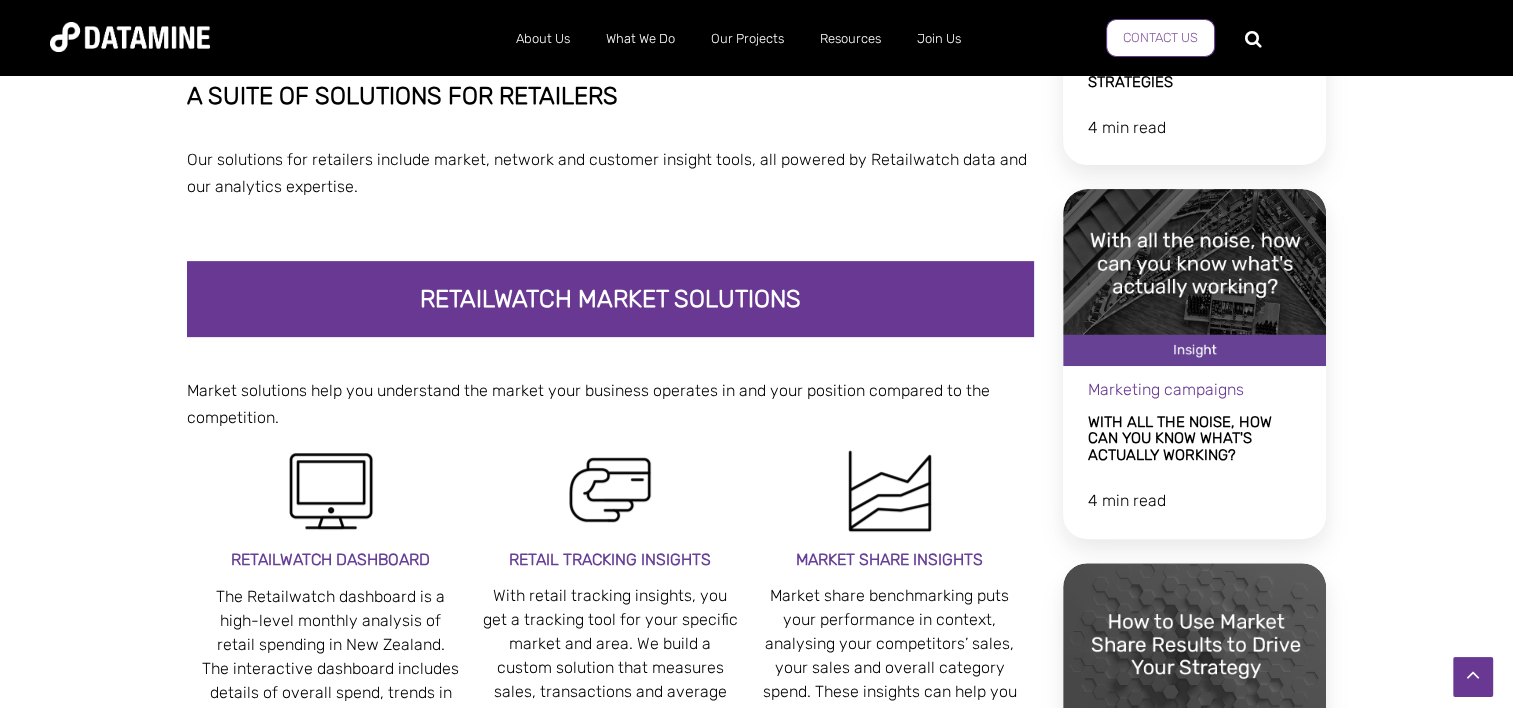 drag, startPoint x: 965, startPoint y: 91, endPoint x: 1164, endPoint y: 23, distance: 210.29741 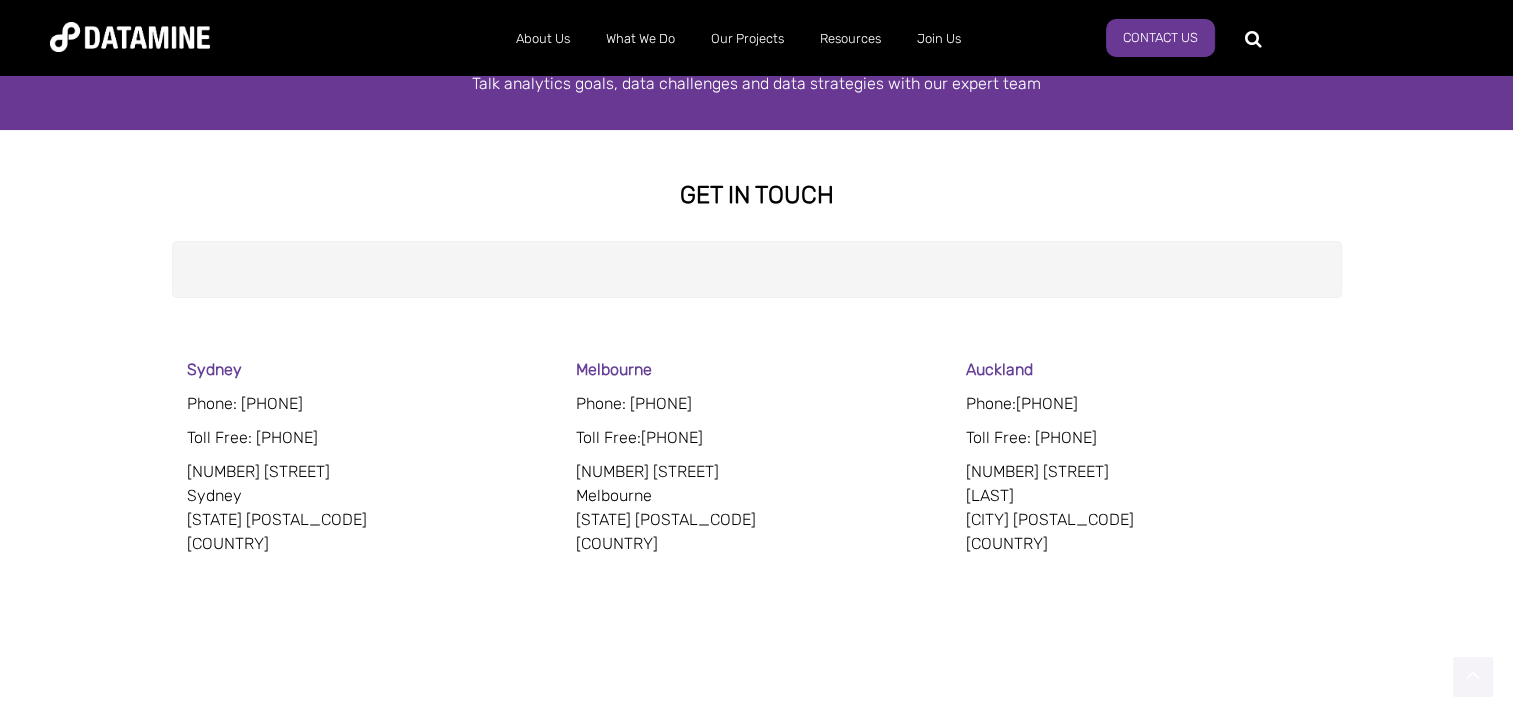 scroll, scrollTop: 442, scrollLeft: 0, axis: vertical 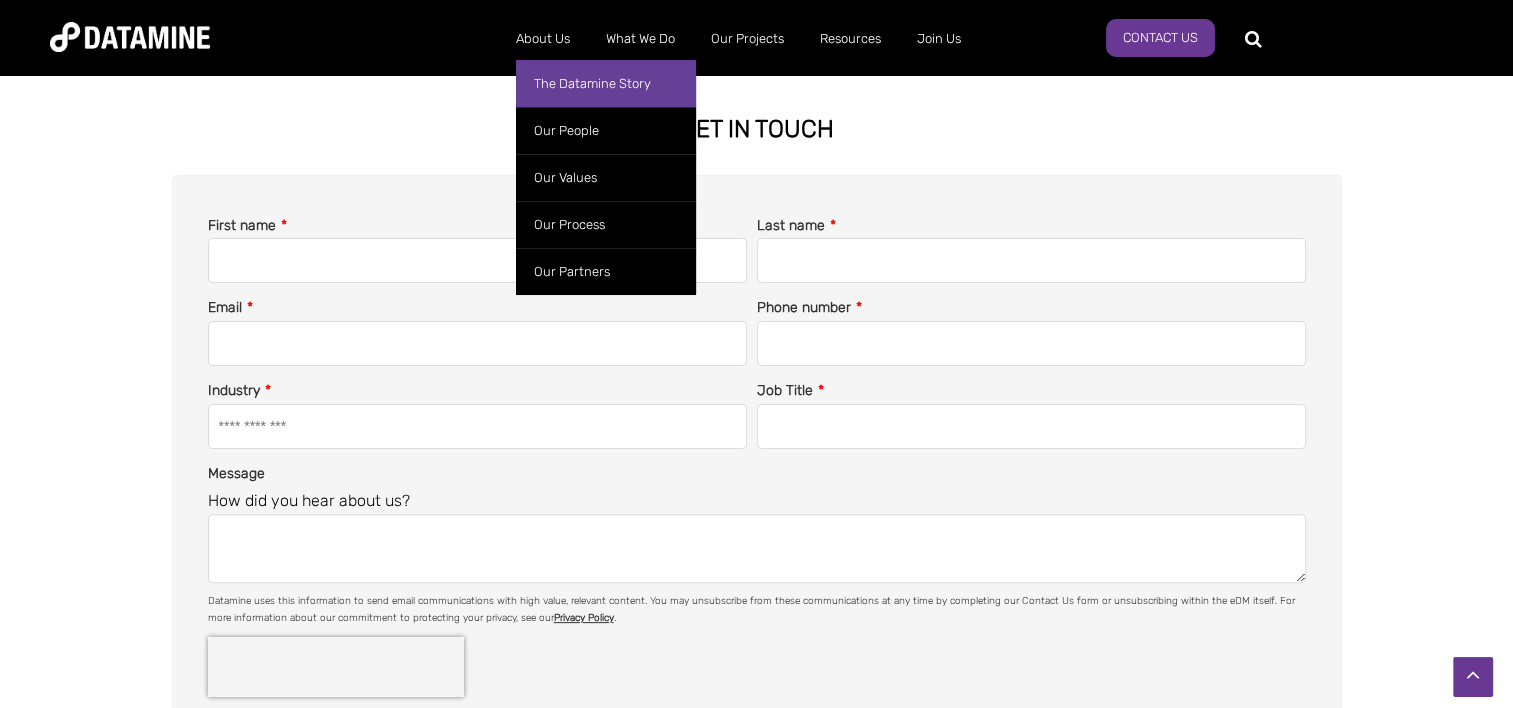 click on "The Datamine Story" at bounding box center [606, 83] 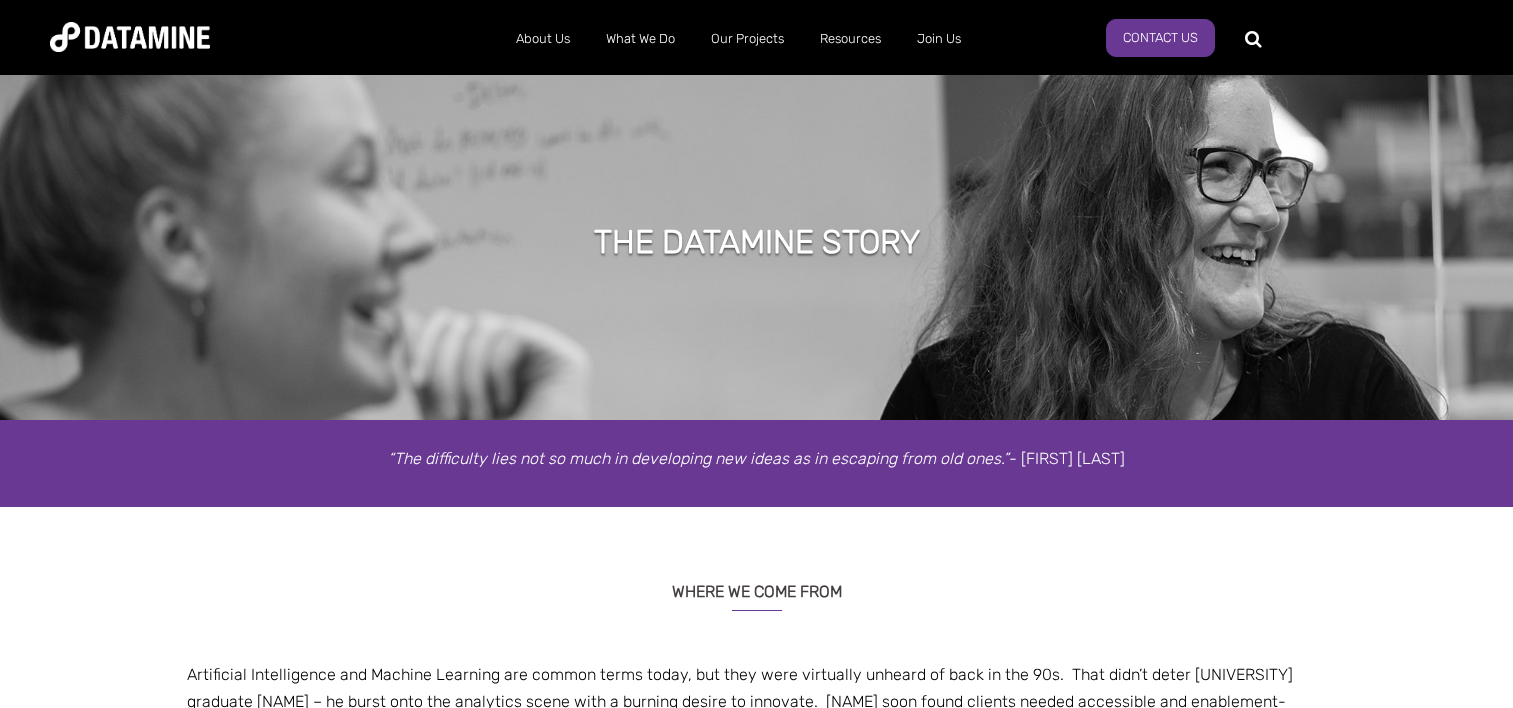 scroll, scrollTop: 0, scrollLeft: 0, axis: both 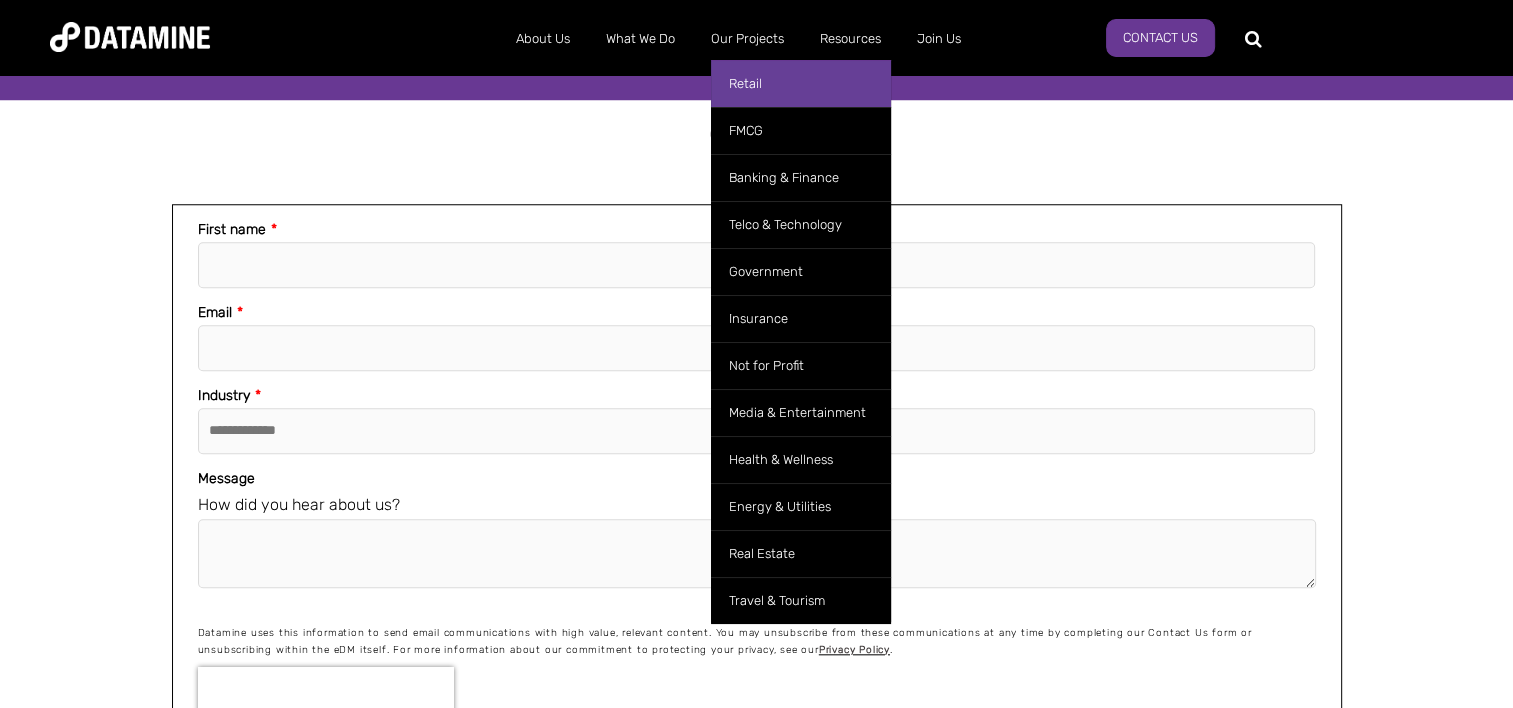 click on "Retail" at bounding box center (801, 83) 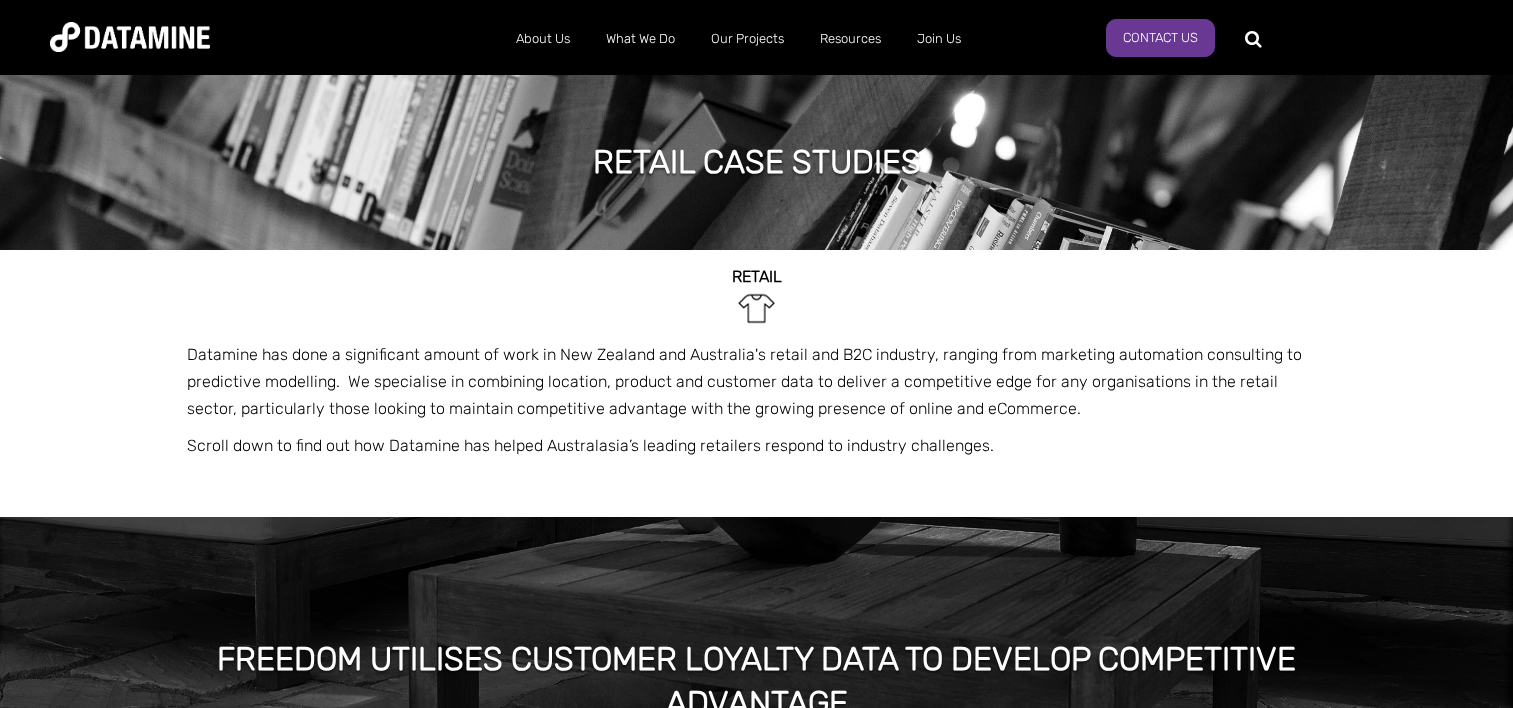 scroll, scrollTop: 0, scrollLeft: 0, axis: both 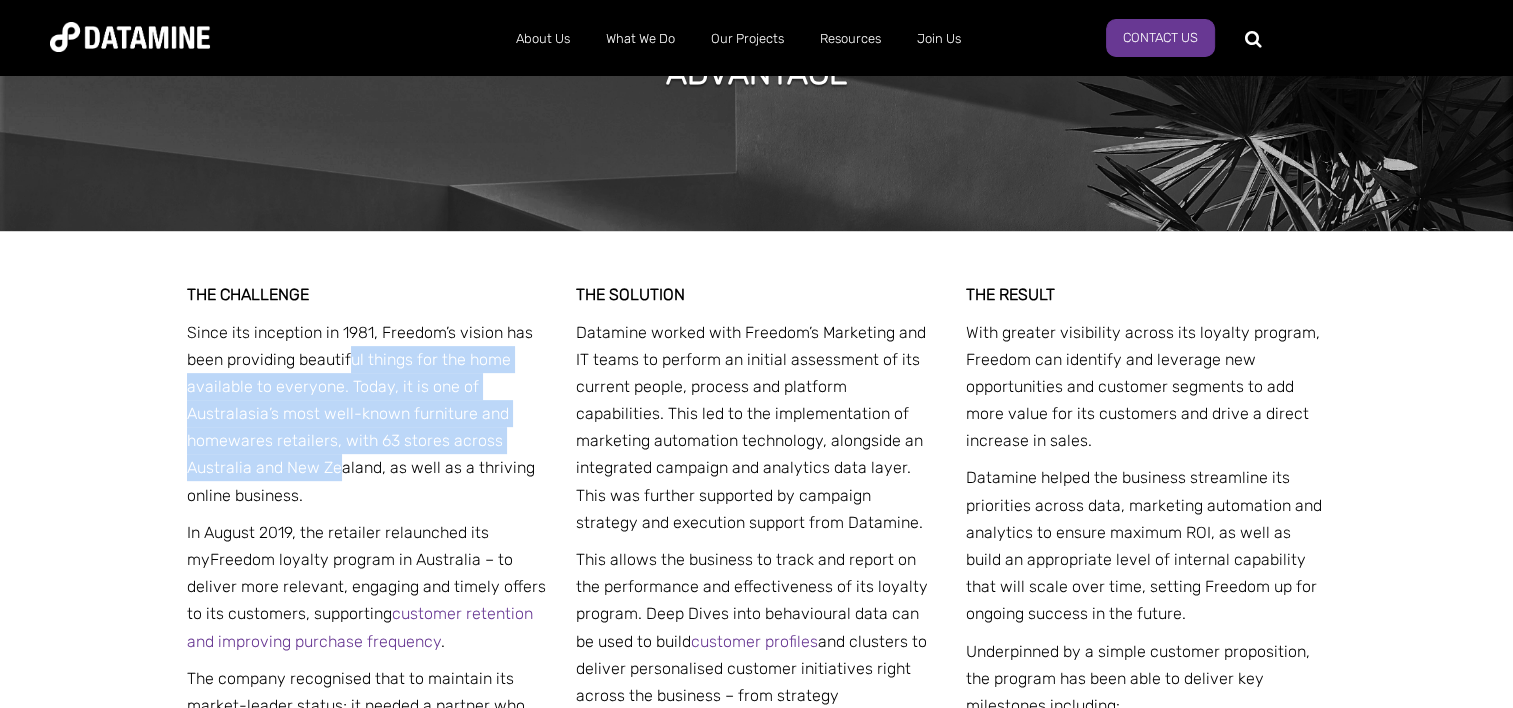 drag, startPoint x: 352, startPoint y: 356, endPoint x: 335, endPoint y: 469, distance: 114.27161 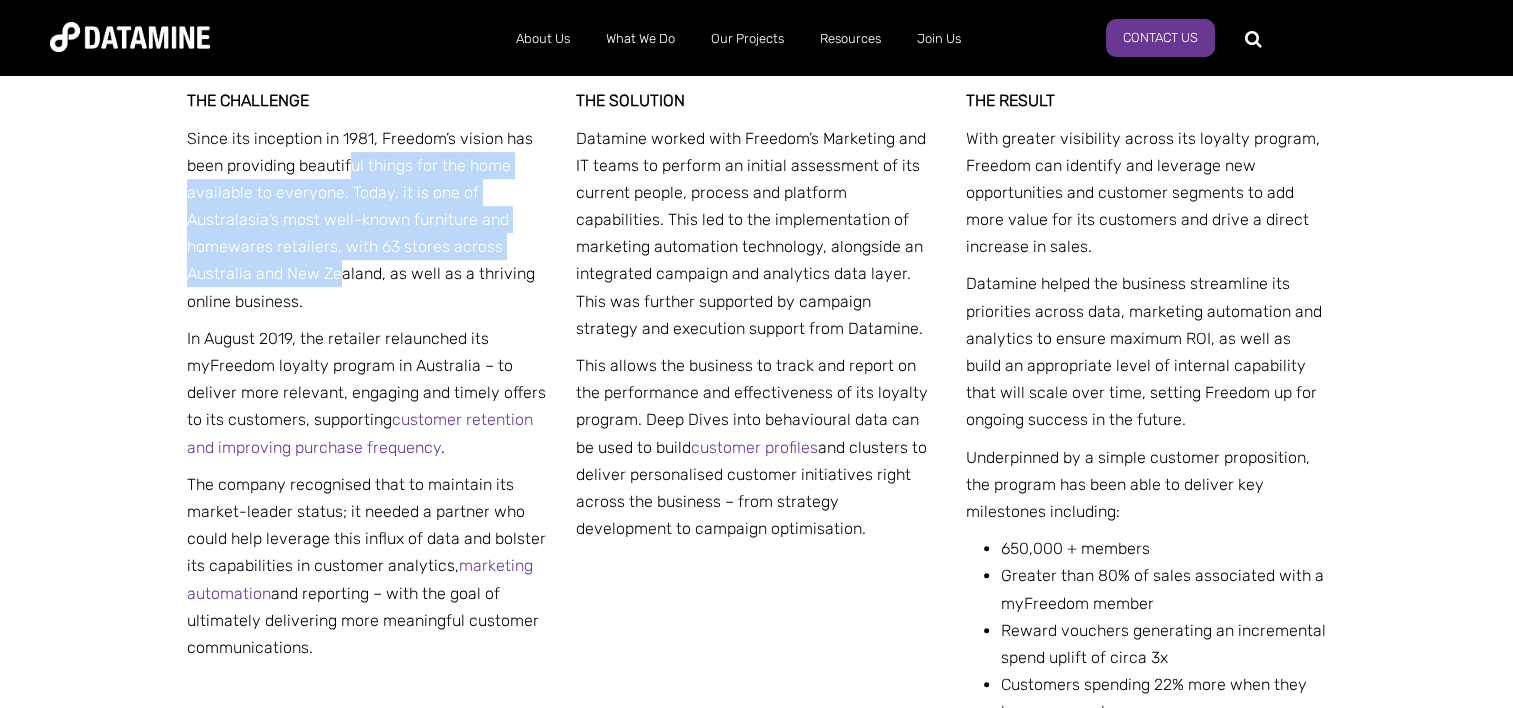 scroll, scrollTop: 842, scrollLeft: 0, axis: vertical 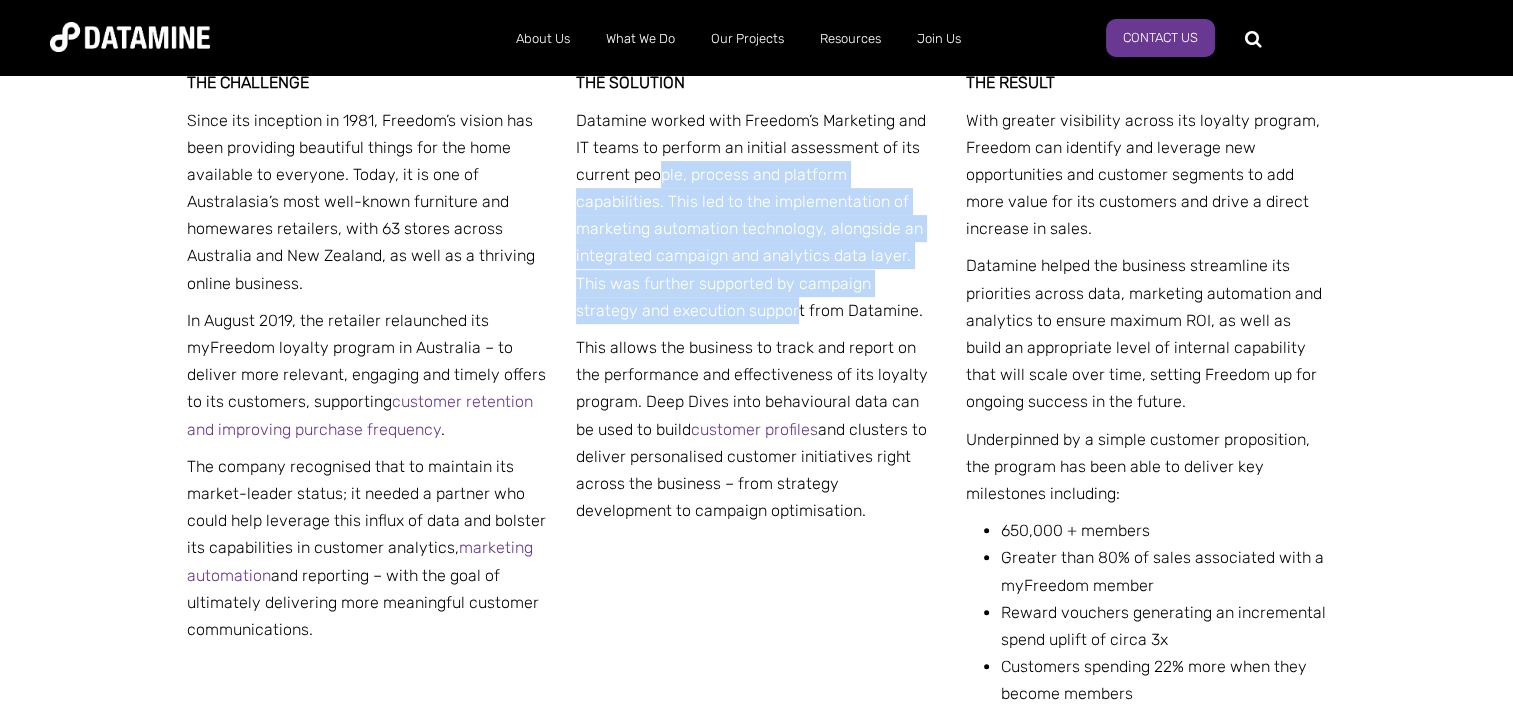 drag, startPoint x: 663, startPoint y: 176, endPoint x: 703, endPoint y: 316, distance: 145.6022 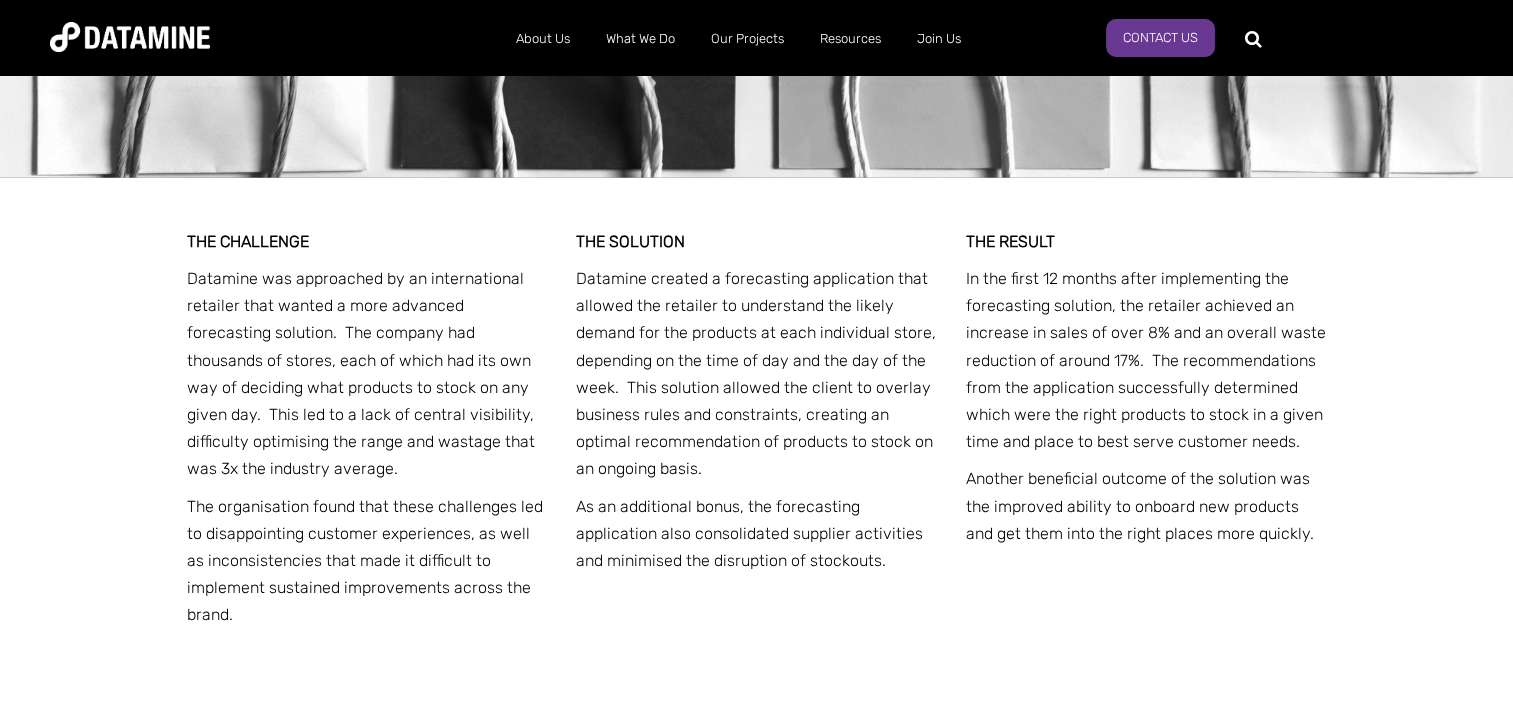 scroll, scrollTop: 4176, scrollLeft: 0, axis: vertical 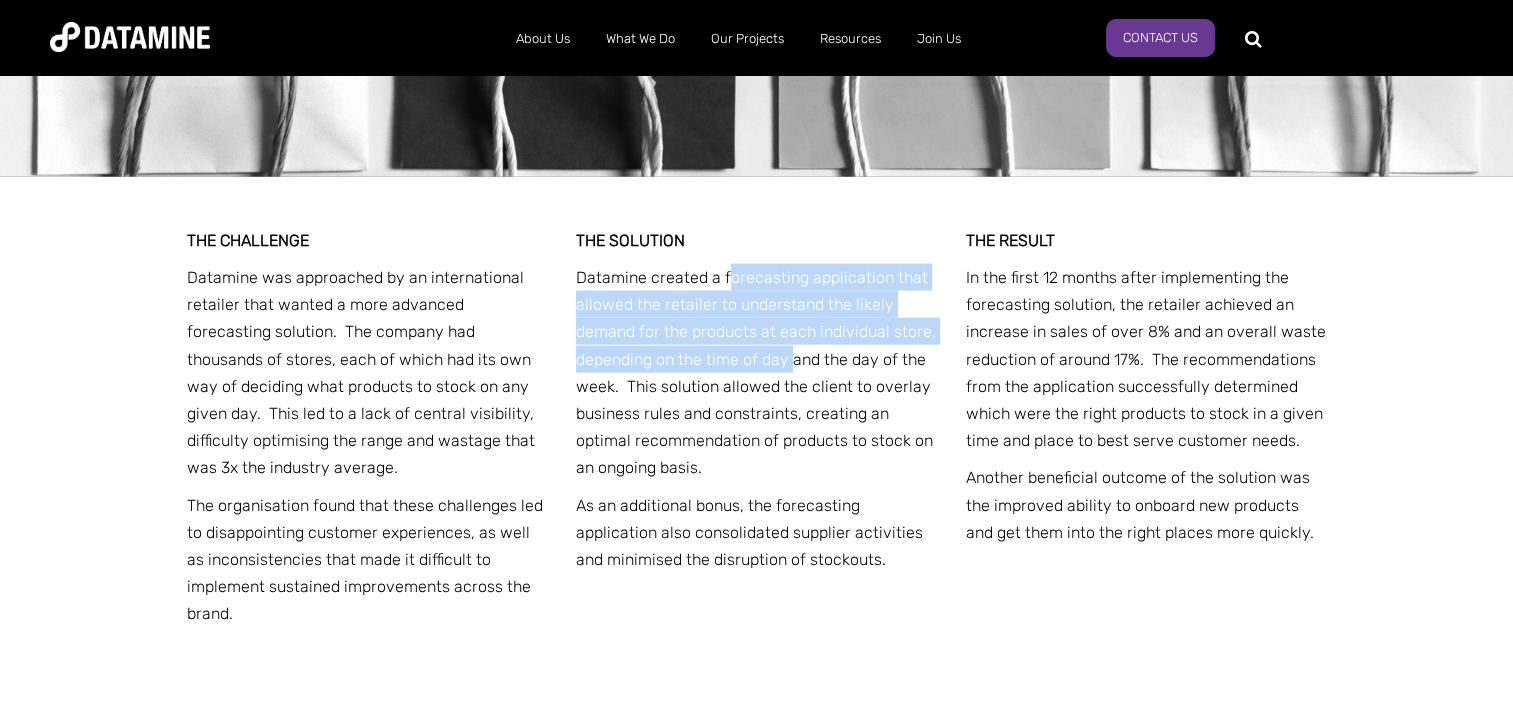 drag, startPoint x: 728, startPoint y: 290, endPoint x: 792, endPoint y: 348, distance: 86.37129 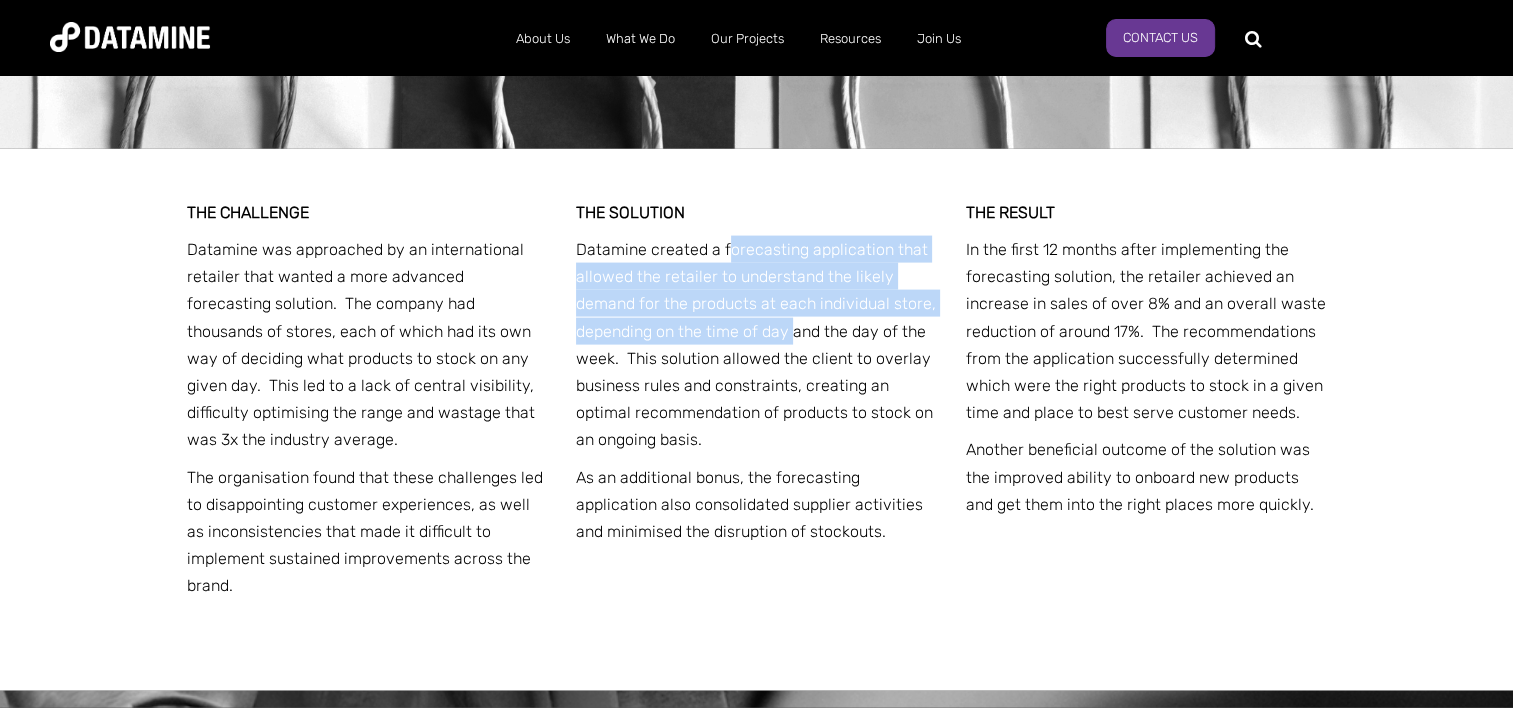 scroll, scrollTop: 4202, scrollLeft: 0, axis: vertical 